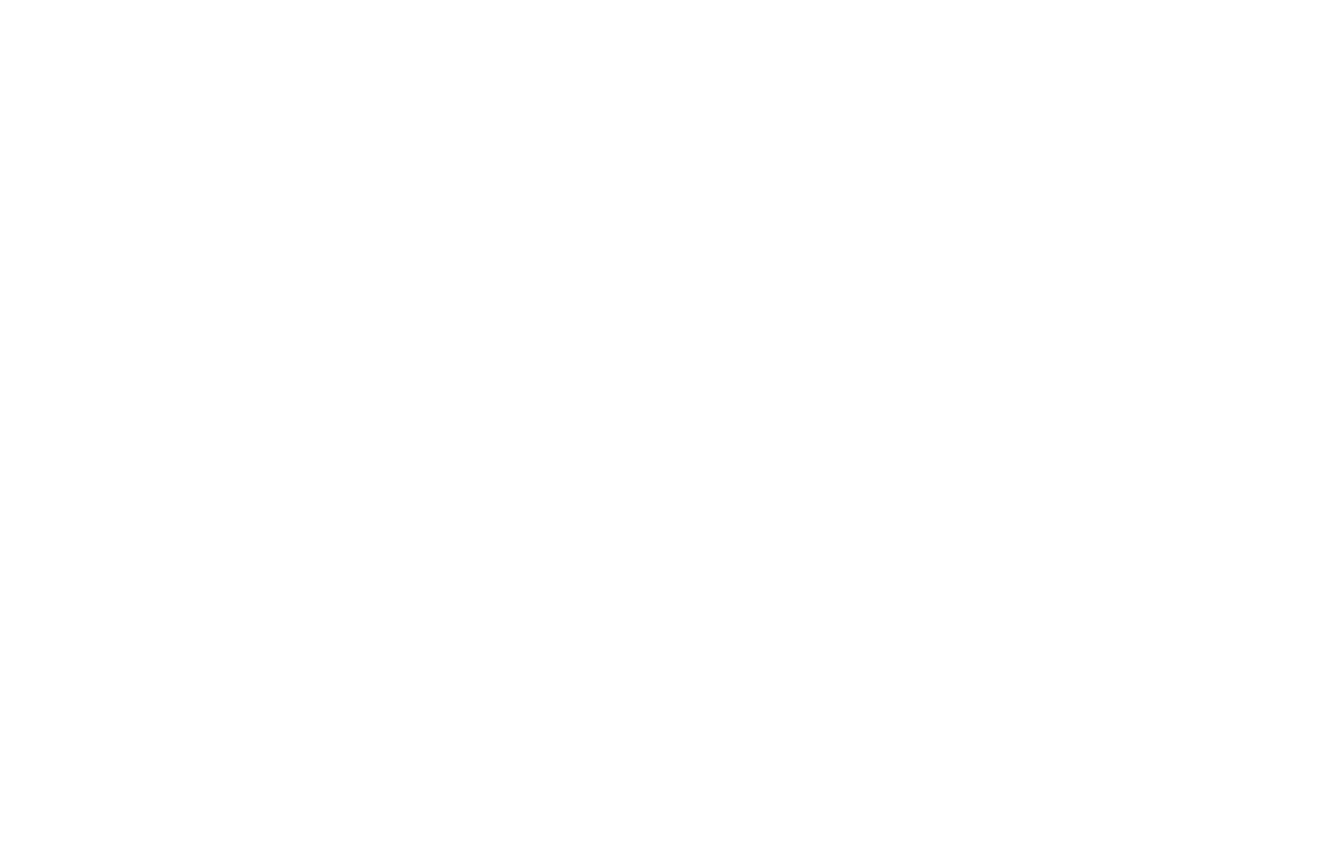 scroll, scrollTop: 0, scrollLeft: 0, axis: both 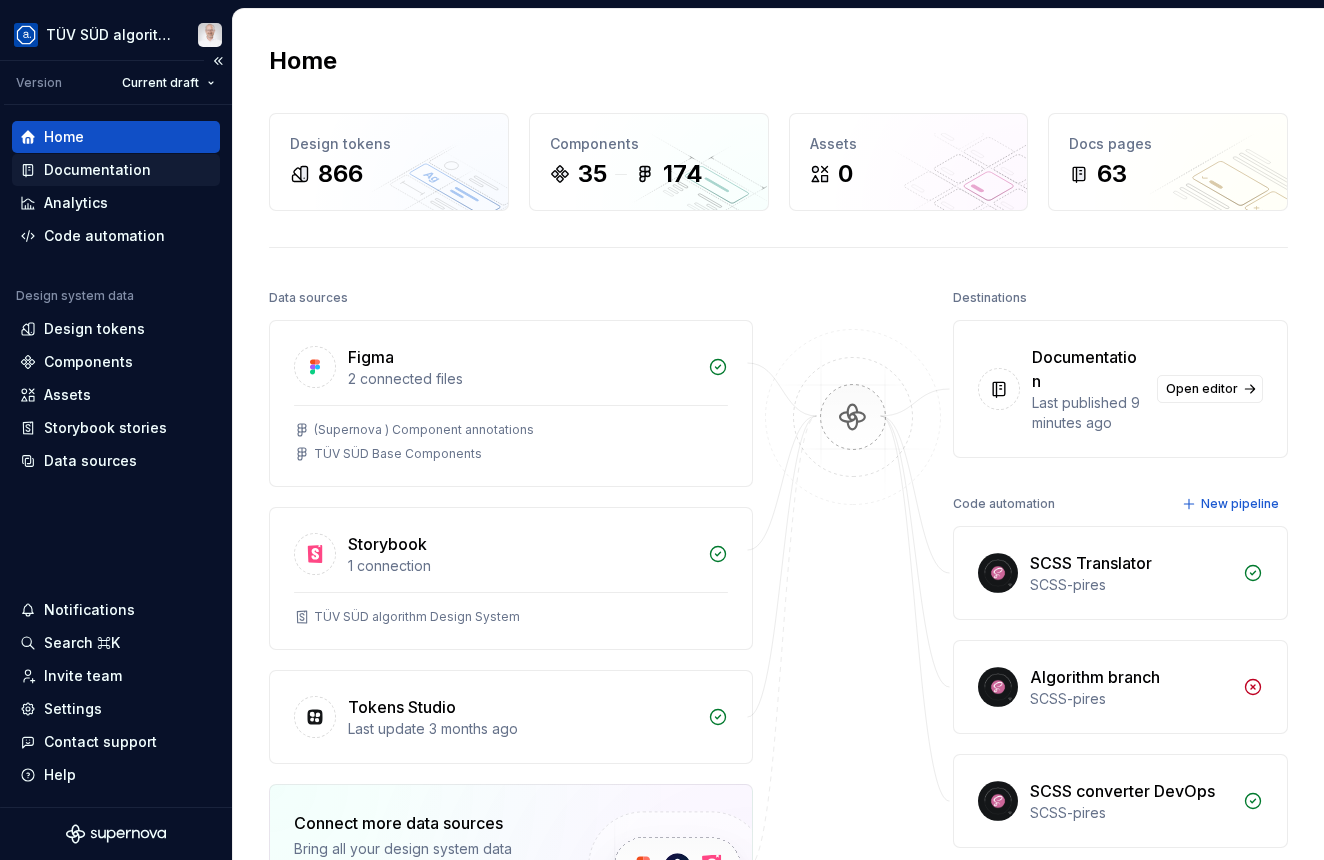 click on "Documentation" at bounding box center [97, 170] 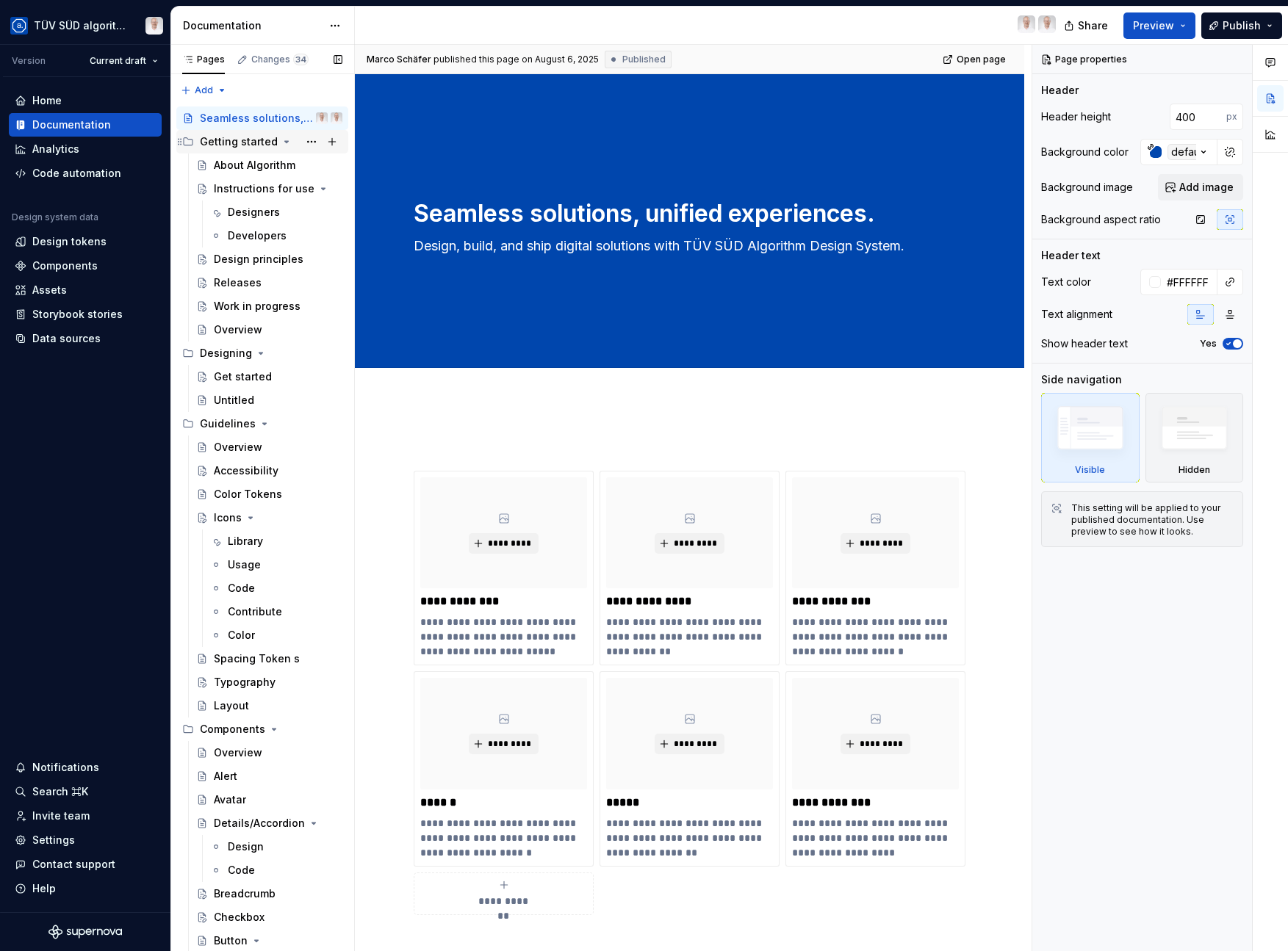 click on "Getting started" at bounding box center [239, 142] 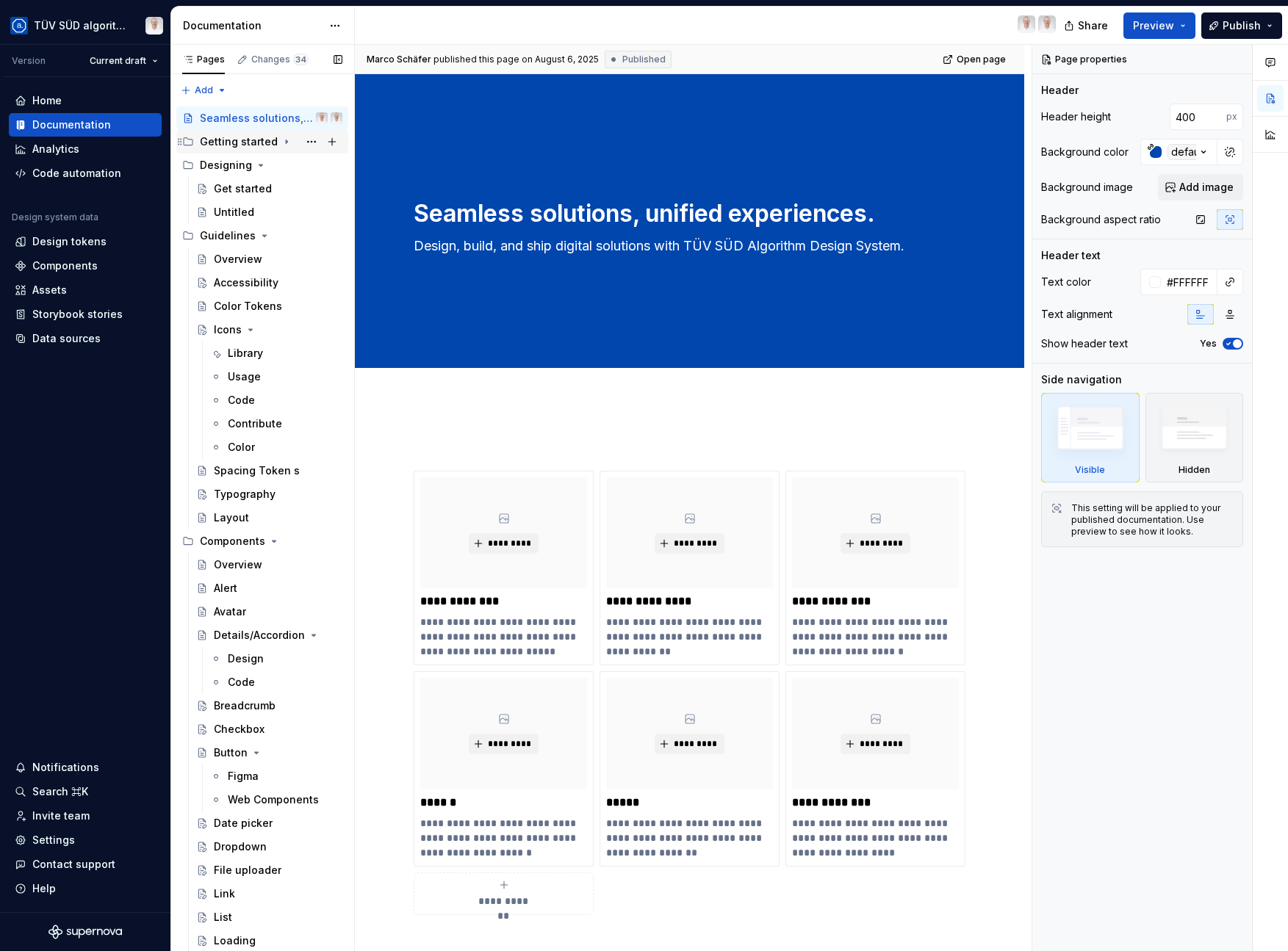 click on "Getting started" at bounding box center (239, 142) 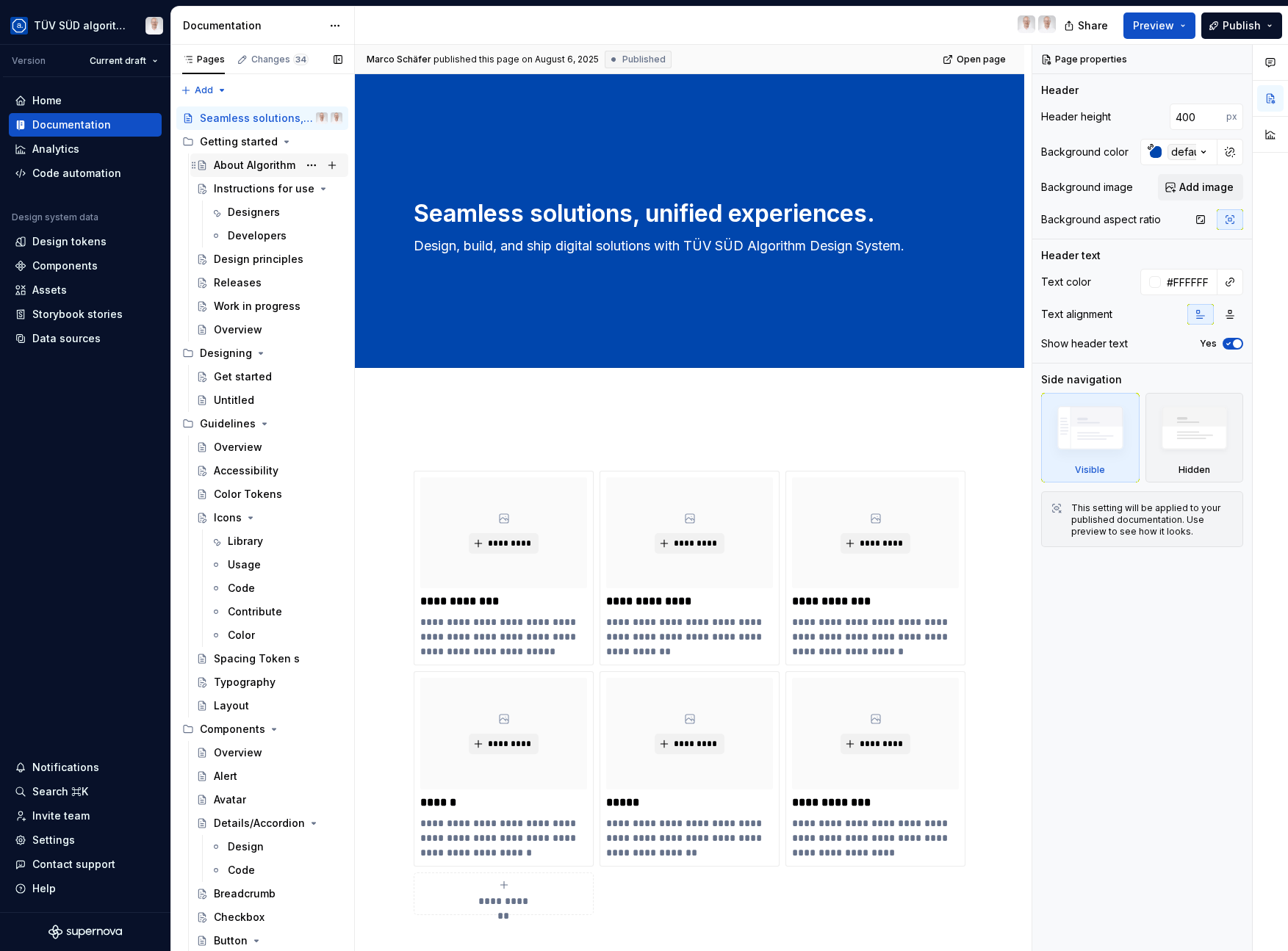 click on "About Algorithm" at bounding box center (254, 165) 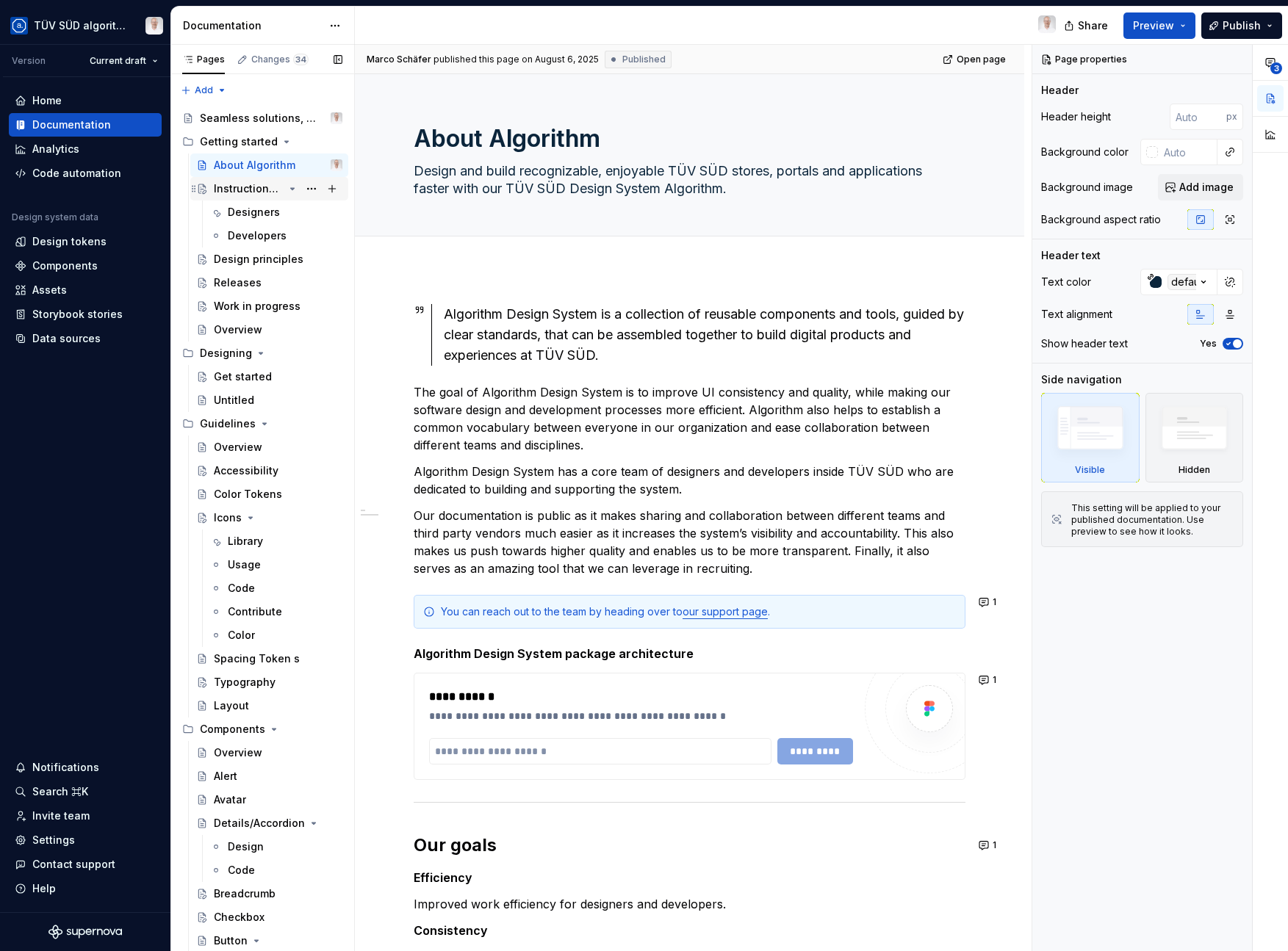 click on "Instructions for use" at bounding box center [248, 189] 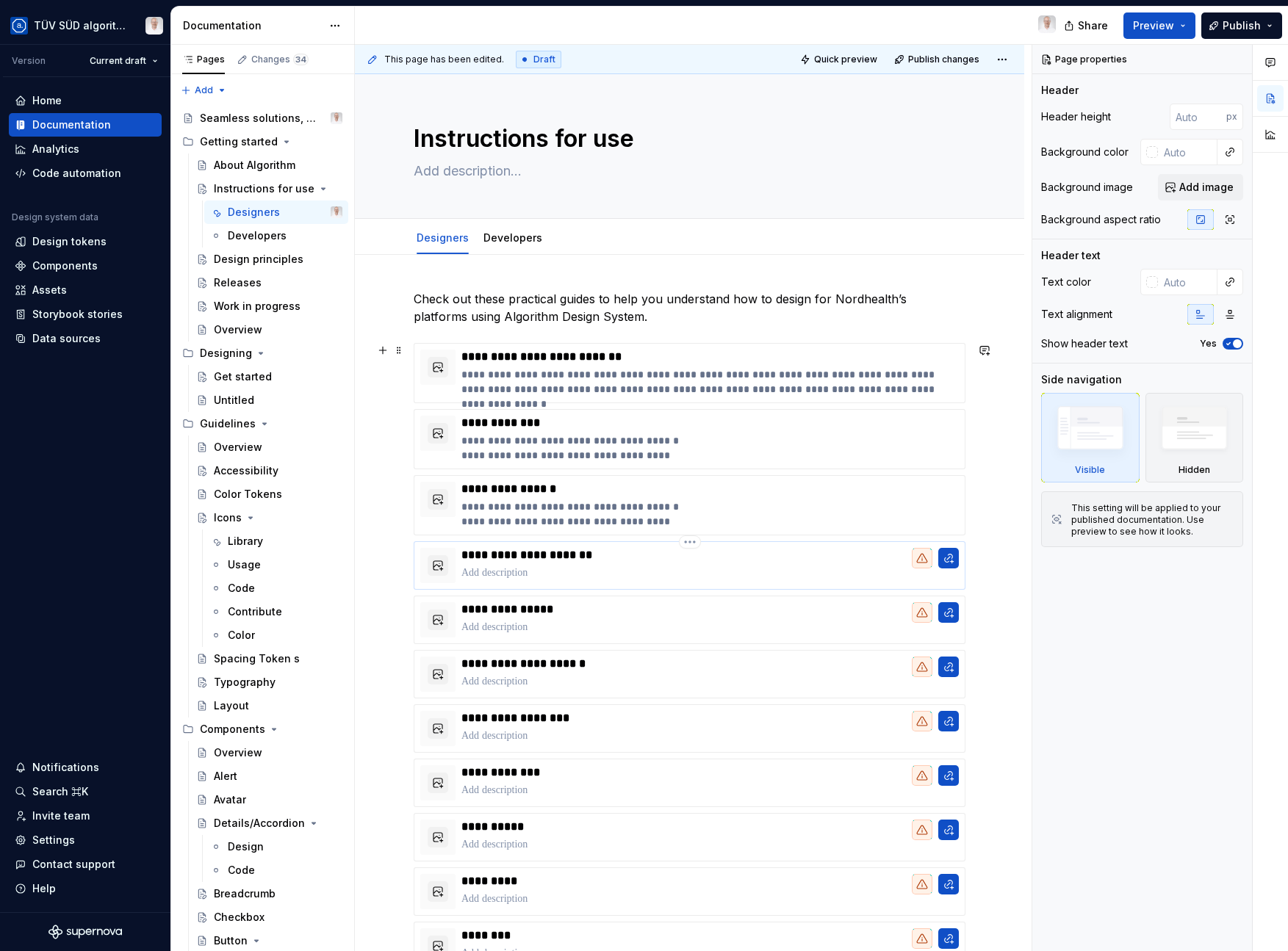 click on "**********" at bounding box center [710, 555] 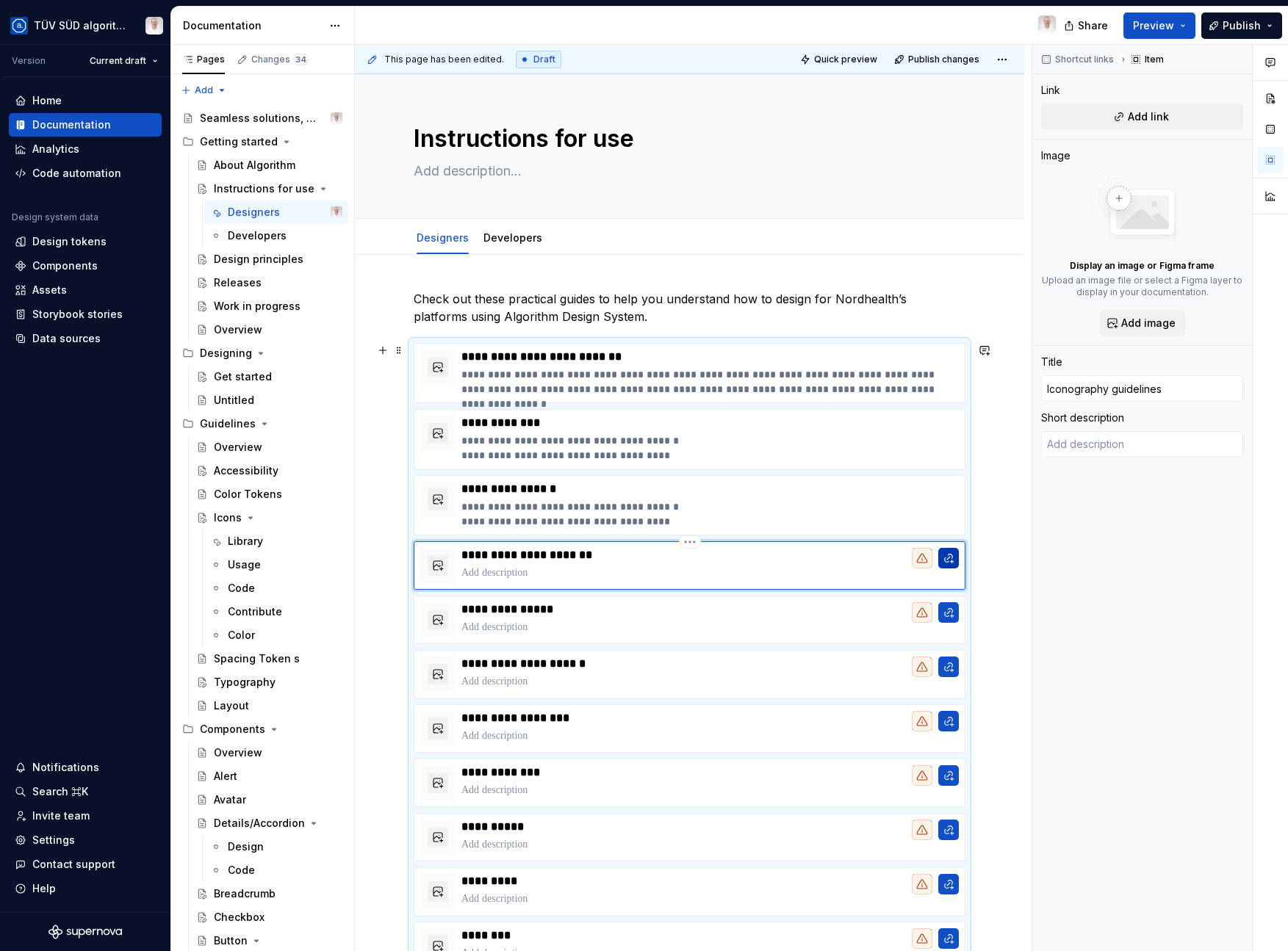 click at bounding box center [949, 558] 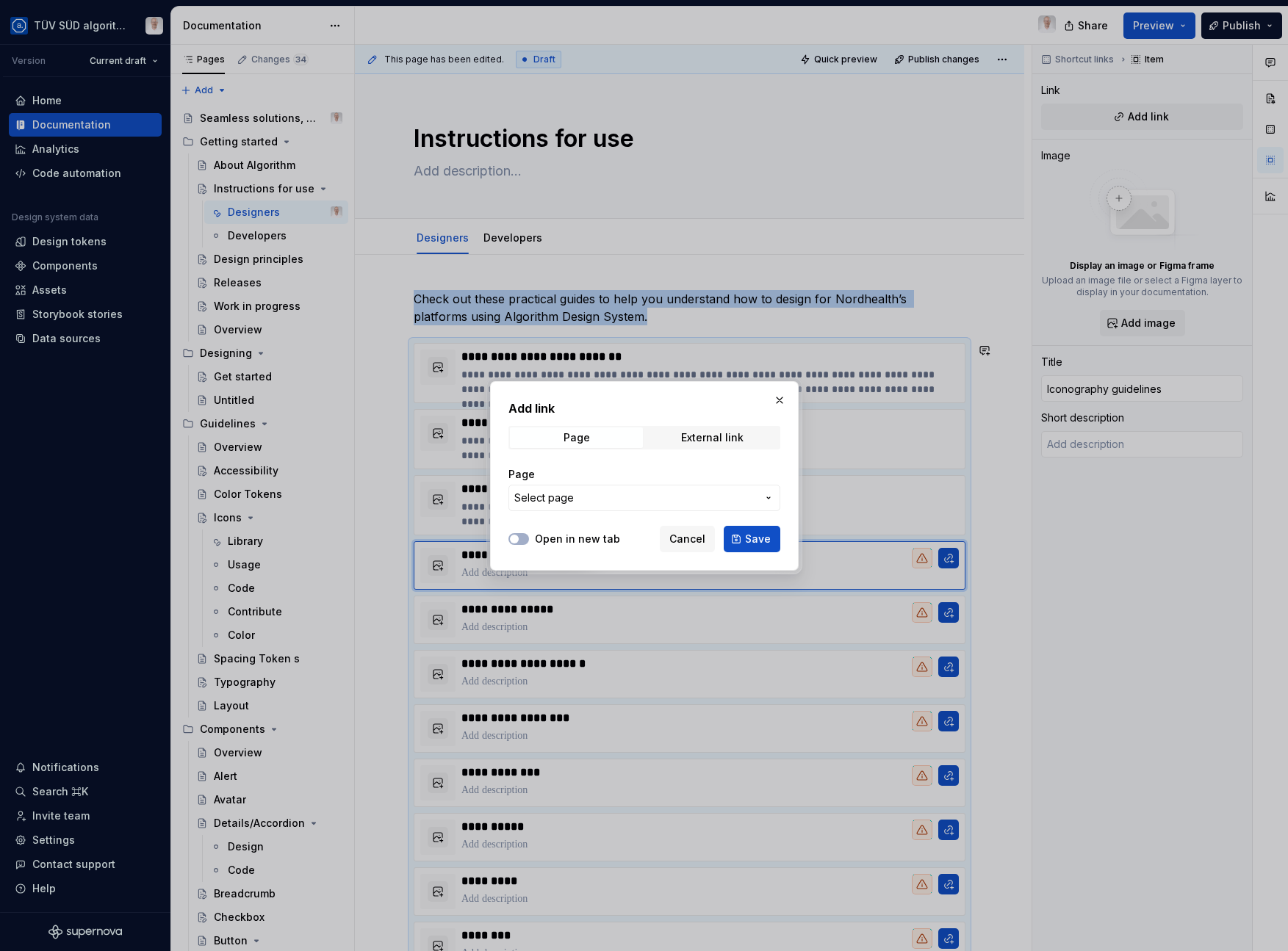 click on "Select page" at bounding box center [636, 498] 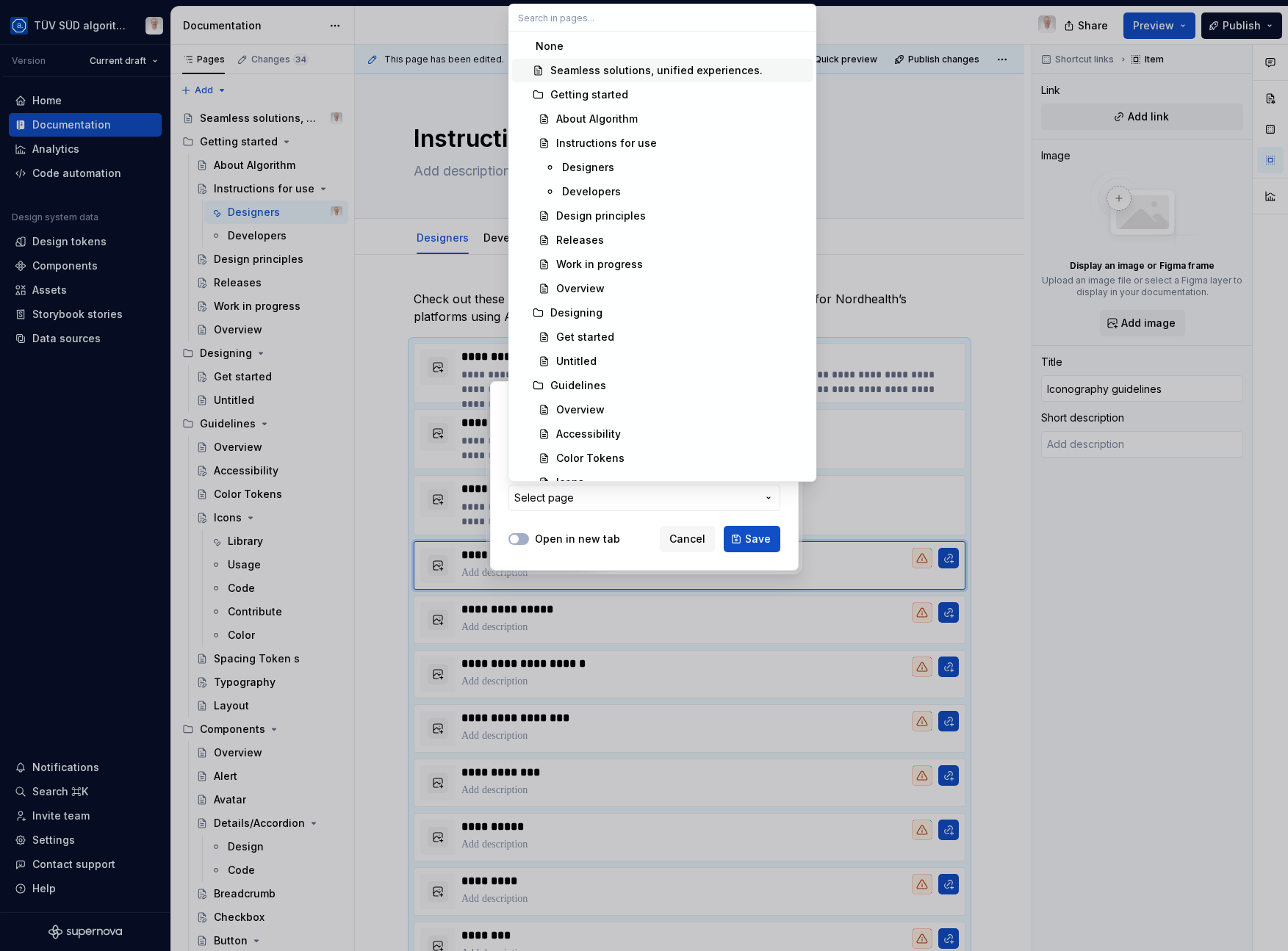 click on "Seamless solutions, unified experiences." at bounding box center (656, 70) 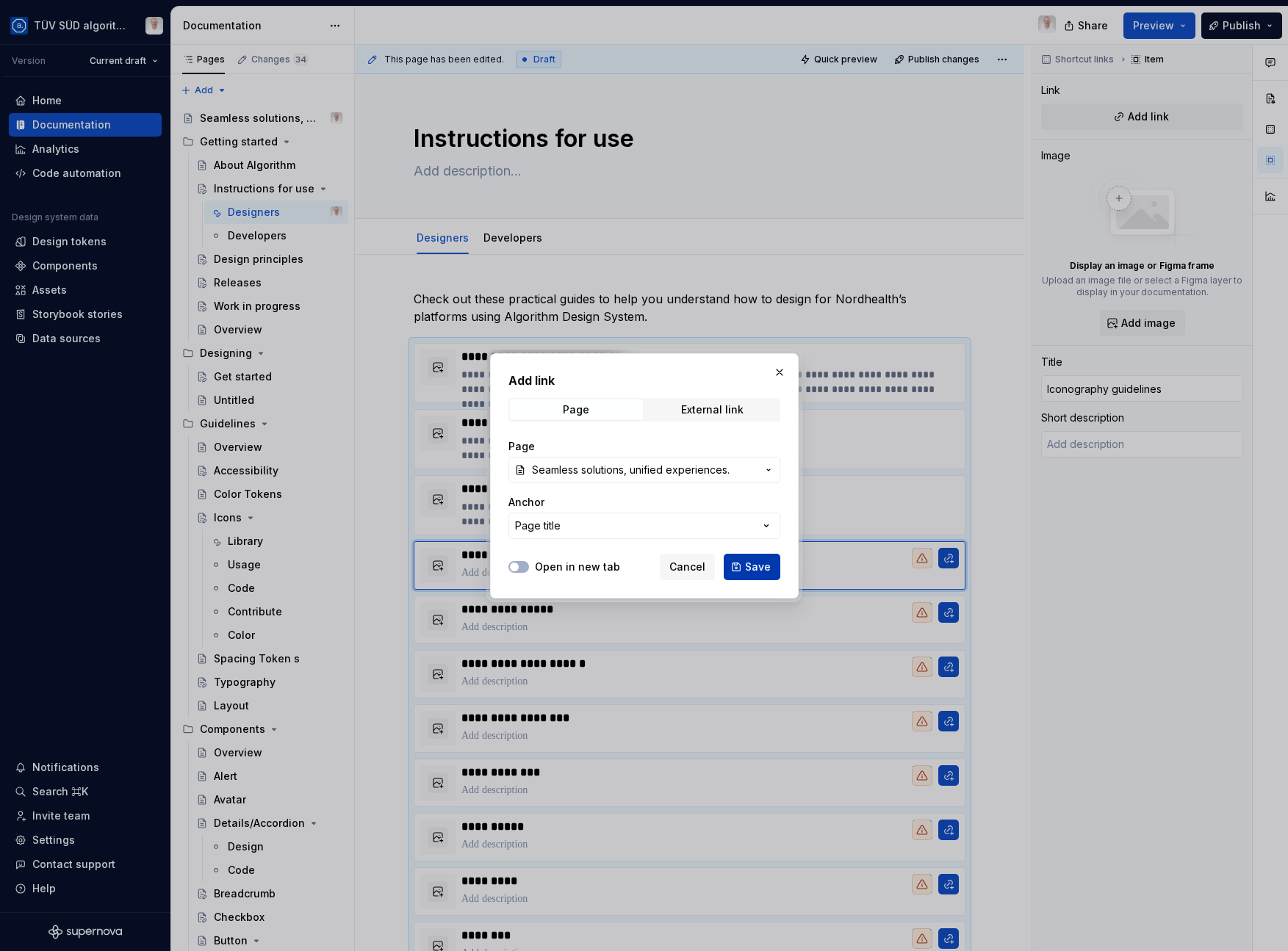 click on "Save" at bounding box center (758, 567) 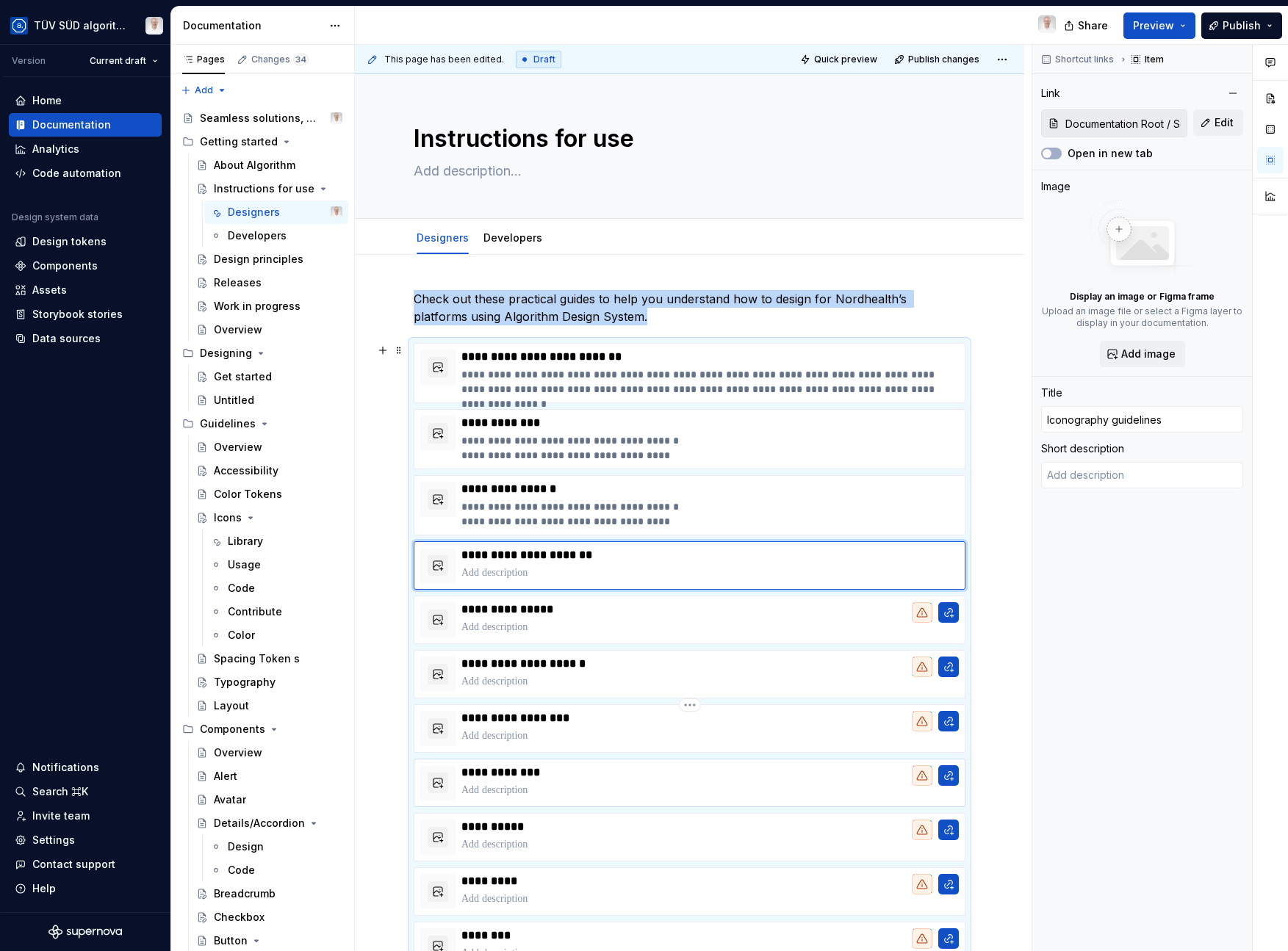 type on "*" 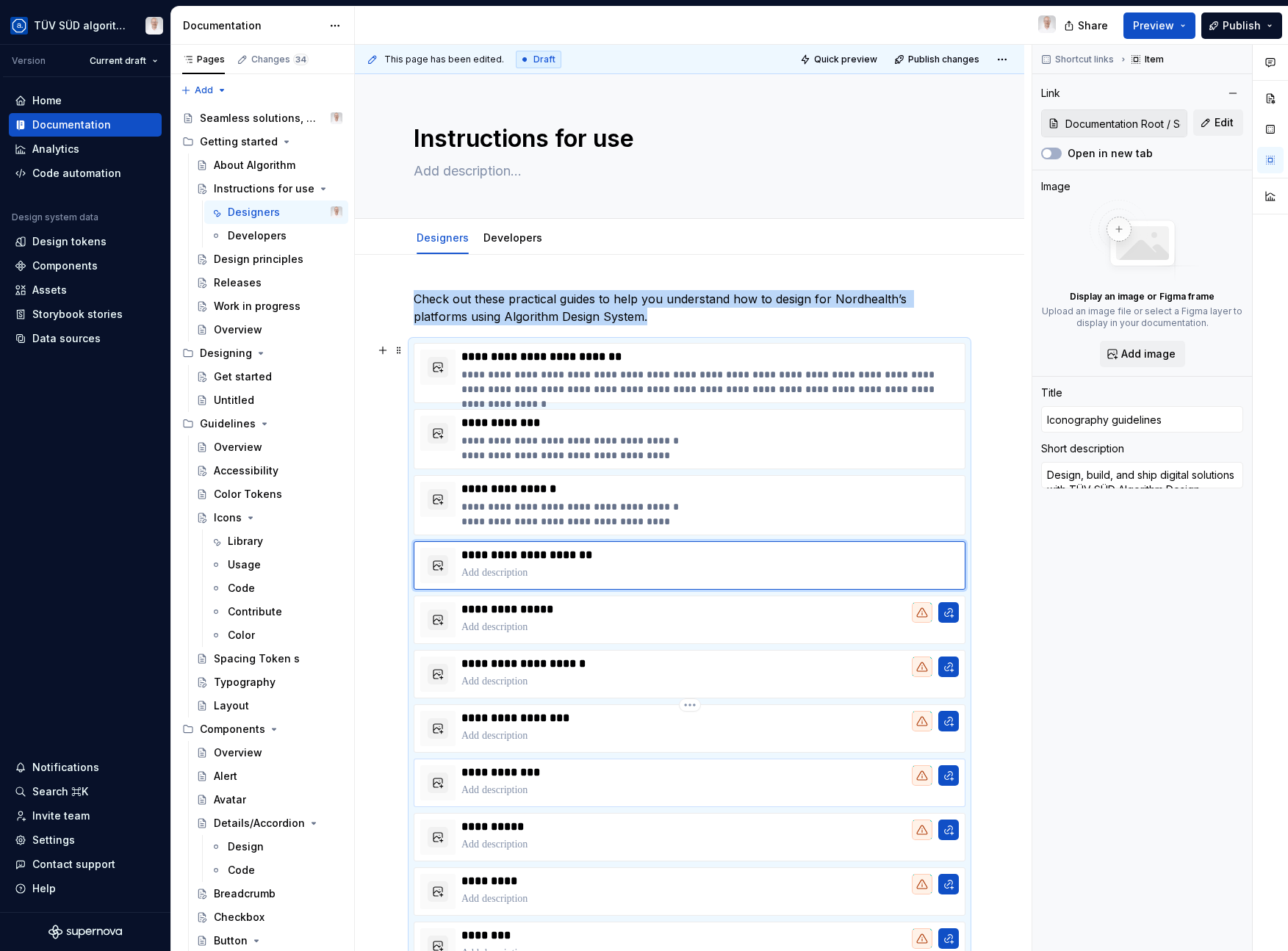 scroll, scrollTop: 142, scrollLeft: 0, axis: vertical 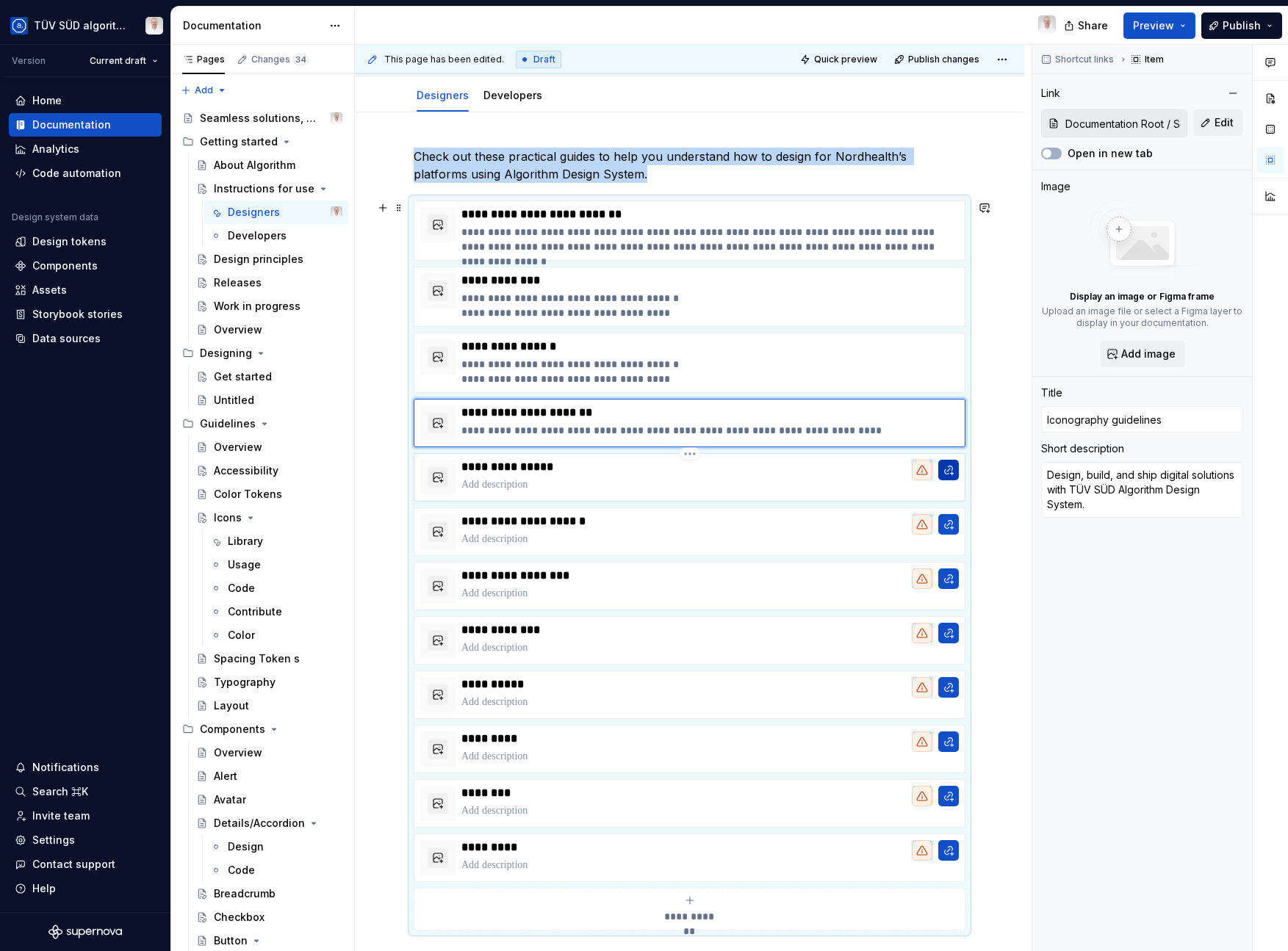type on "*" 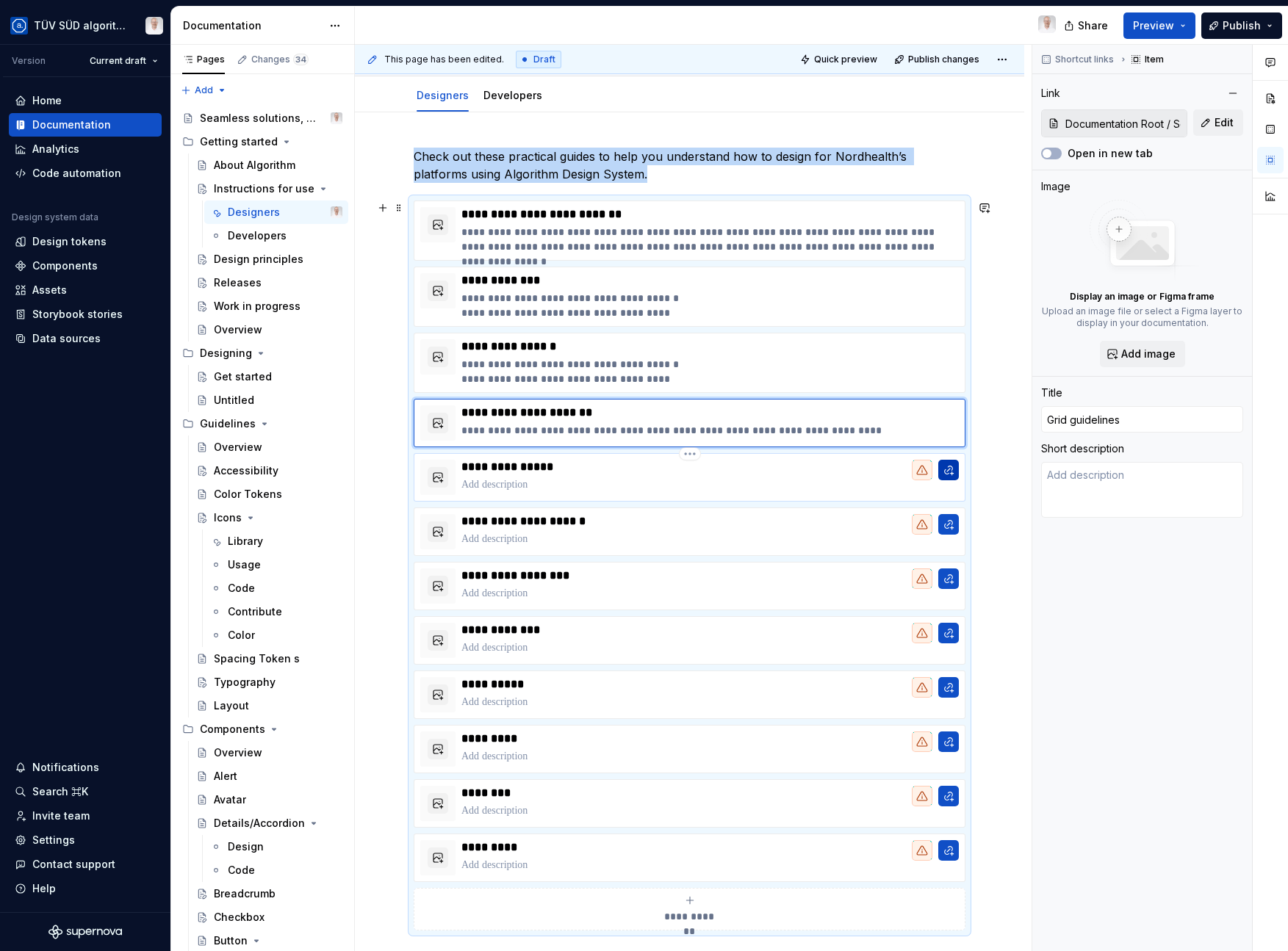click at bounding box center [949, 470] 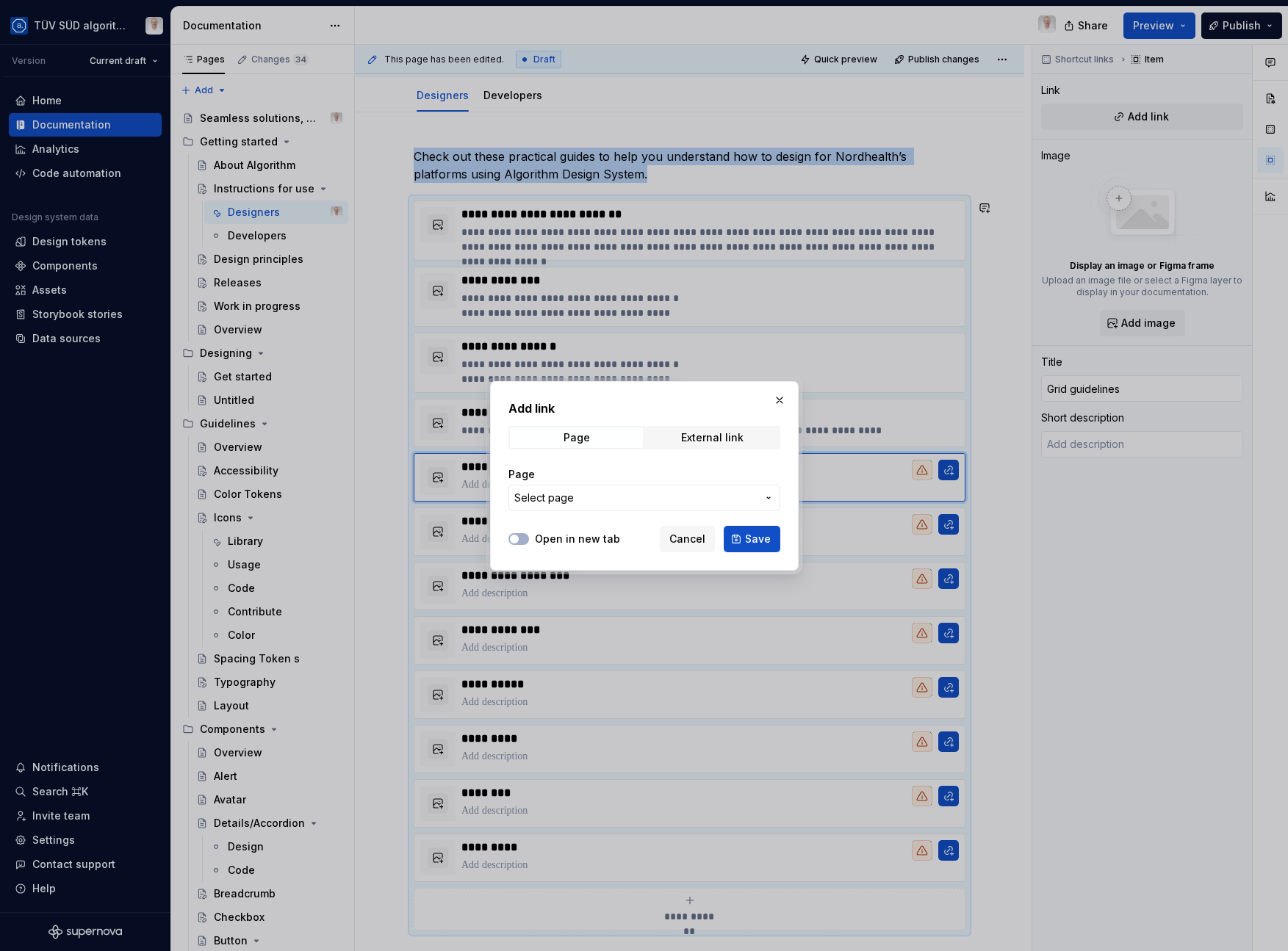 click on "Select page" at bounding box center [644, 498] 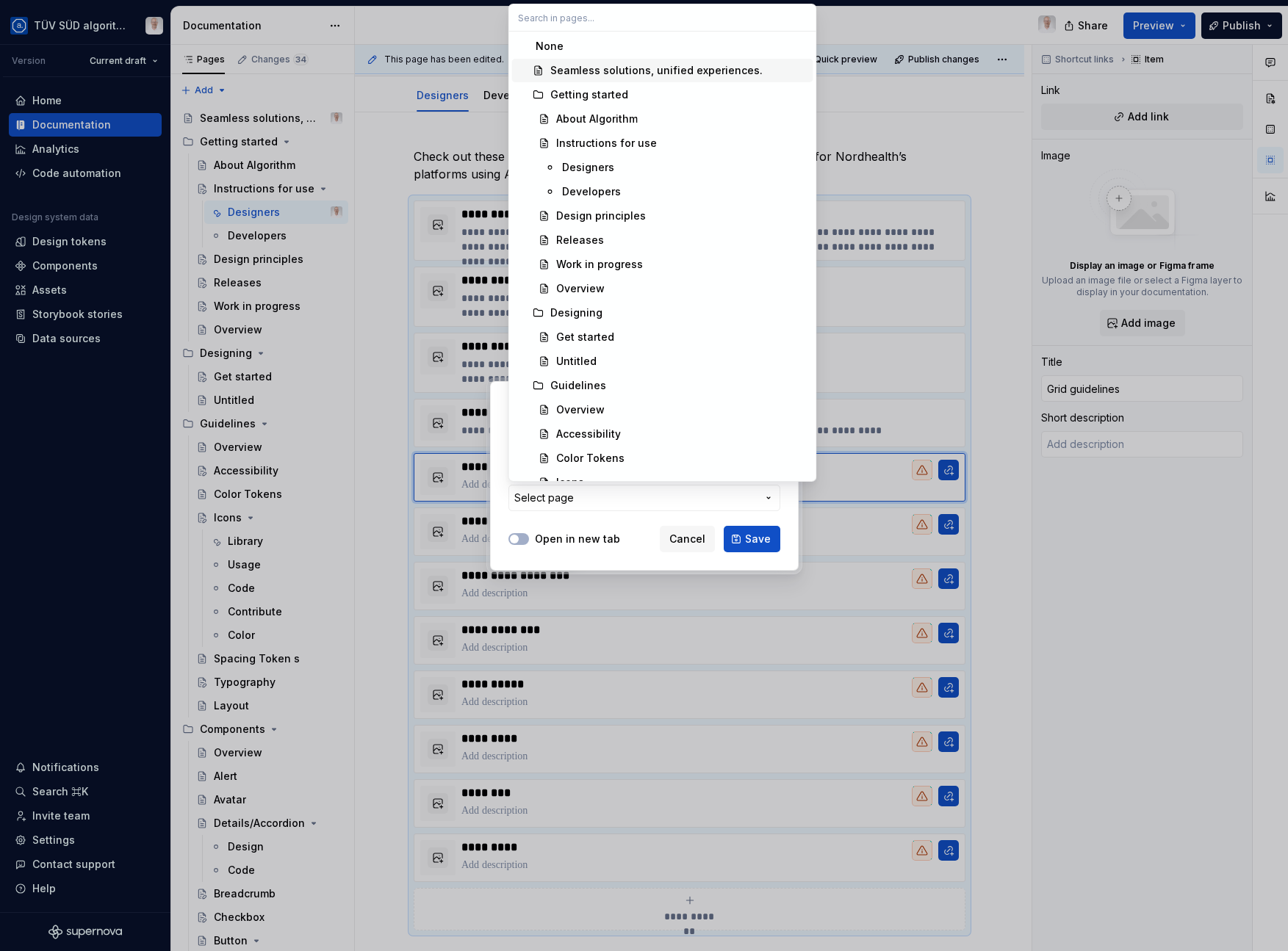 click on "Seamless solutions, unified experiences." at bounding box center (656, 70) 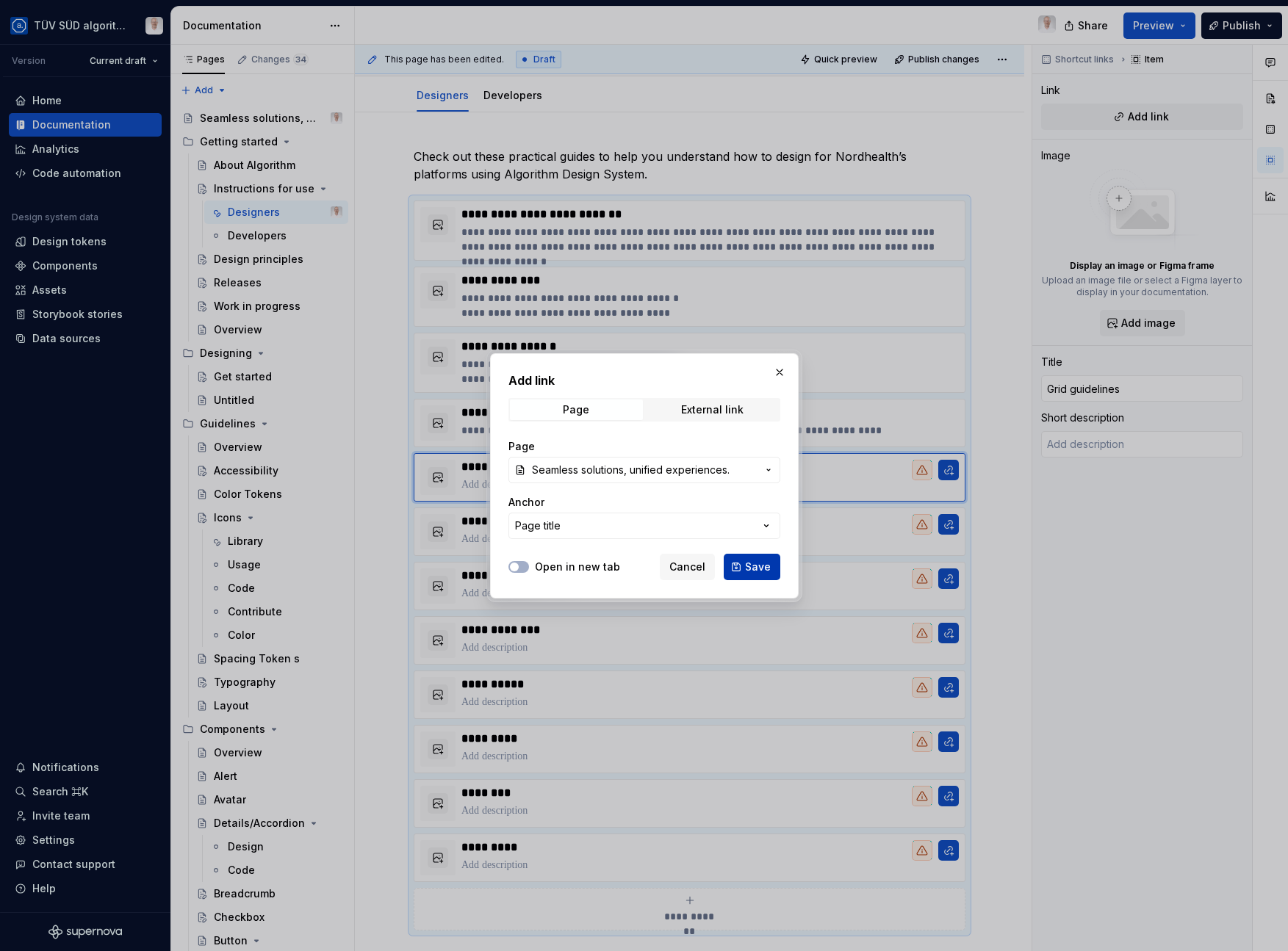 click on "Save" at bounding box center [758, 567] 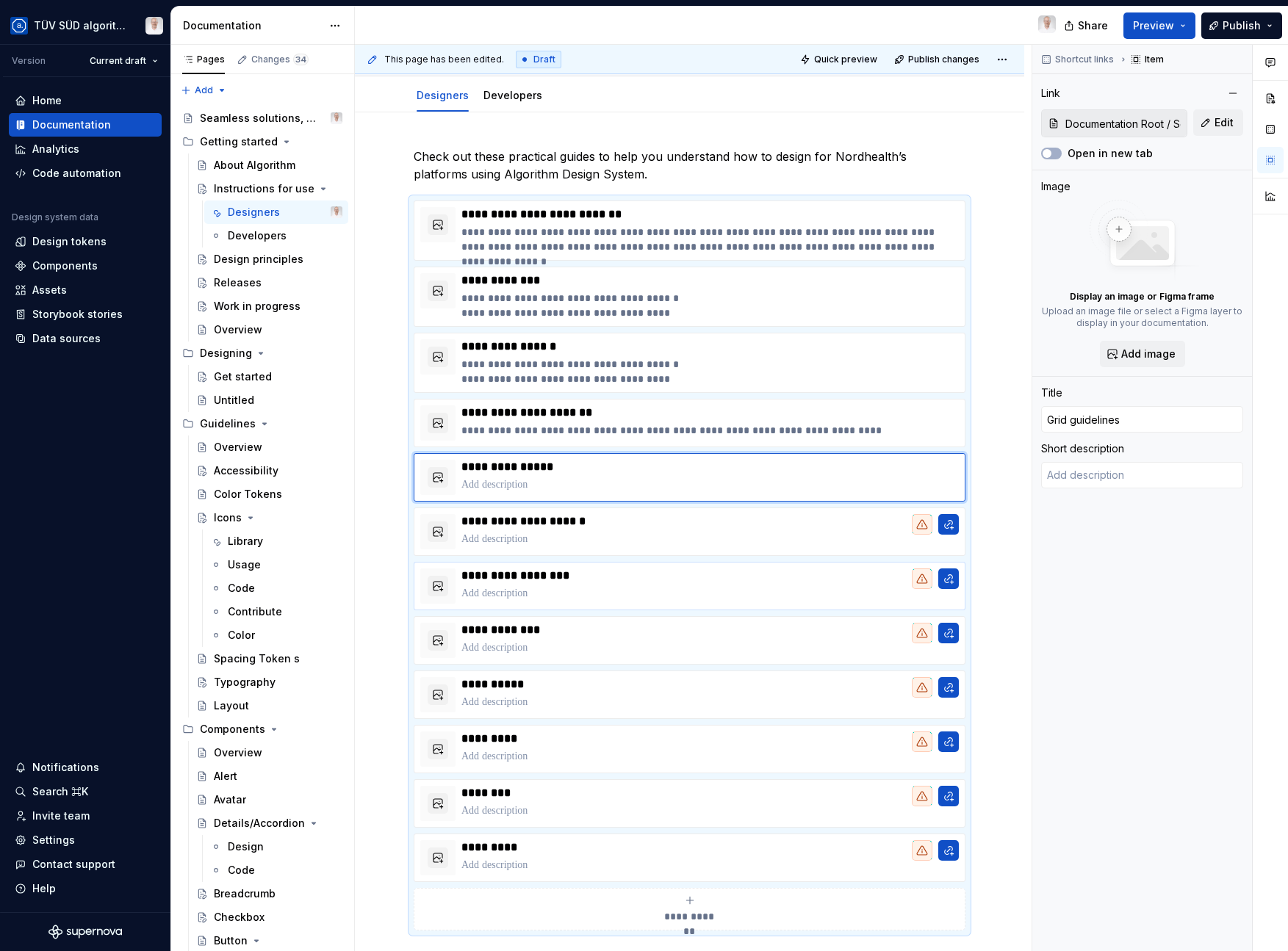 type on "*" 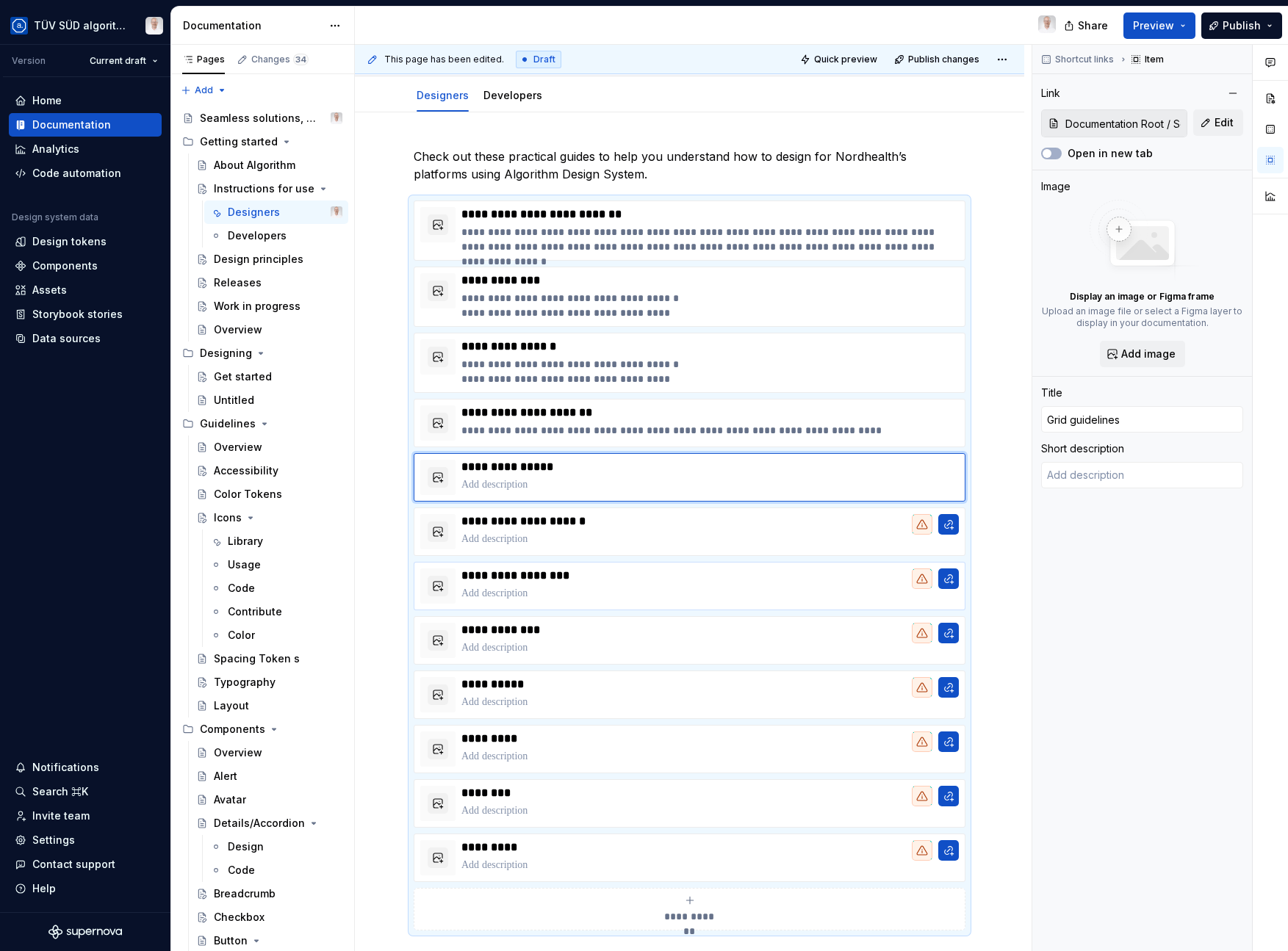 type on "Design, build, and ship digital solutions with TÜV SÜD Algorithm Design System." 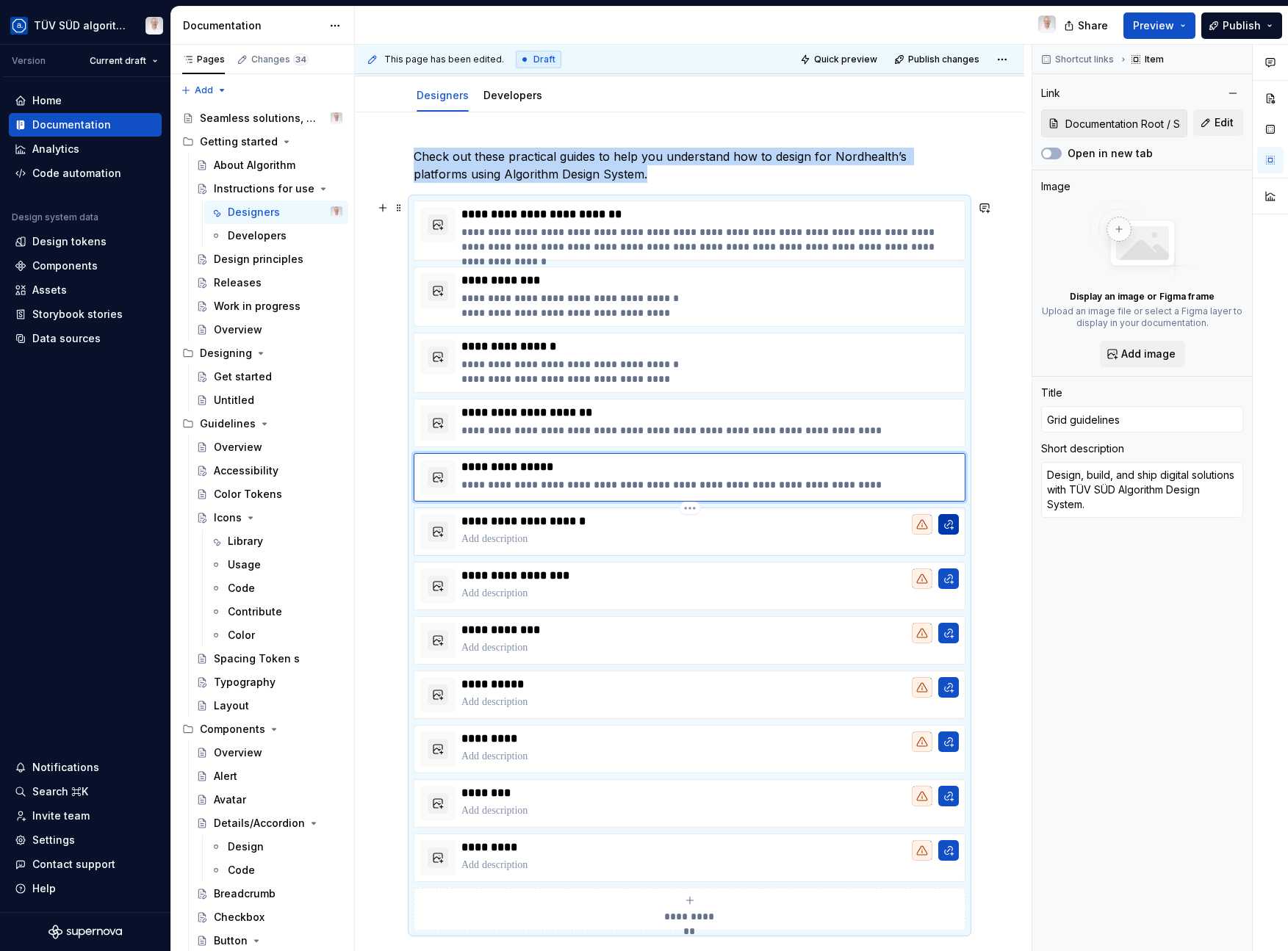 type on "*" 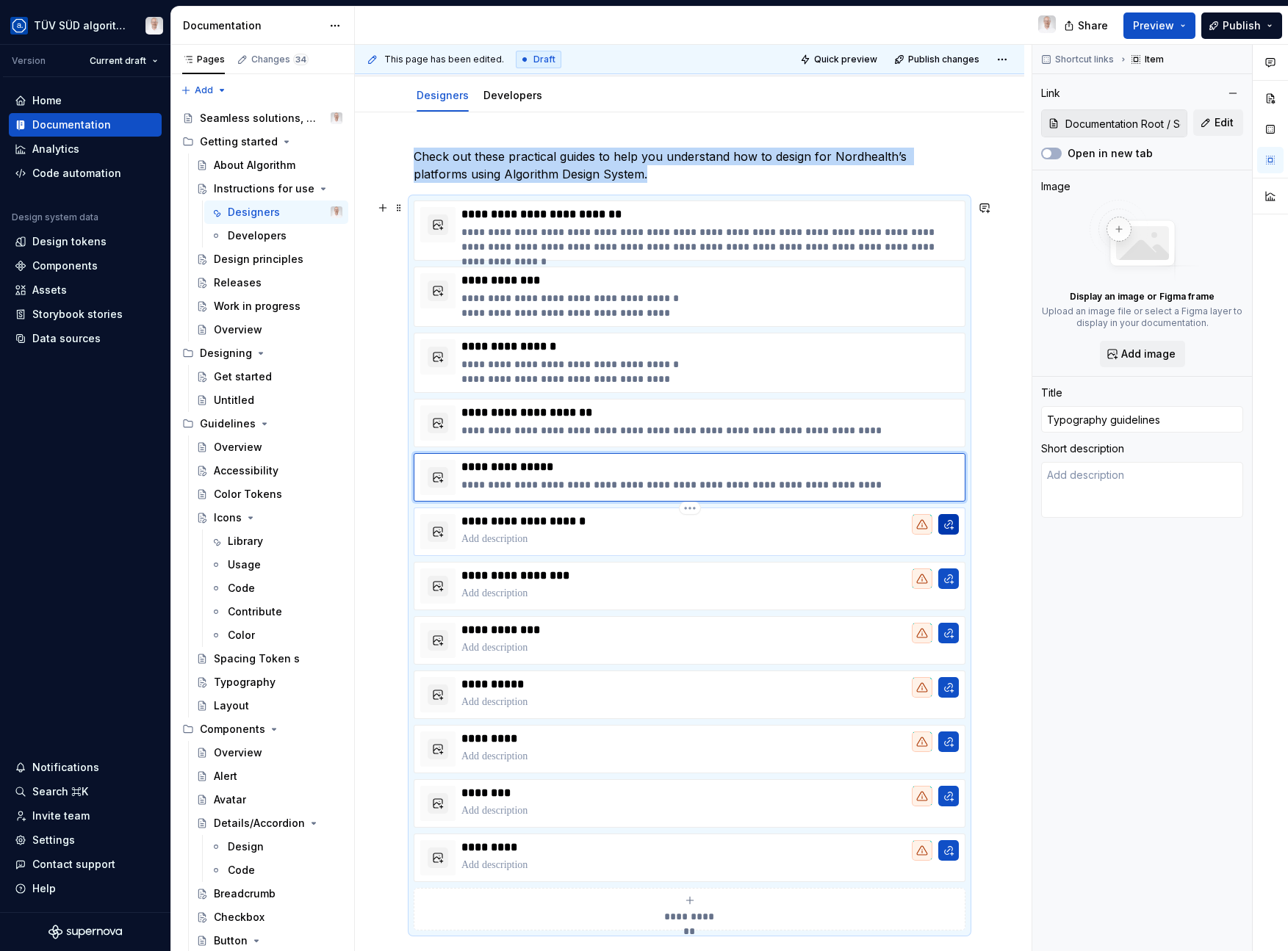 click at bounding box center (949, 524) 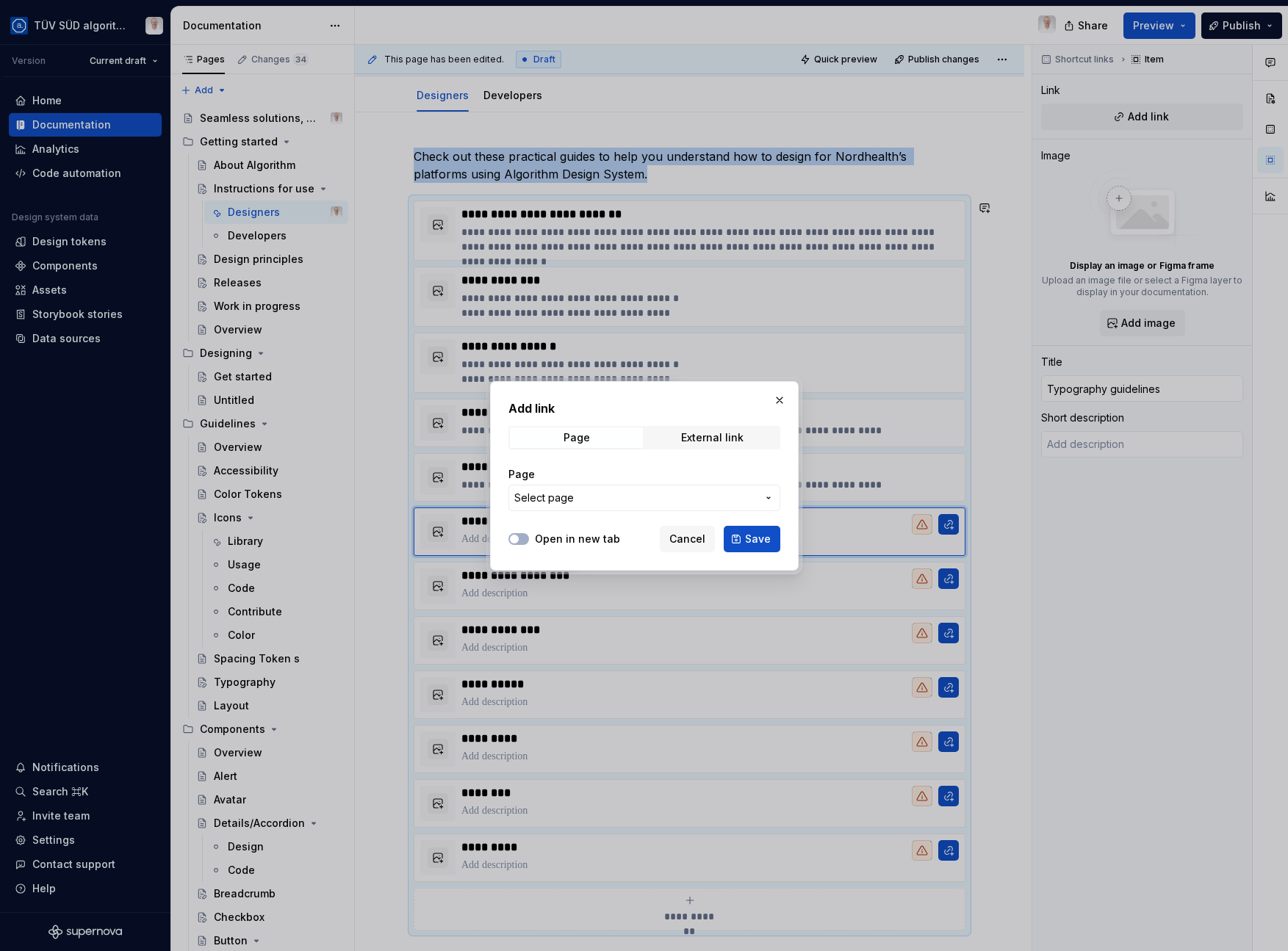 click on "Select page" at bounding box center [636, 498] 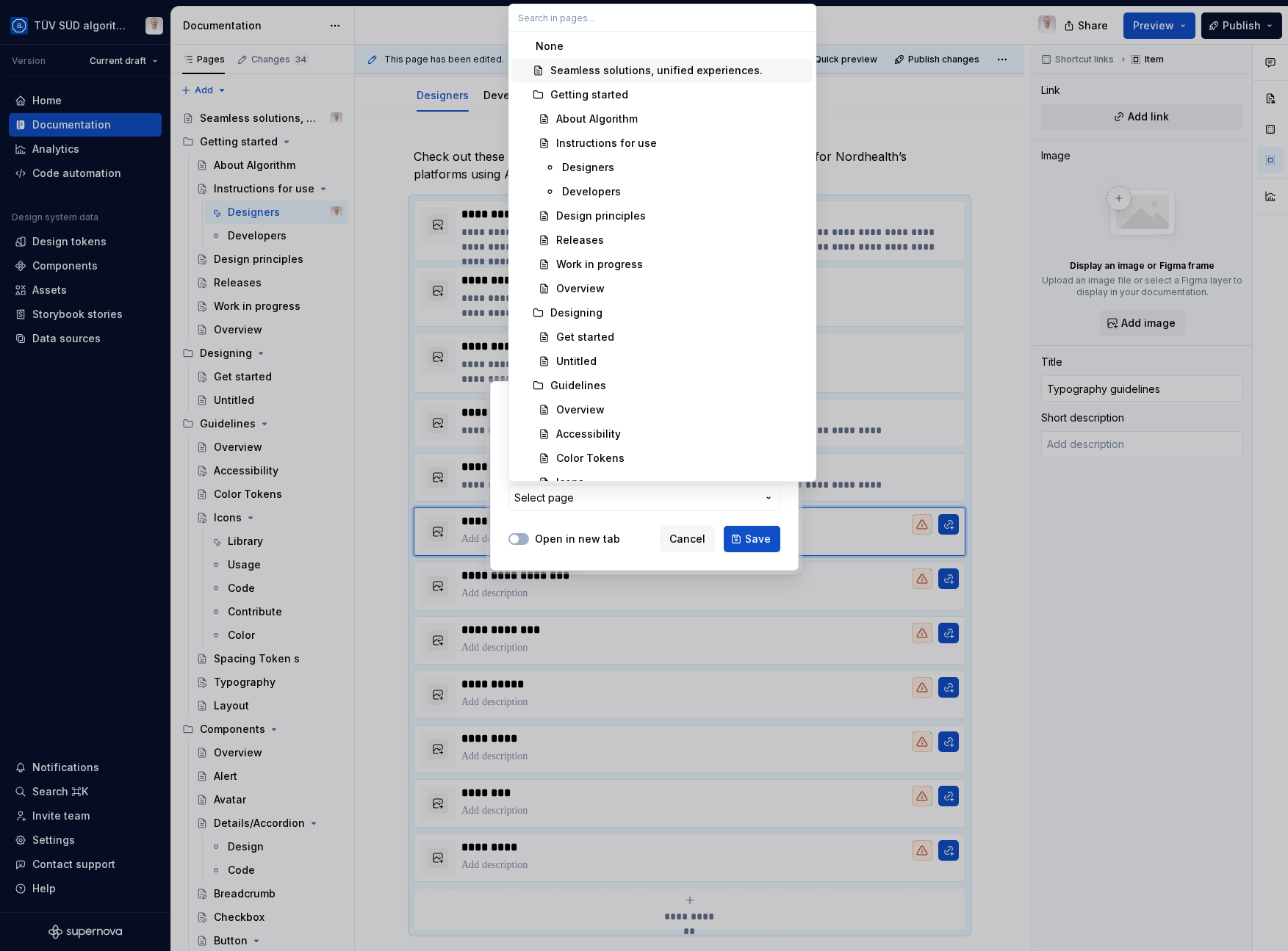 click on "Seamless solutions, unified experiences." at bounding box center (656, 70) 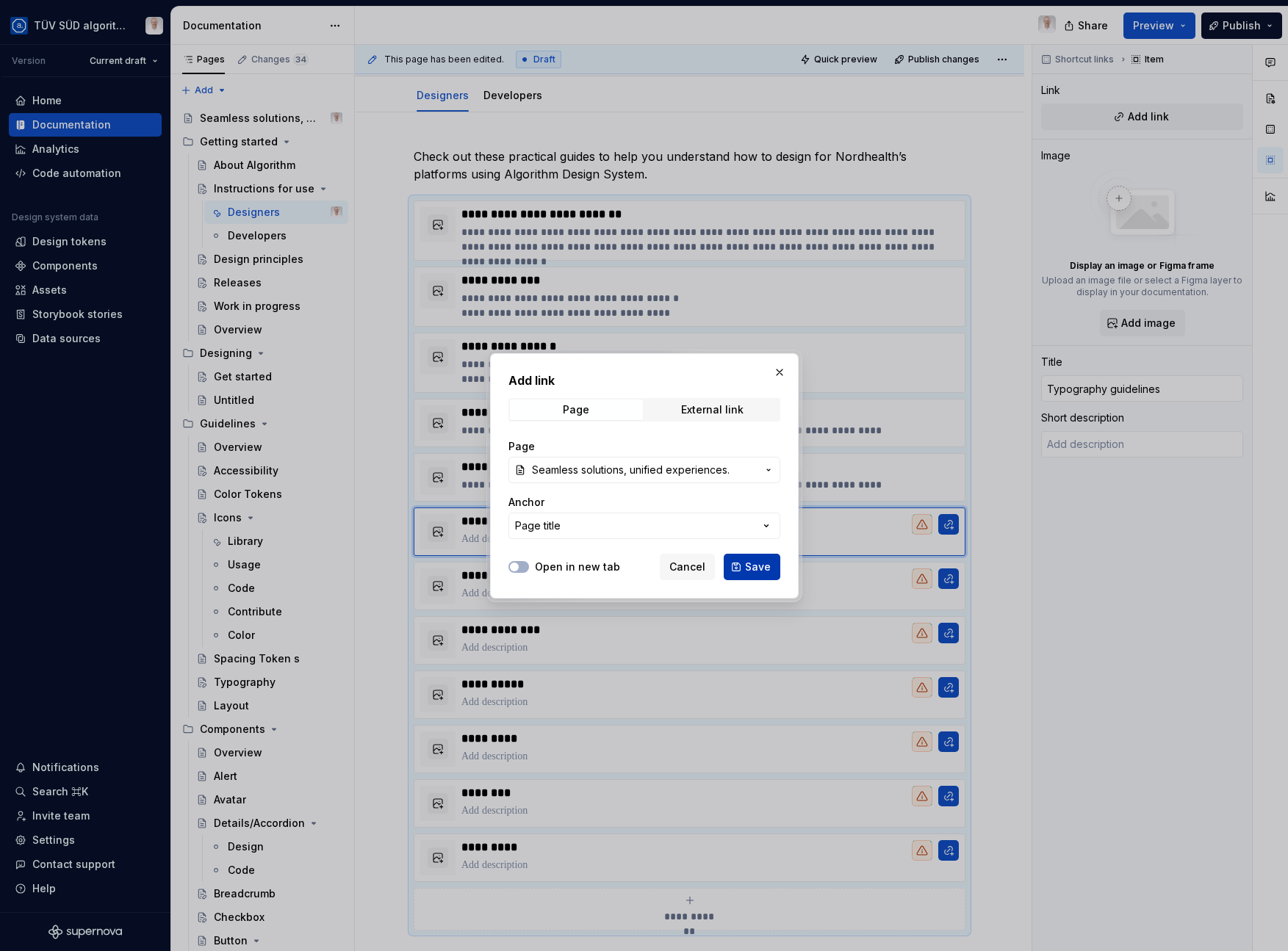 click on "Save" at bounding box center [758, 567] 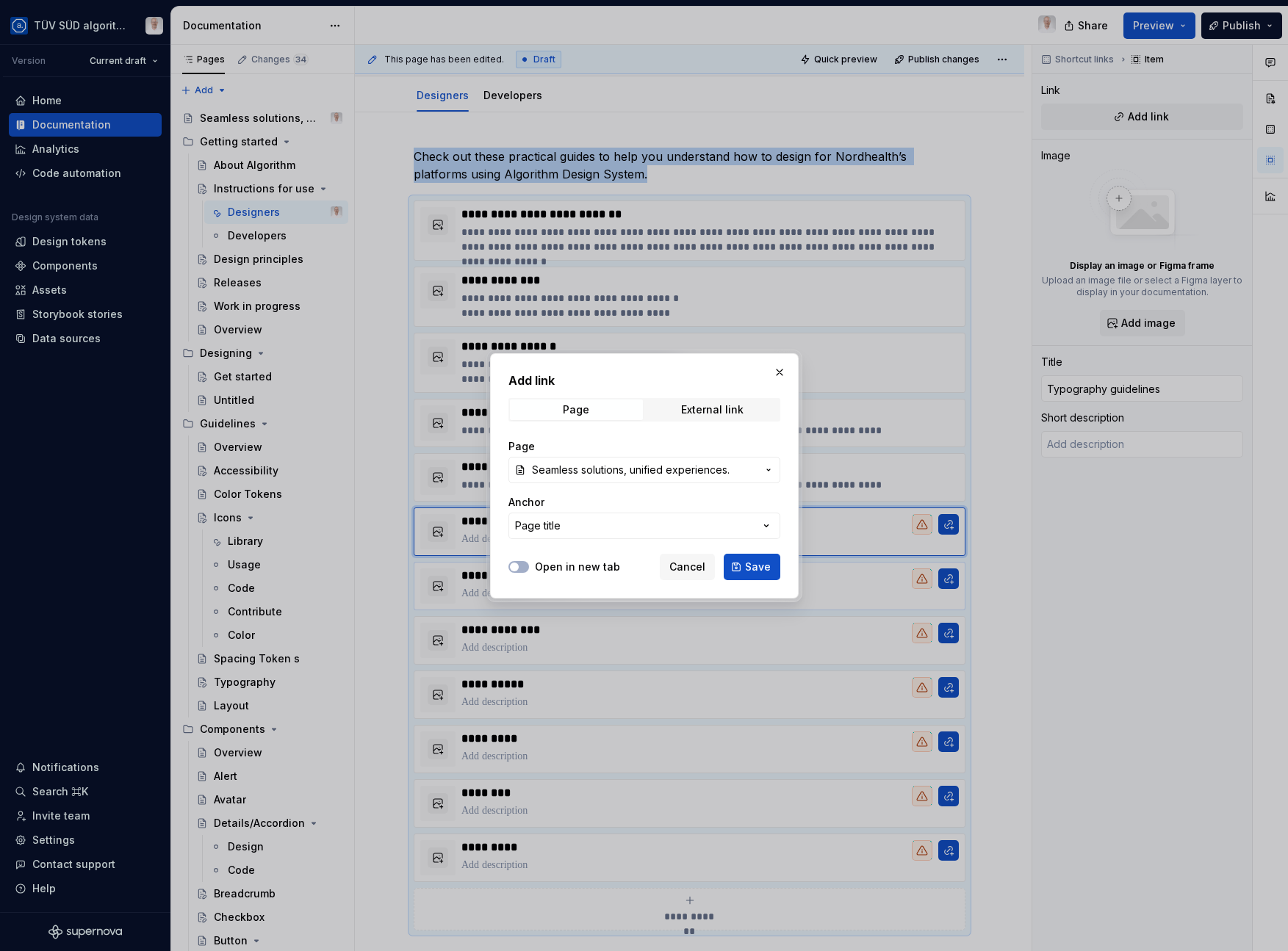 type on "*" 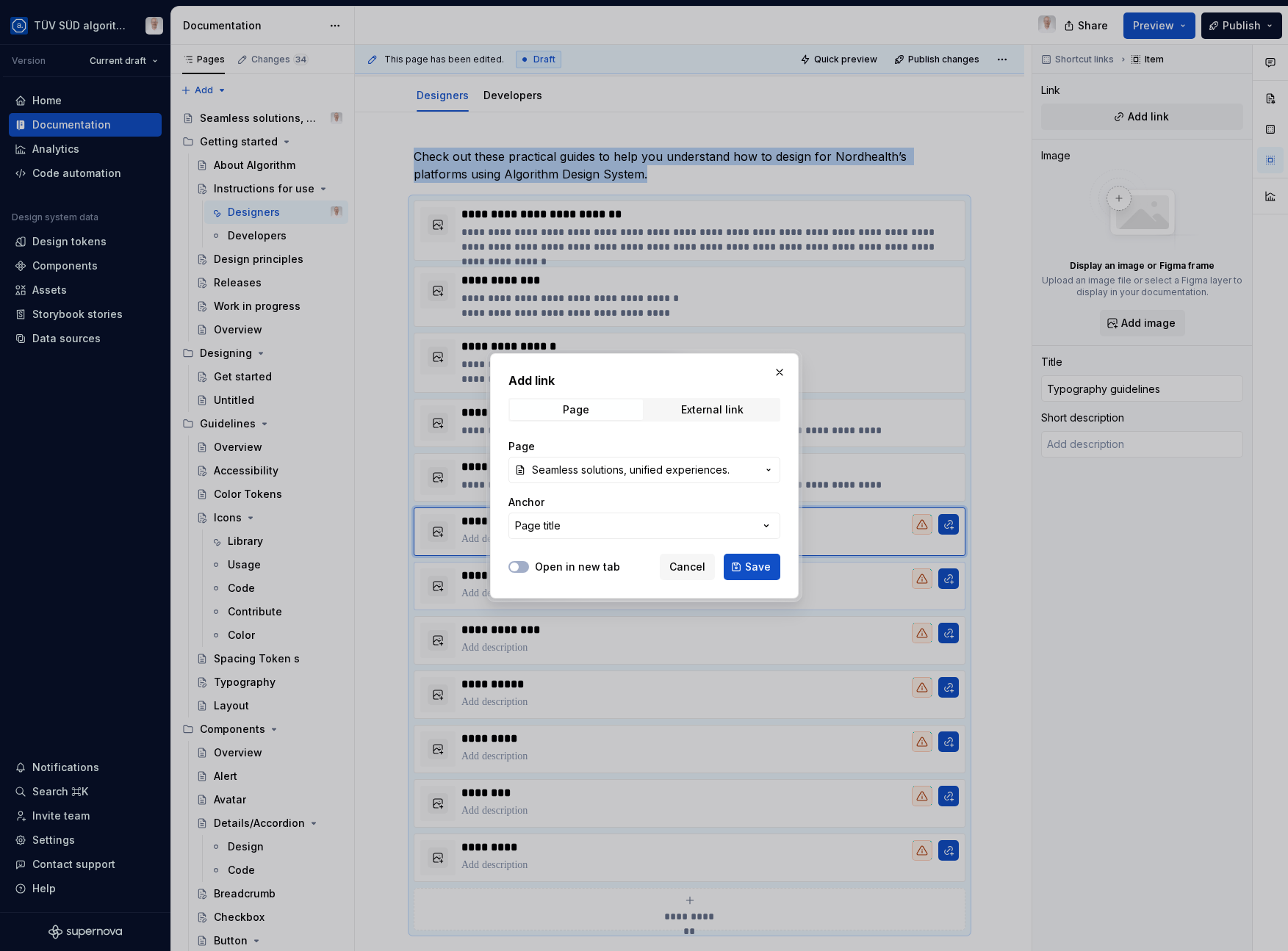 type on "Design, build, and ship digital solutions with TÜV SÜD Algorithm Design System." 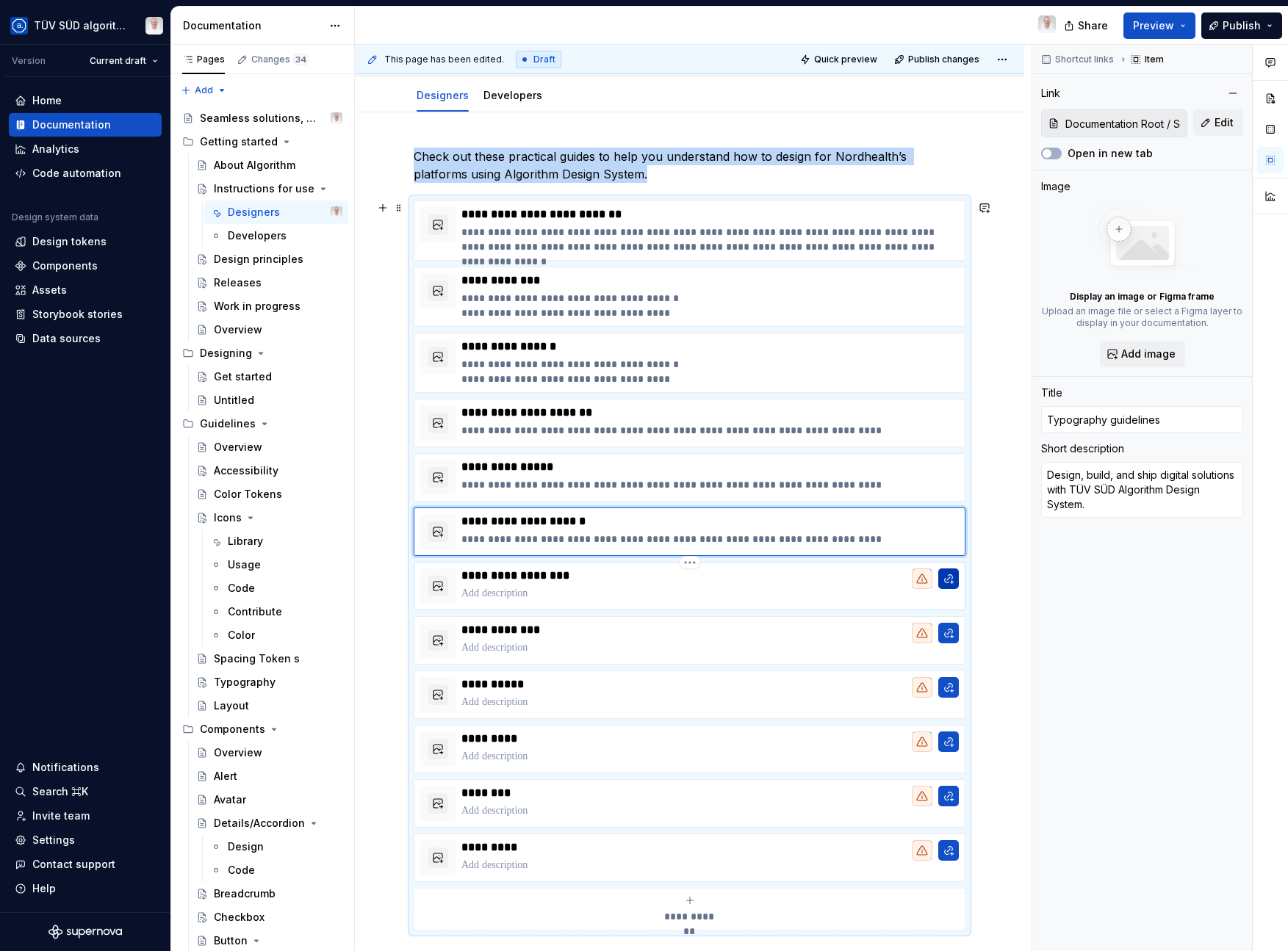 type on "*" 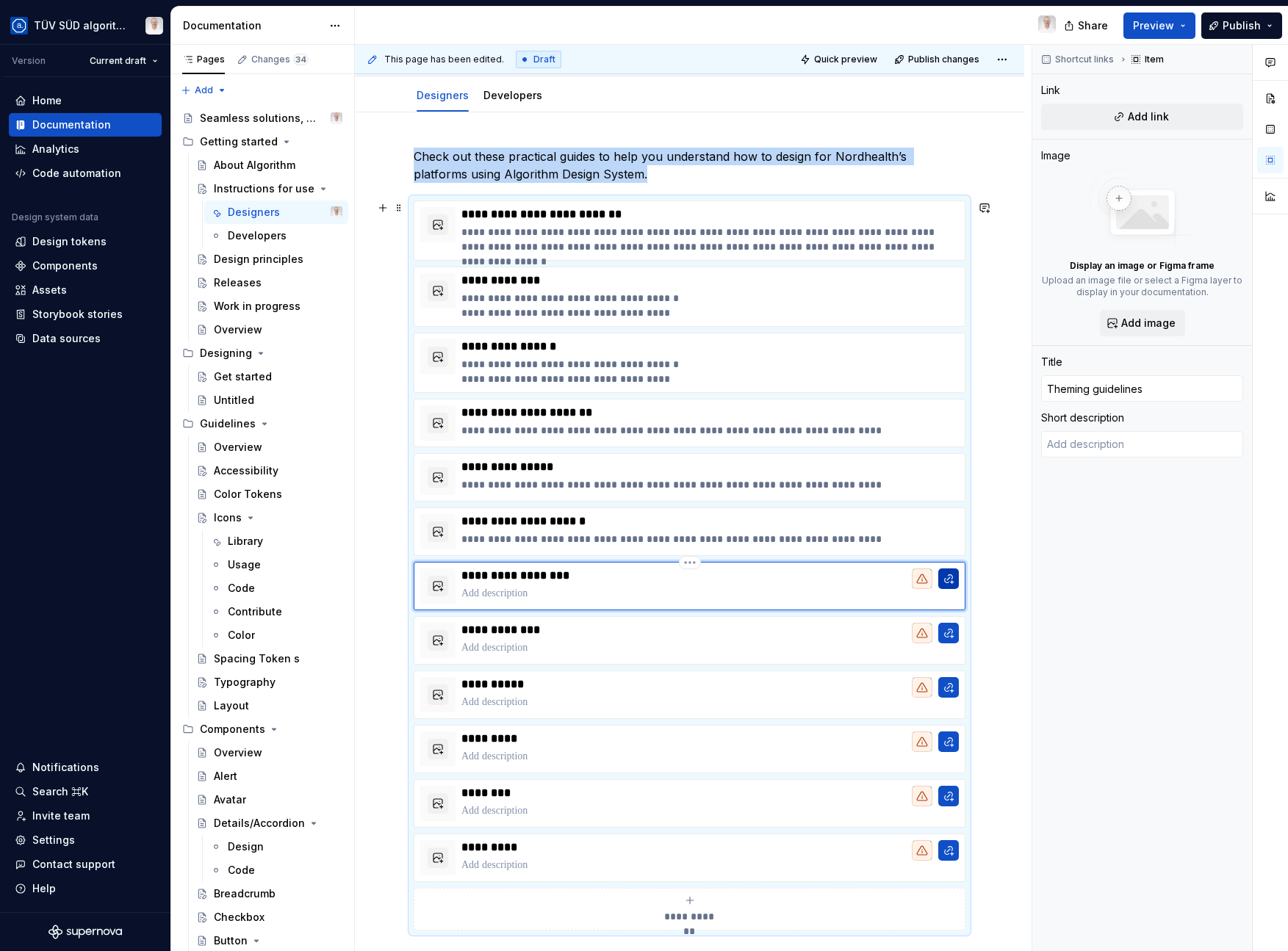 click at bounding box center [949, 579] 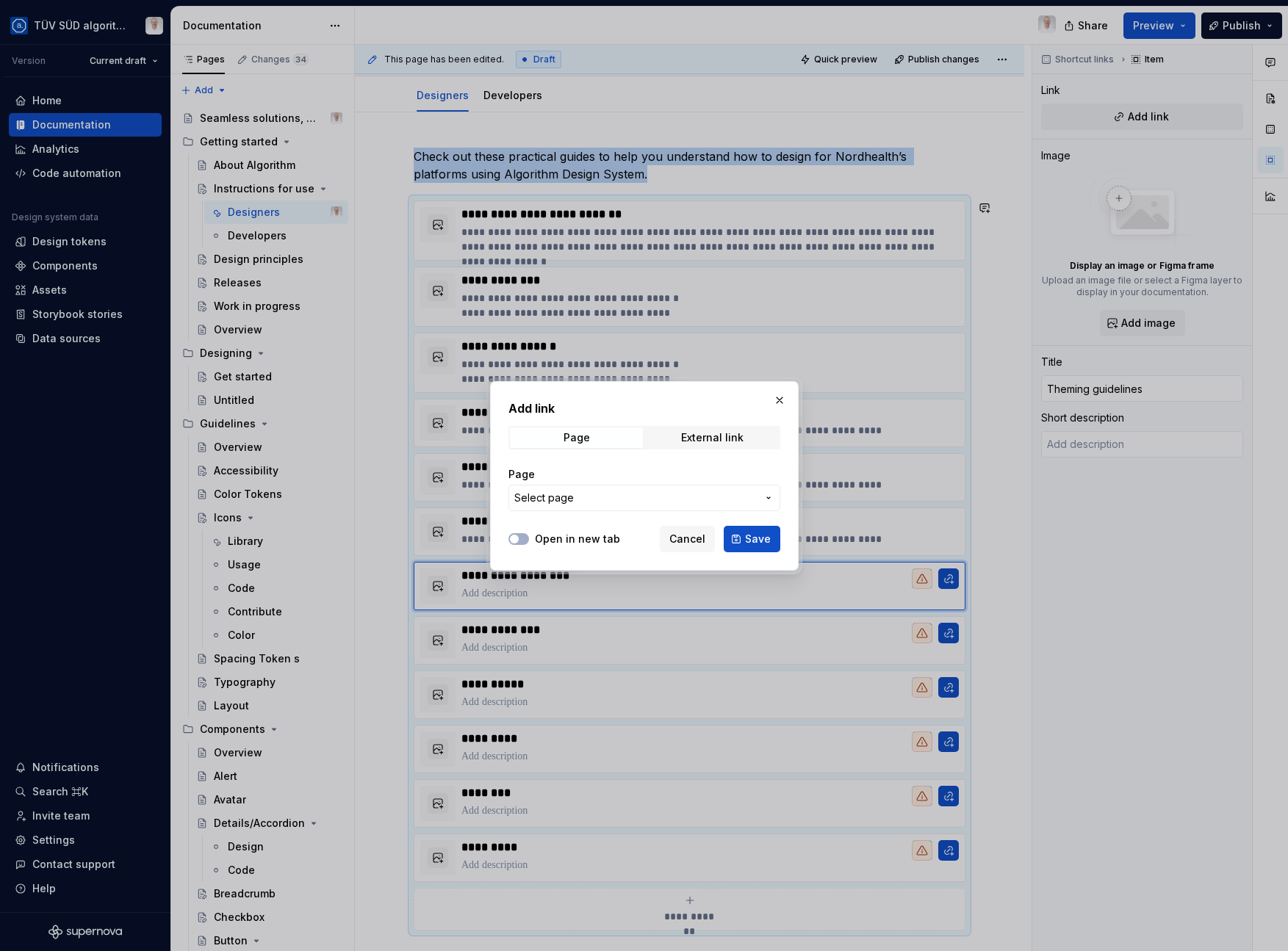 click on "Select page" at bounding box center (636, 498) 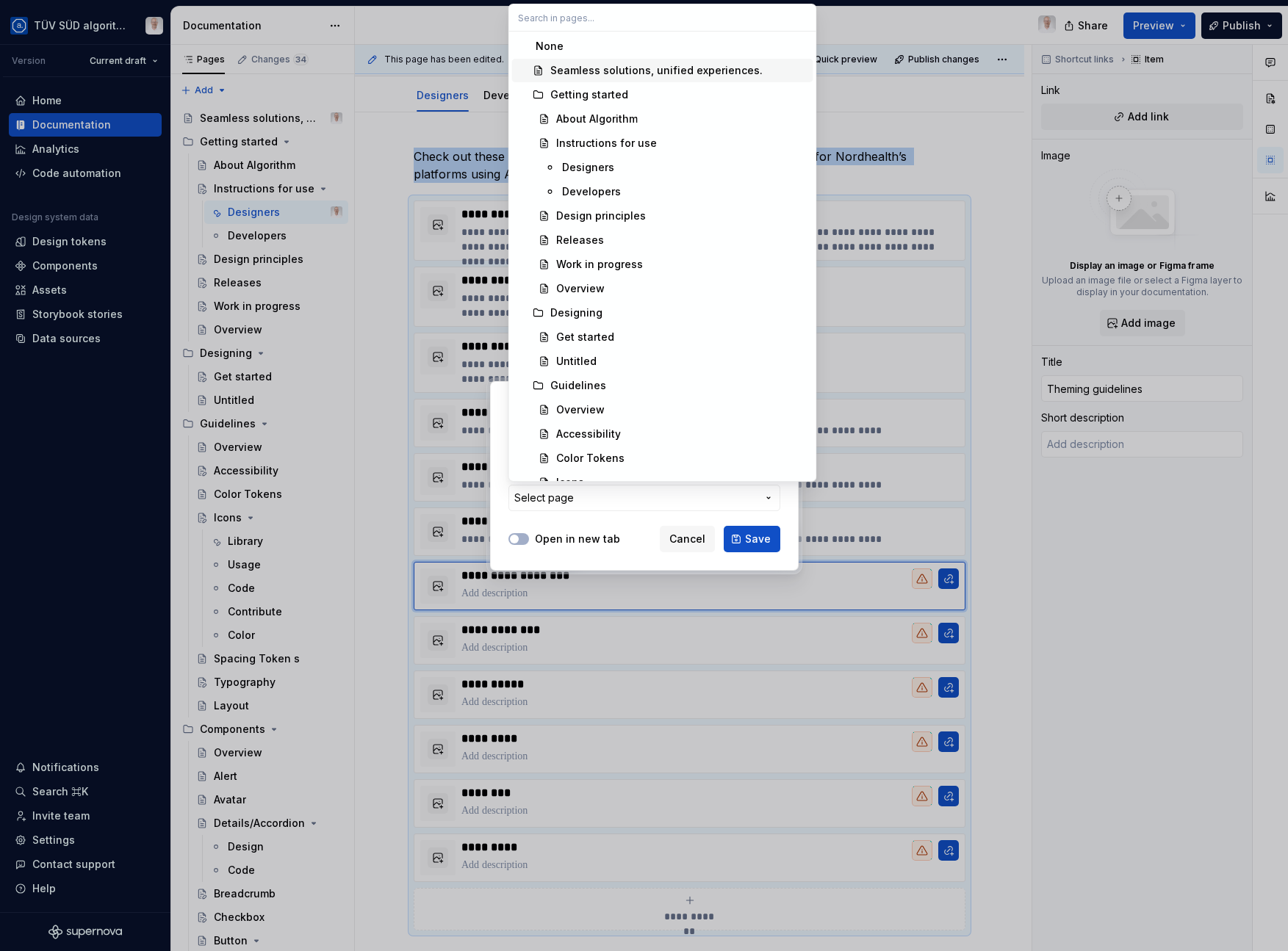 click on "Seamless solutions, unified experiences." at bounding box center (656, 70) 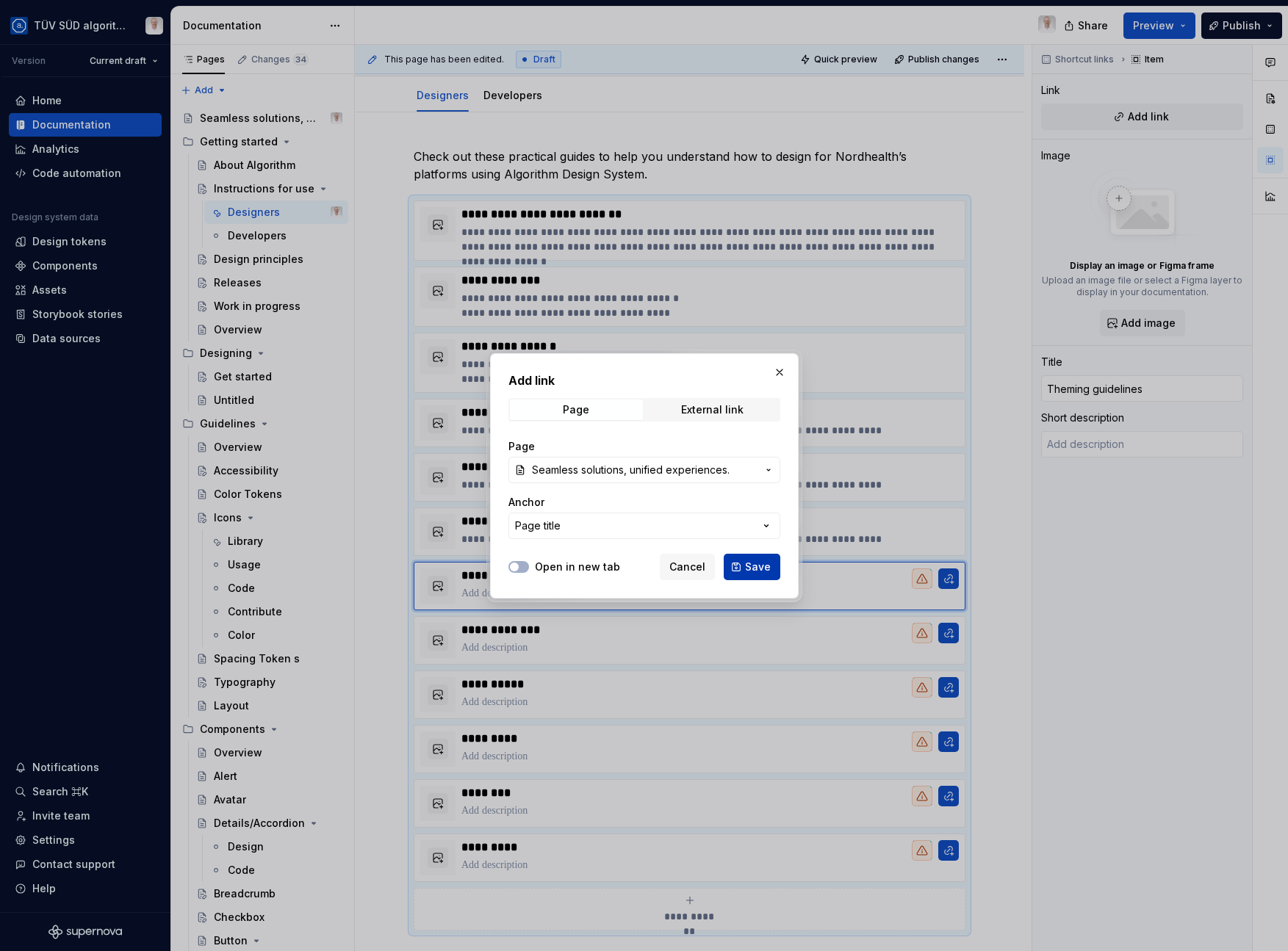 click on "Save" at bounding box center [758, 567] 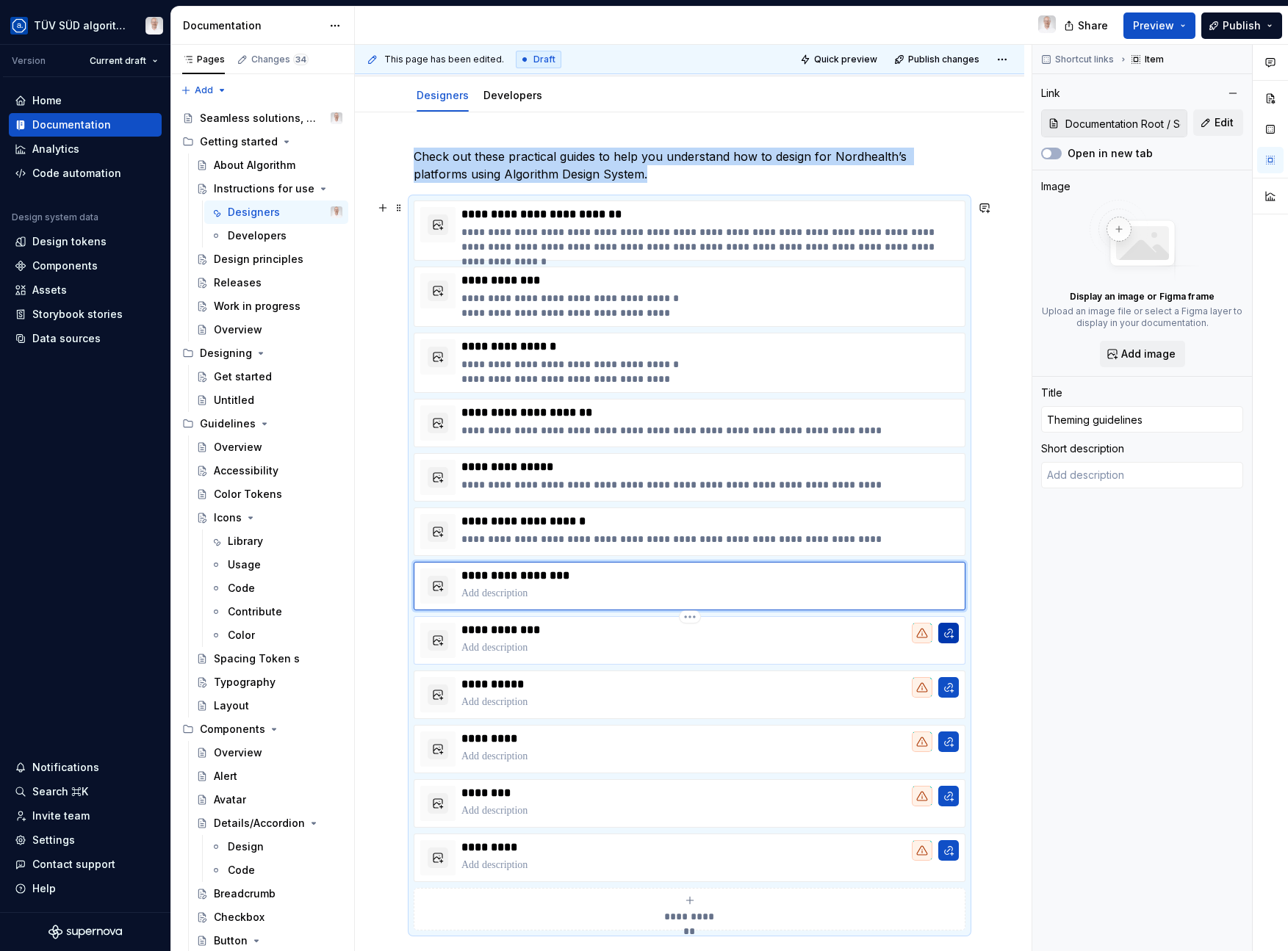 type on "*" 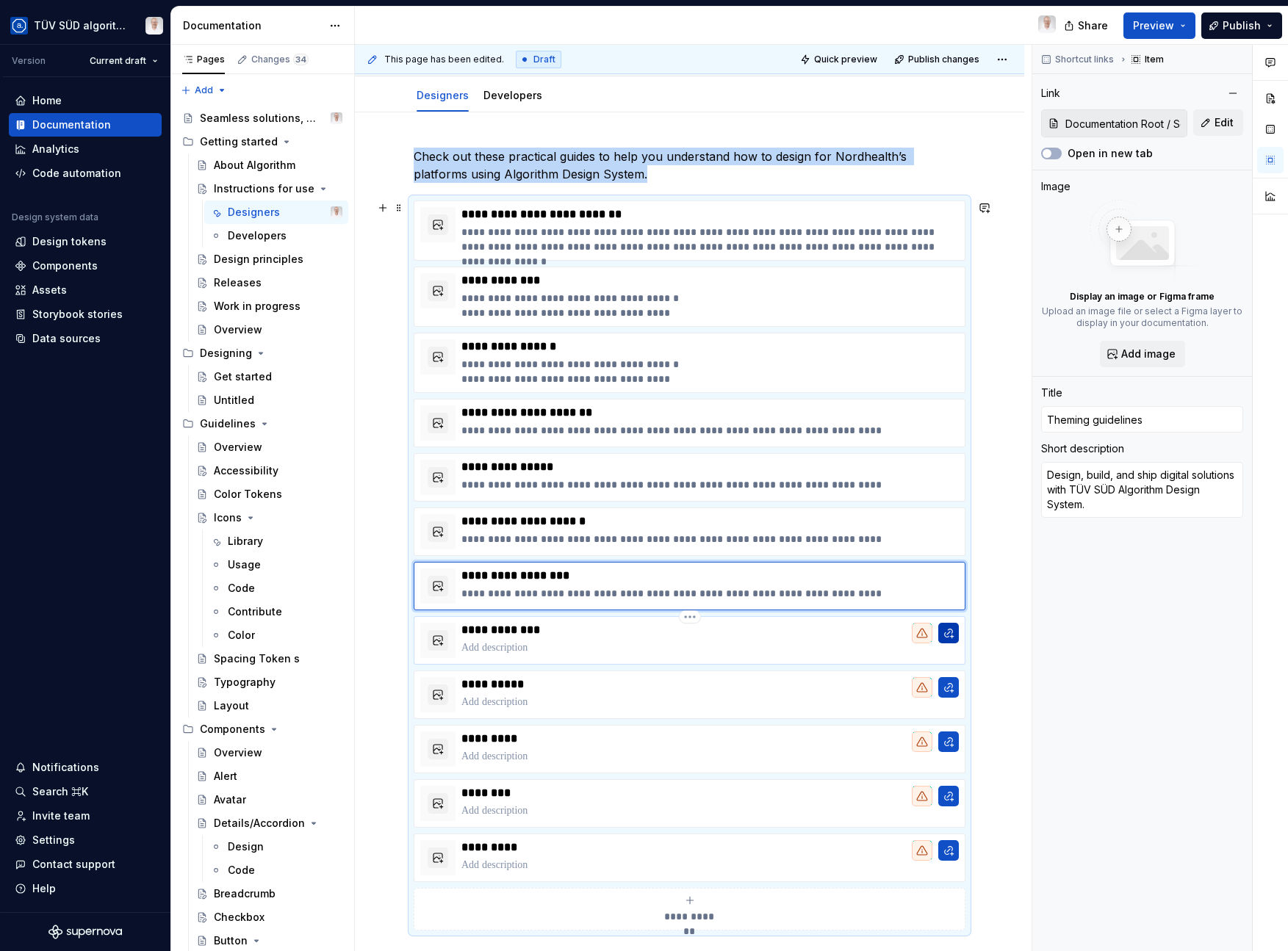 type on "*" 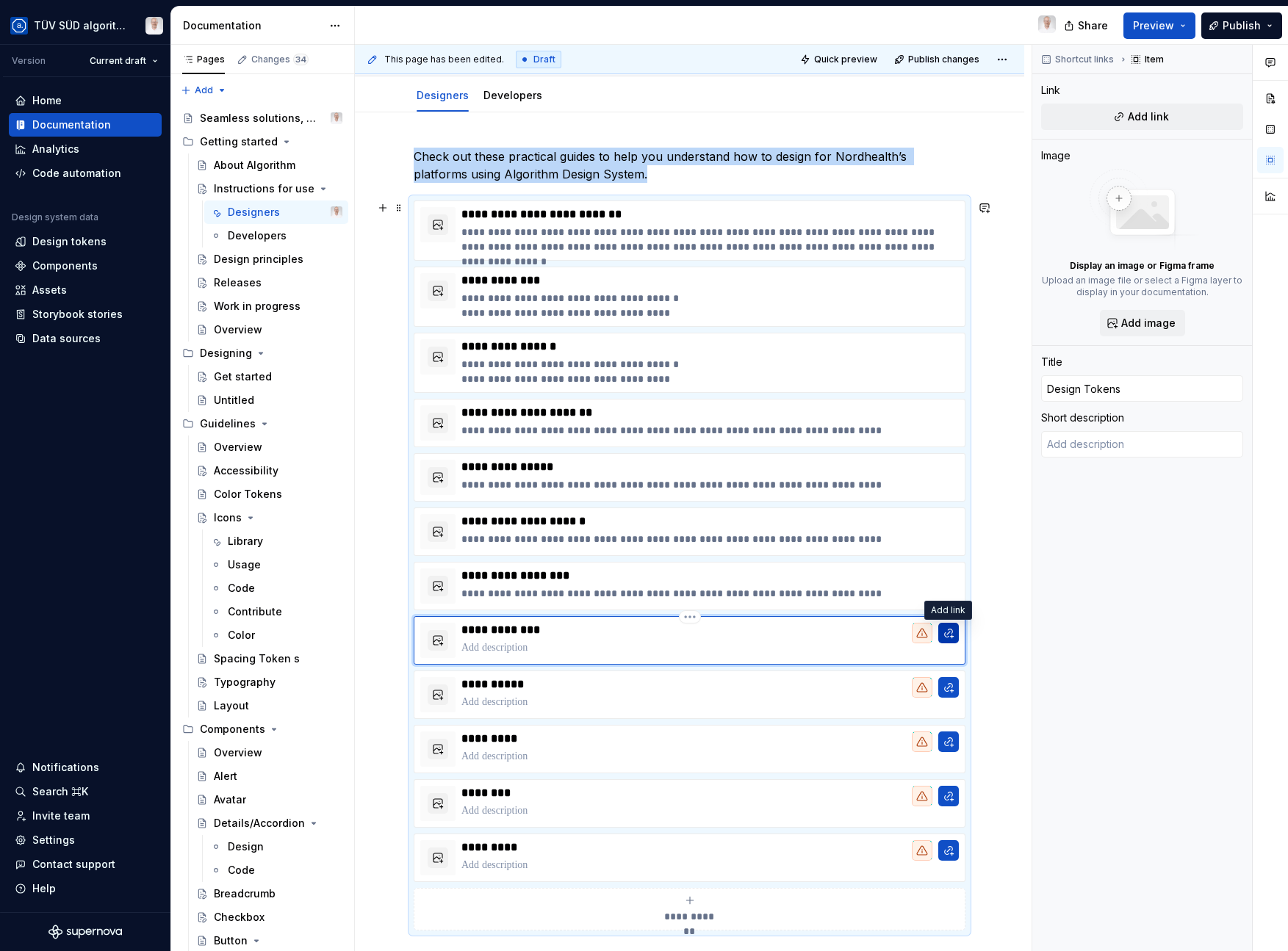 click at bounding box center (949, 633) 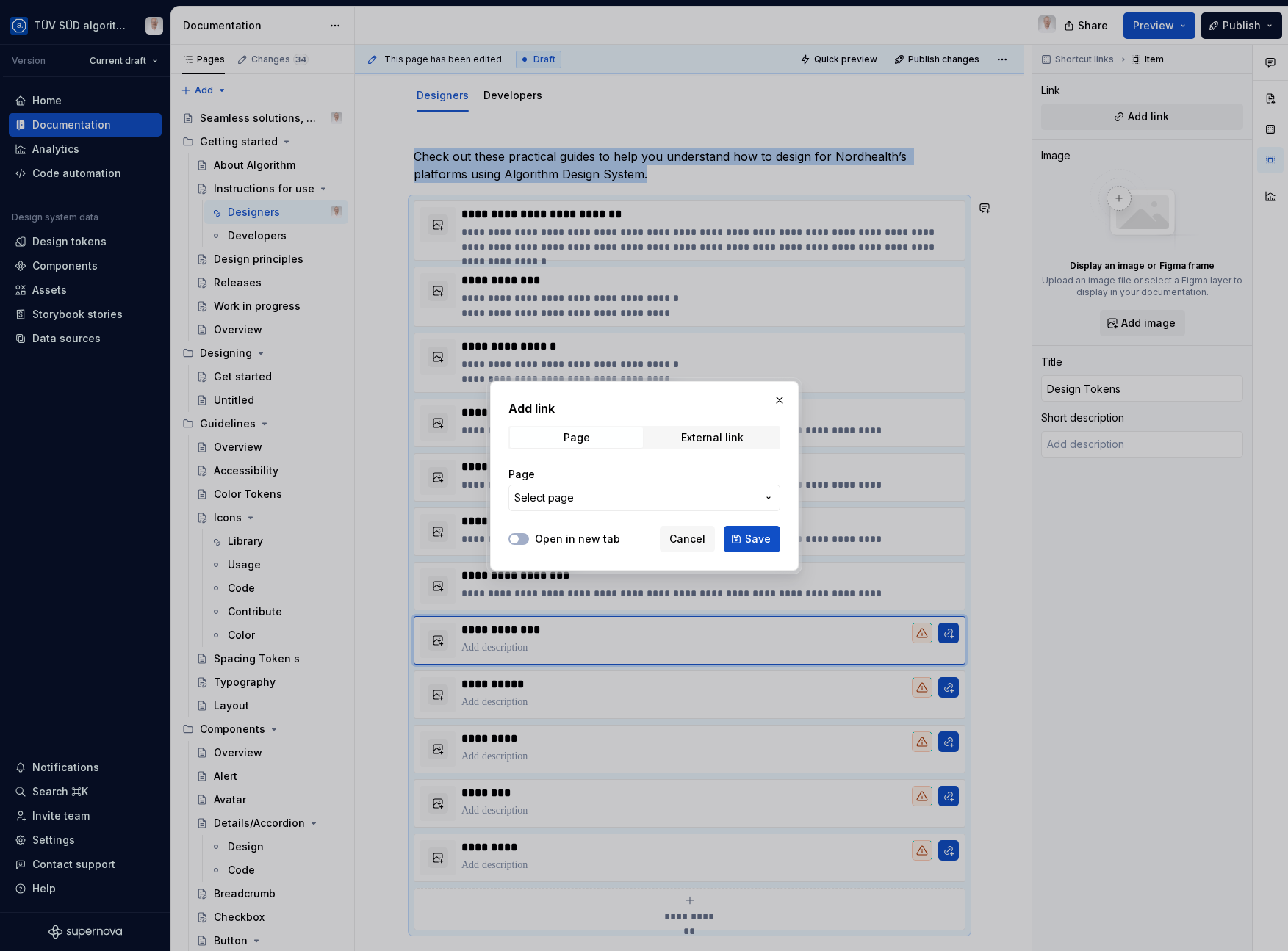 click on "Select page" at bounding box center (644, 498) 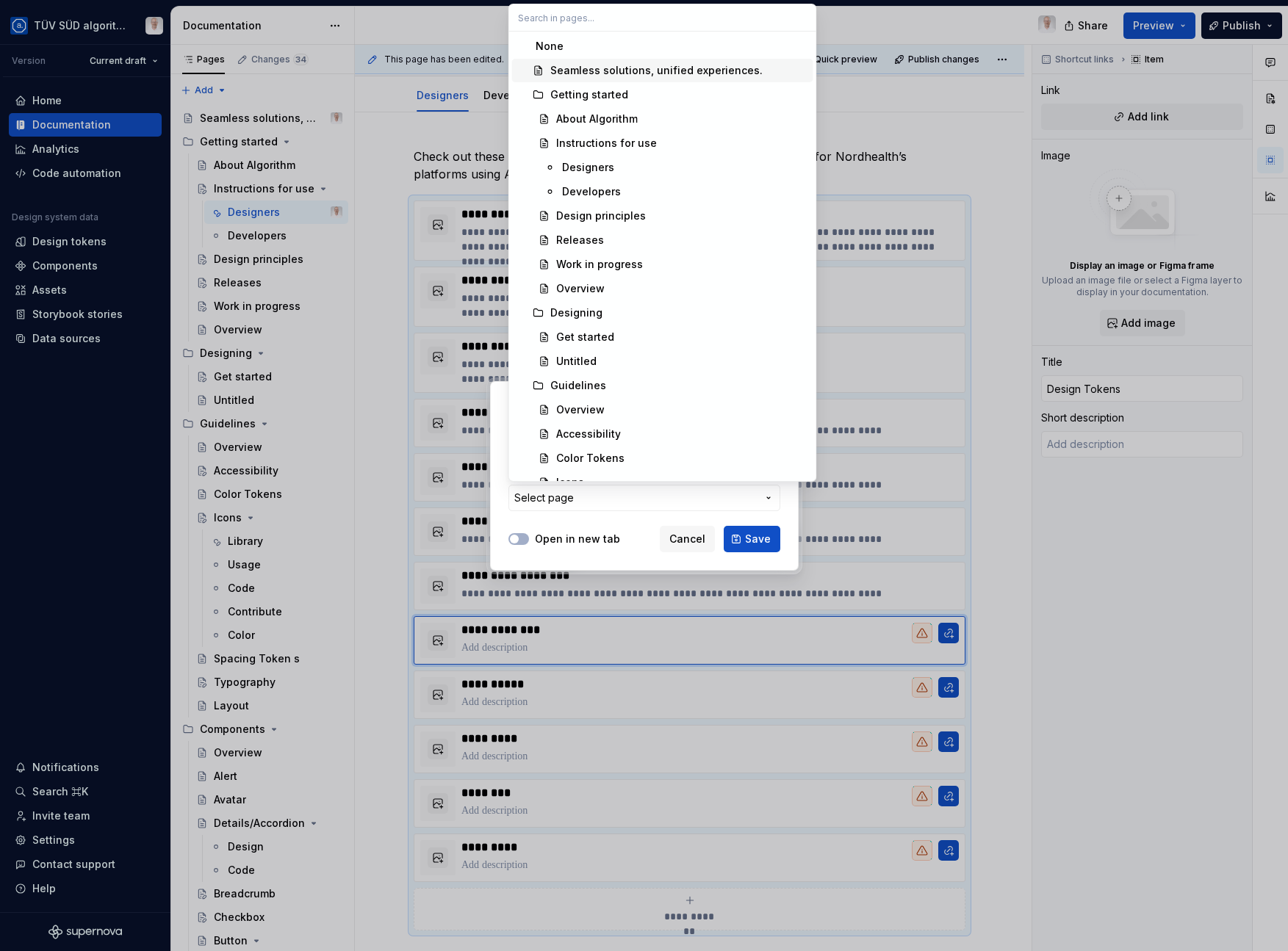 click on "Seamless solutions, unified experiences." at bounding box center [656, 70] 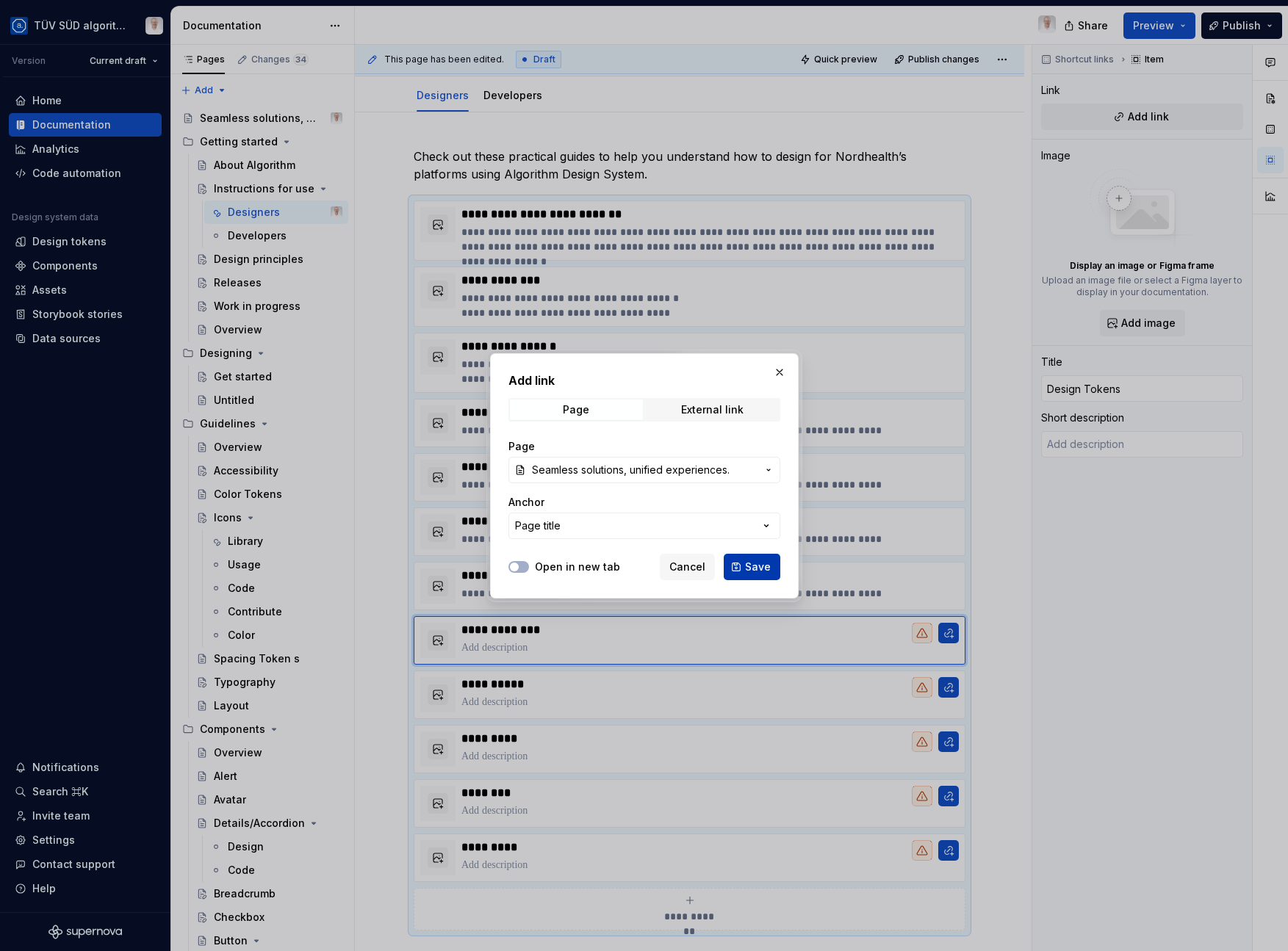 click on "Save" at bounding box center [758, 567] 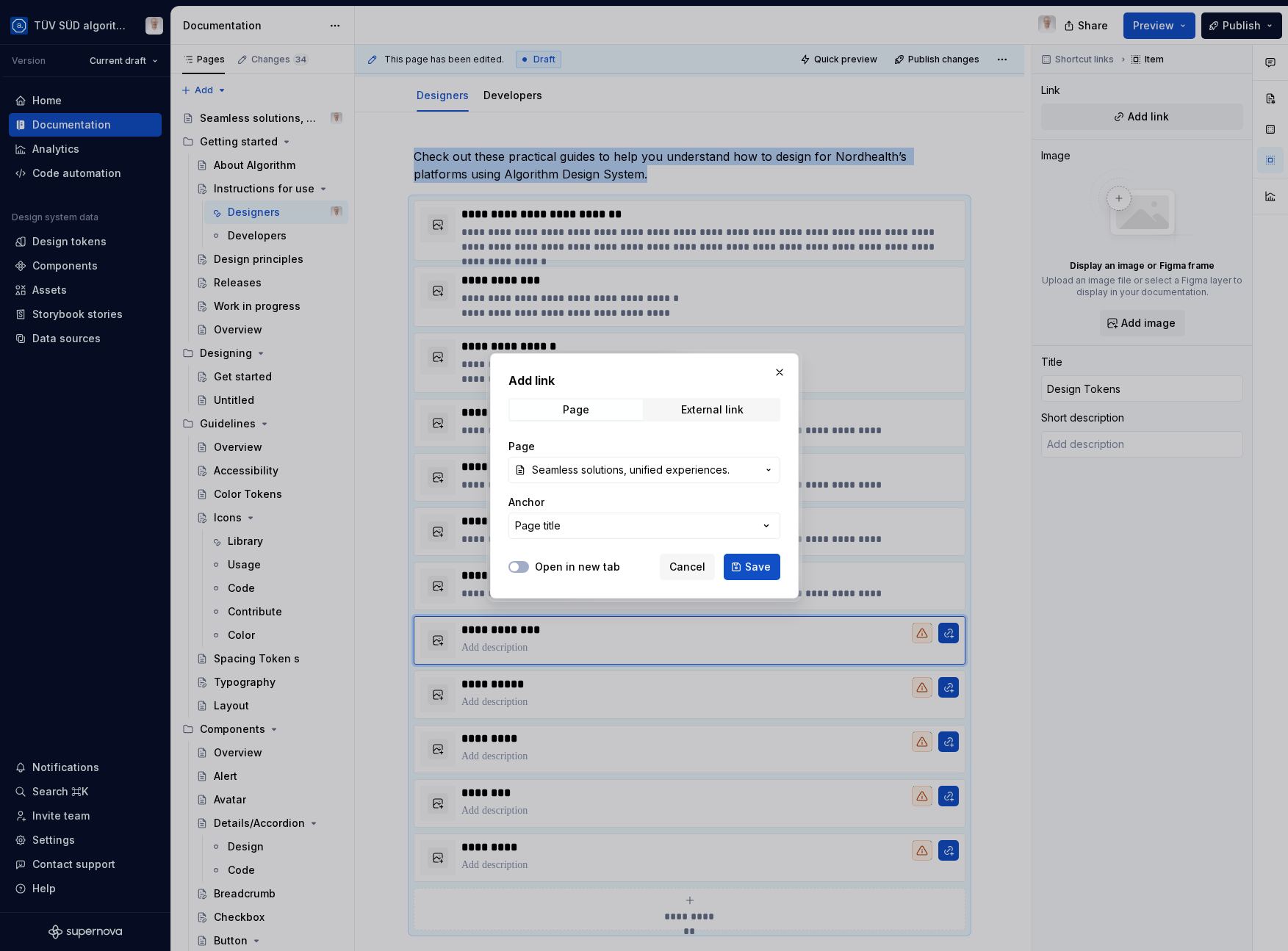 type on "*" 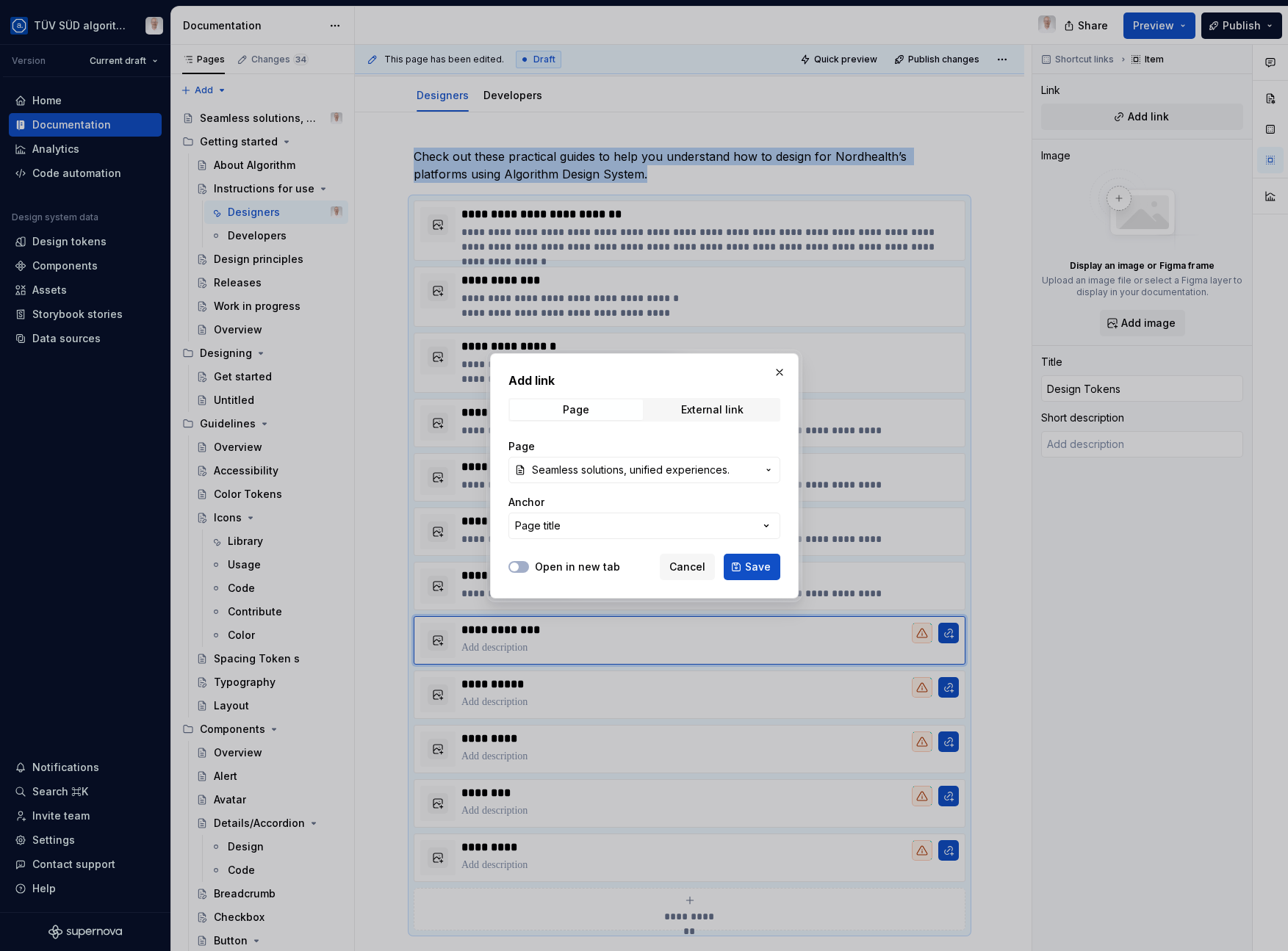 type on "Design, build, and ship digital solutions with TÜV SÜD Algorithm Design System." 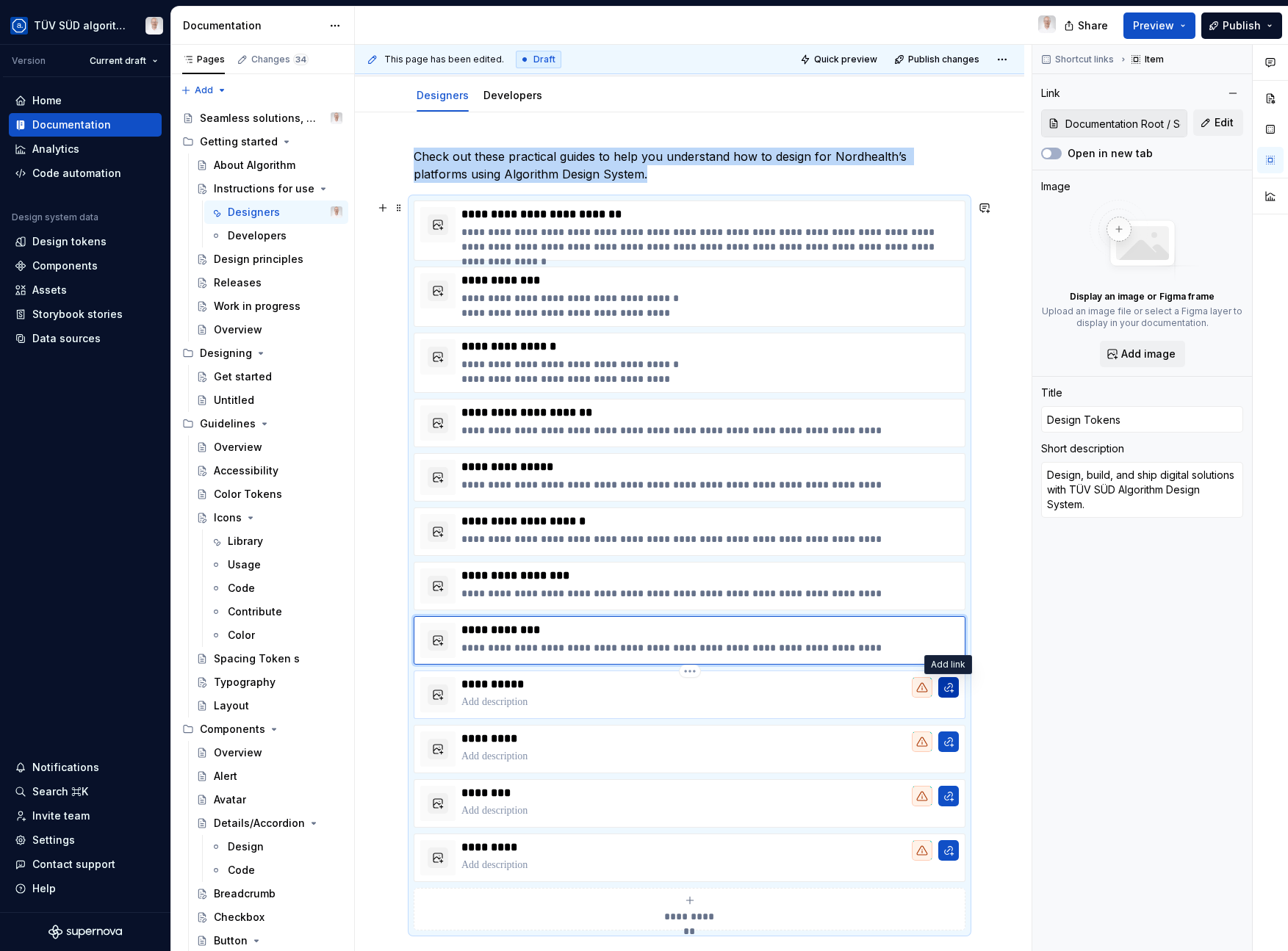type on "*" 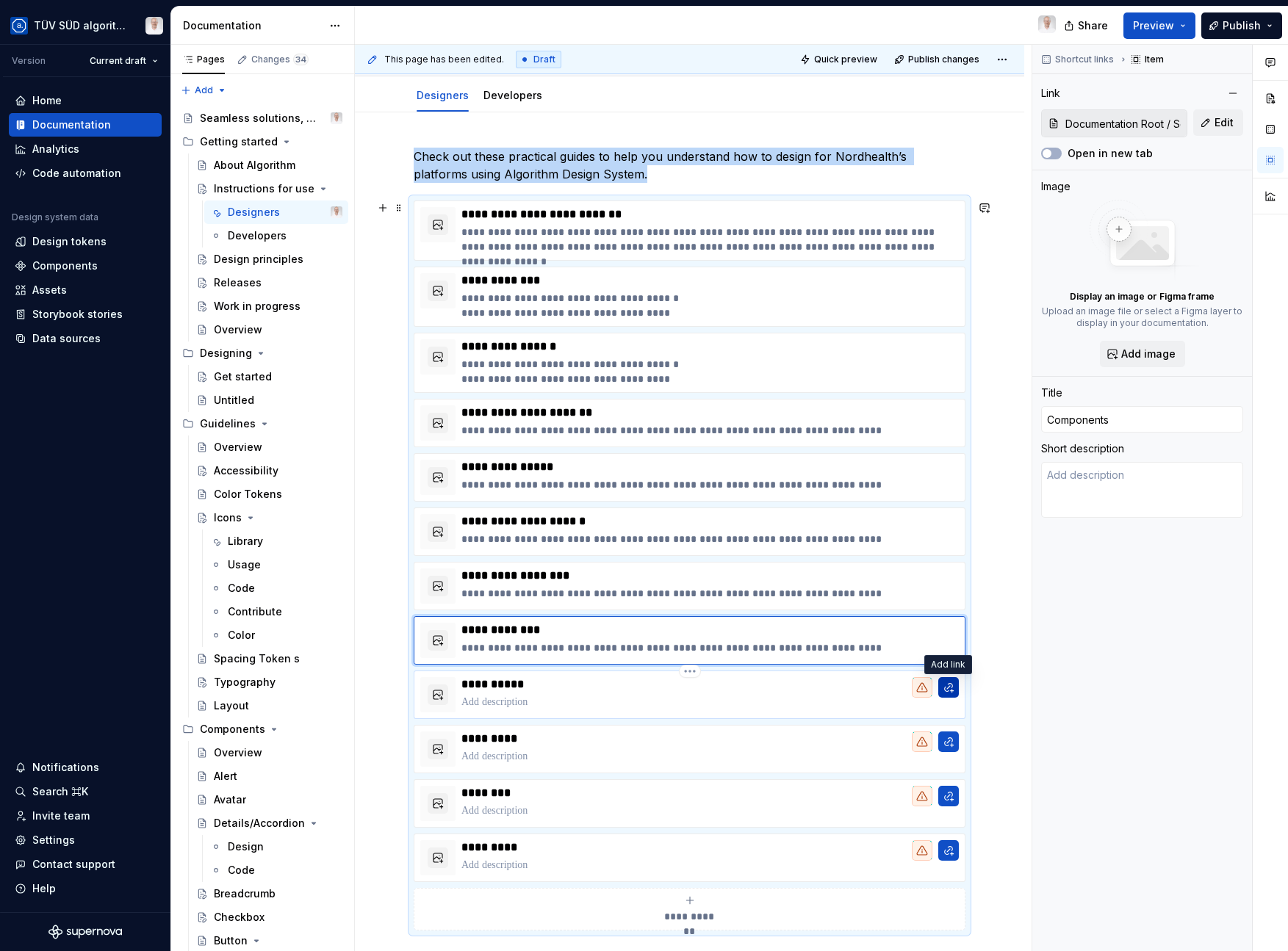 click at bounding box center (949, 687) 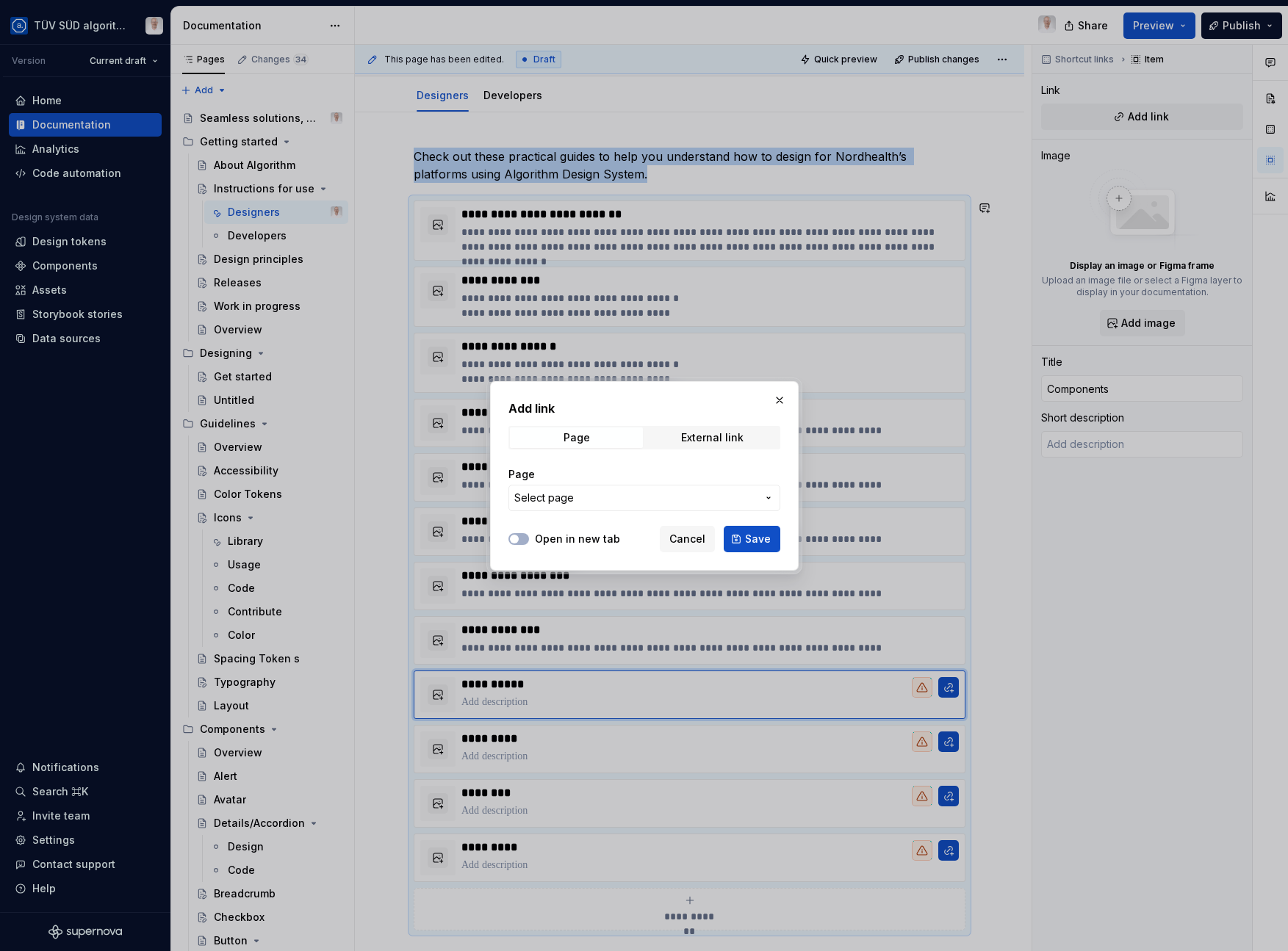 click on "Select page" at bounding box center [636, 498] 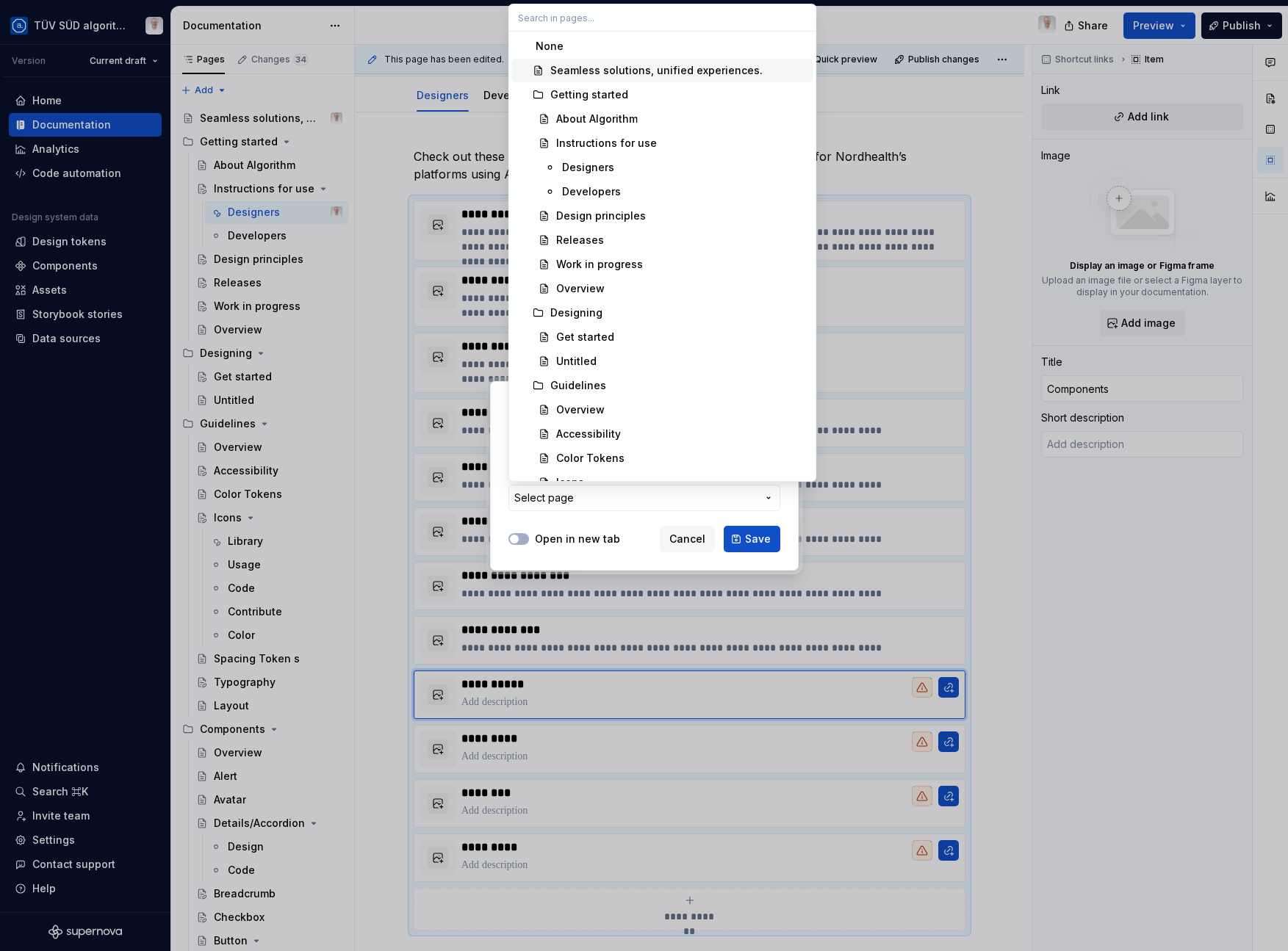 click on "Seamless solutions, unified experiences." at bounding box center (656, 70) 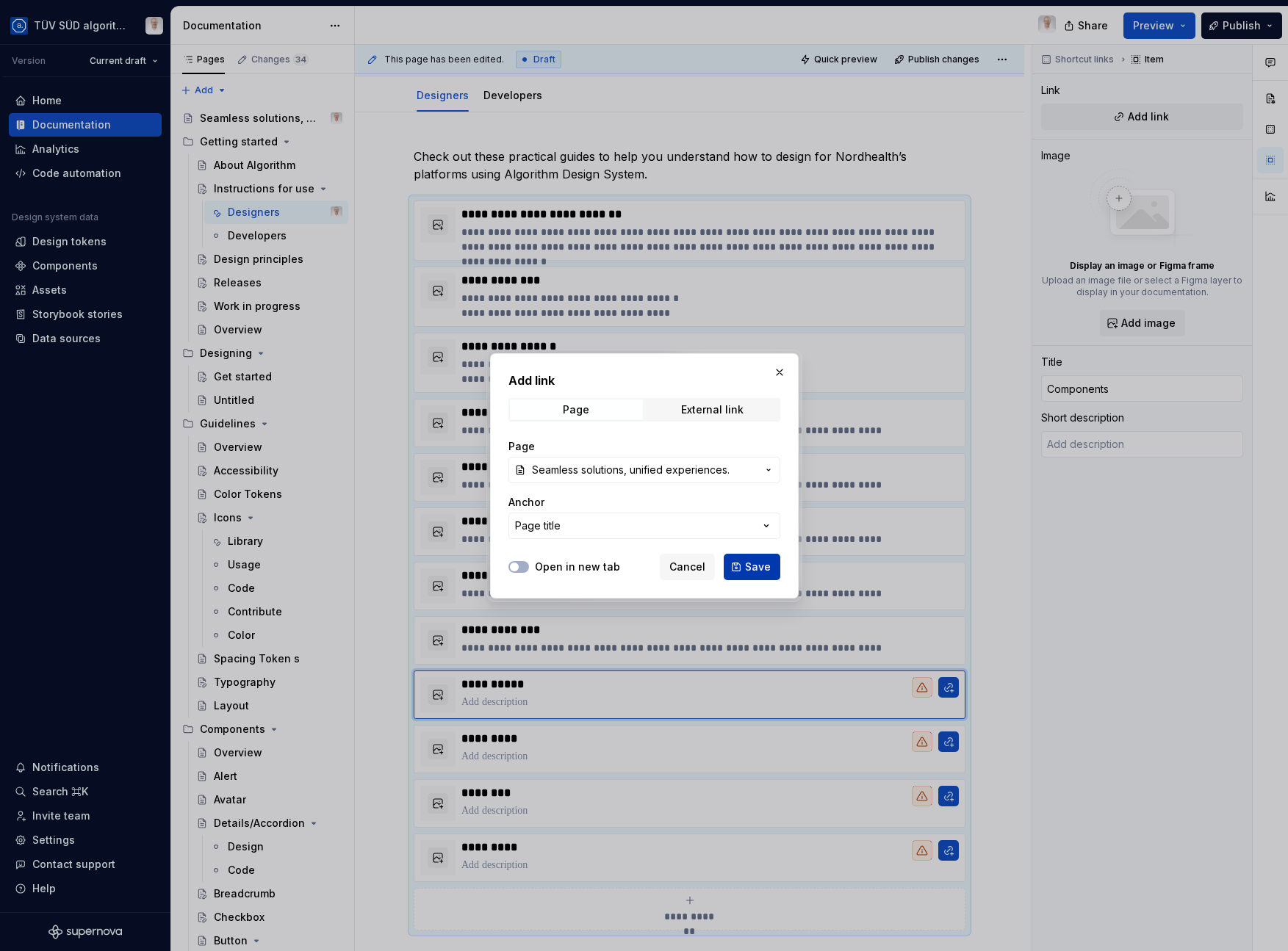 click on "Save" at bounding box center [758, 567] 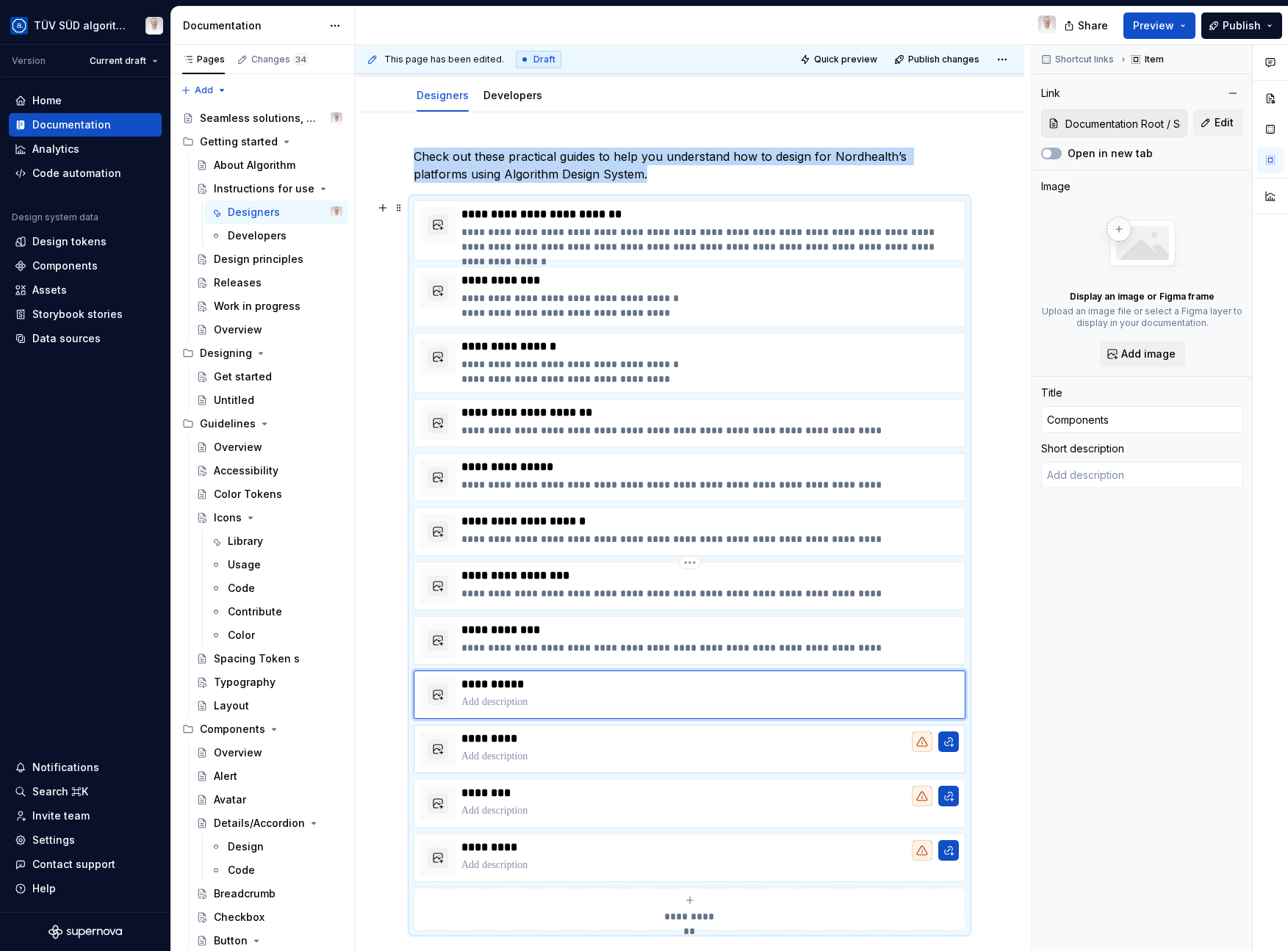 type on "*" 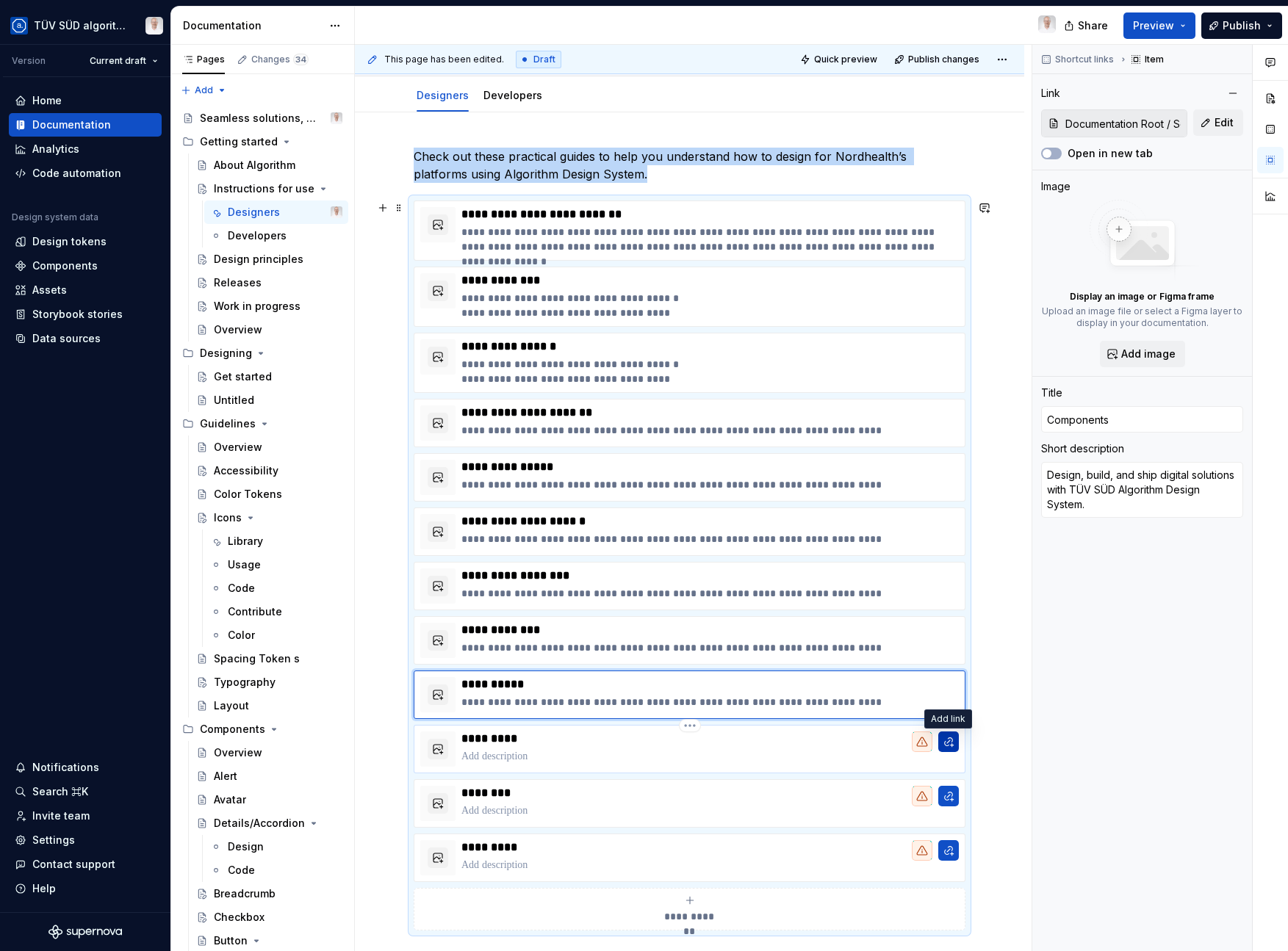 type on "*" 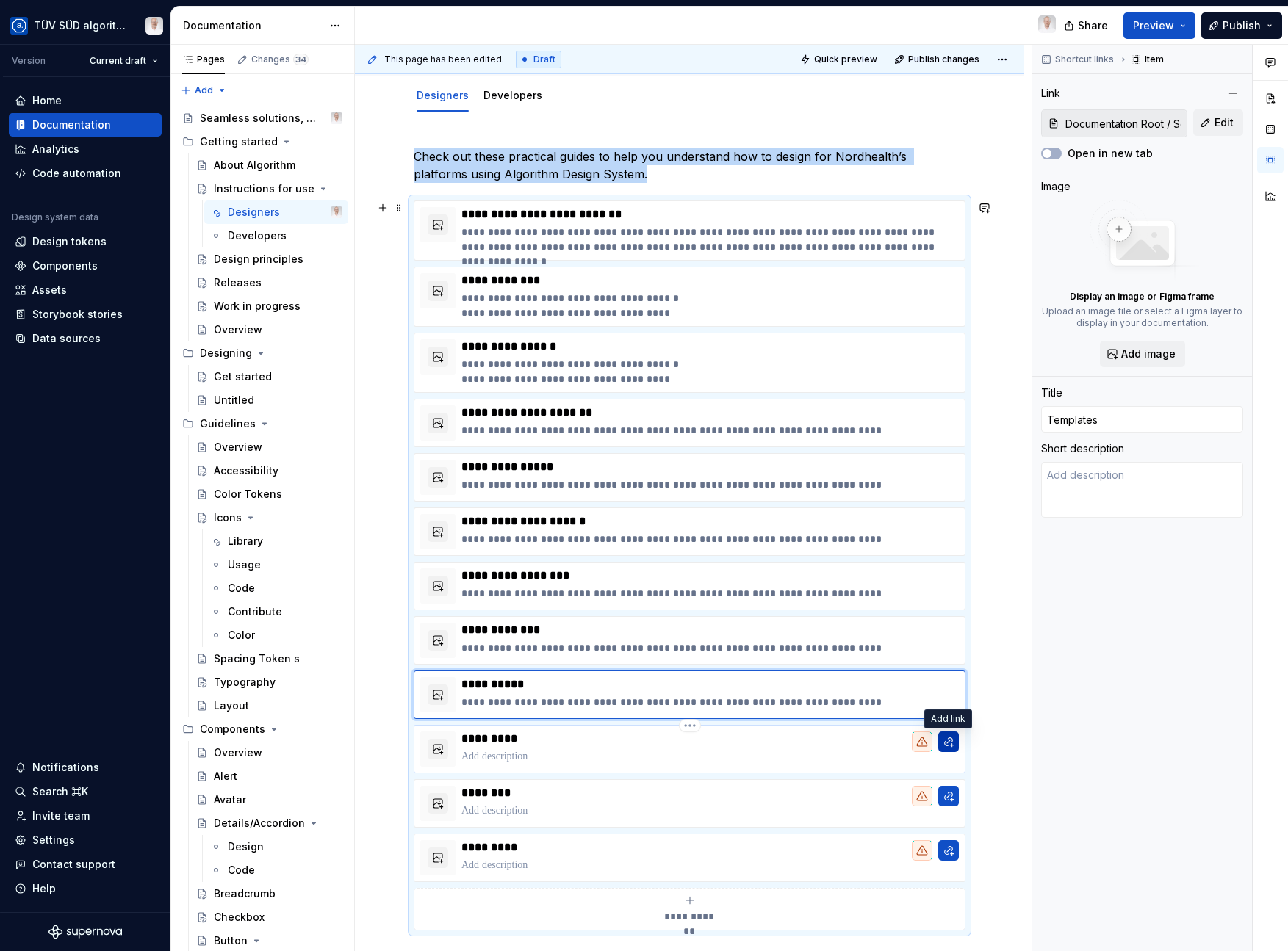 click at bounding box center (949, 742) 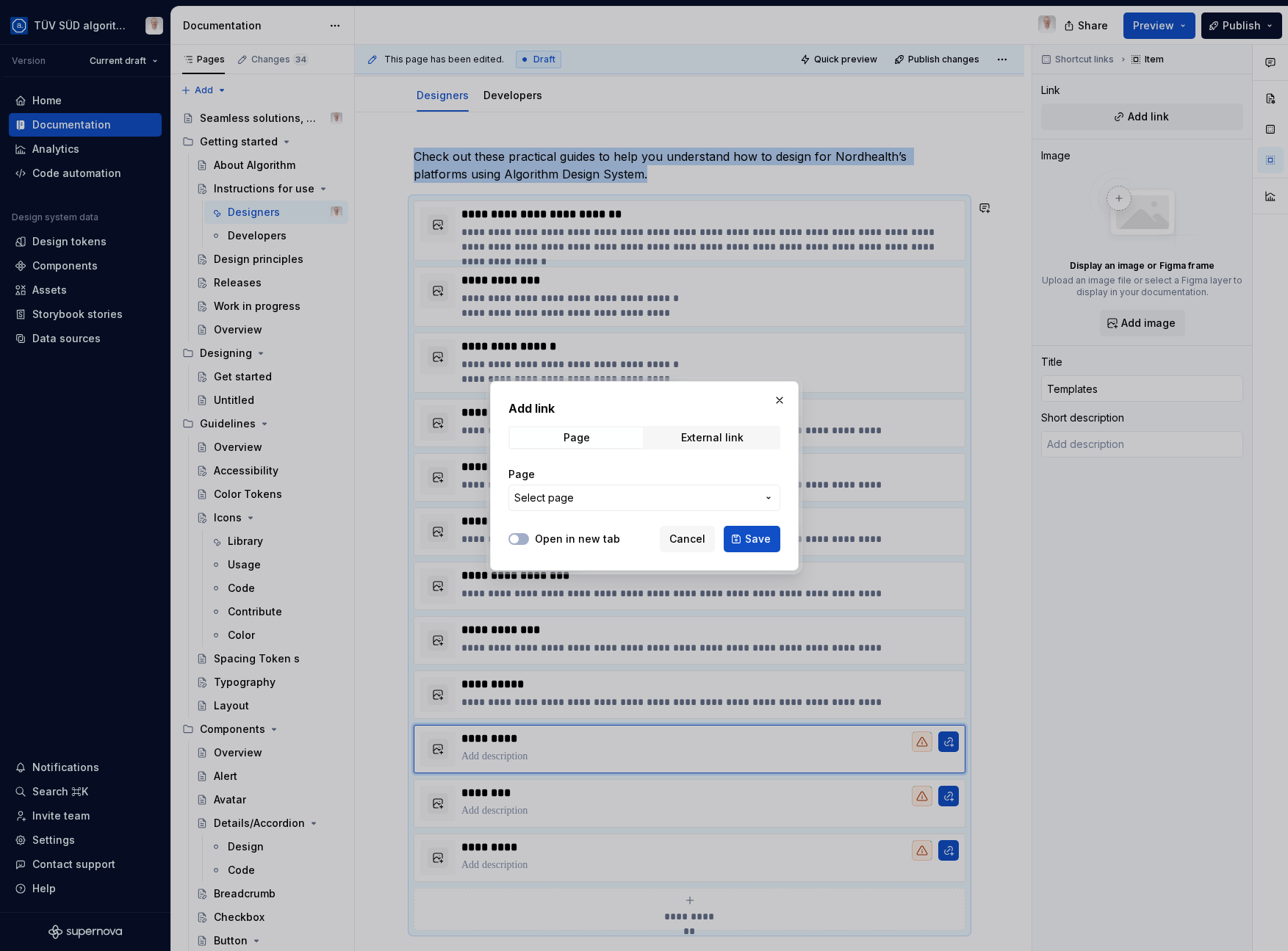 click on "Select page" at bounding box center [636, 498] 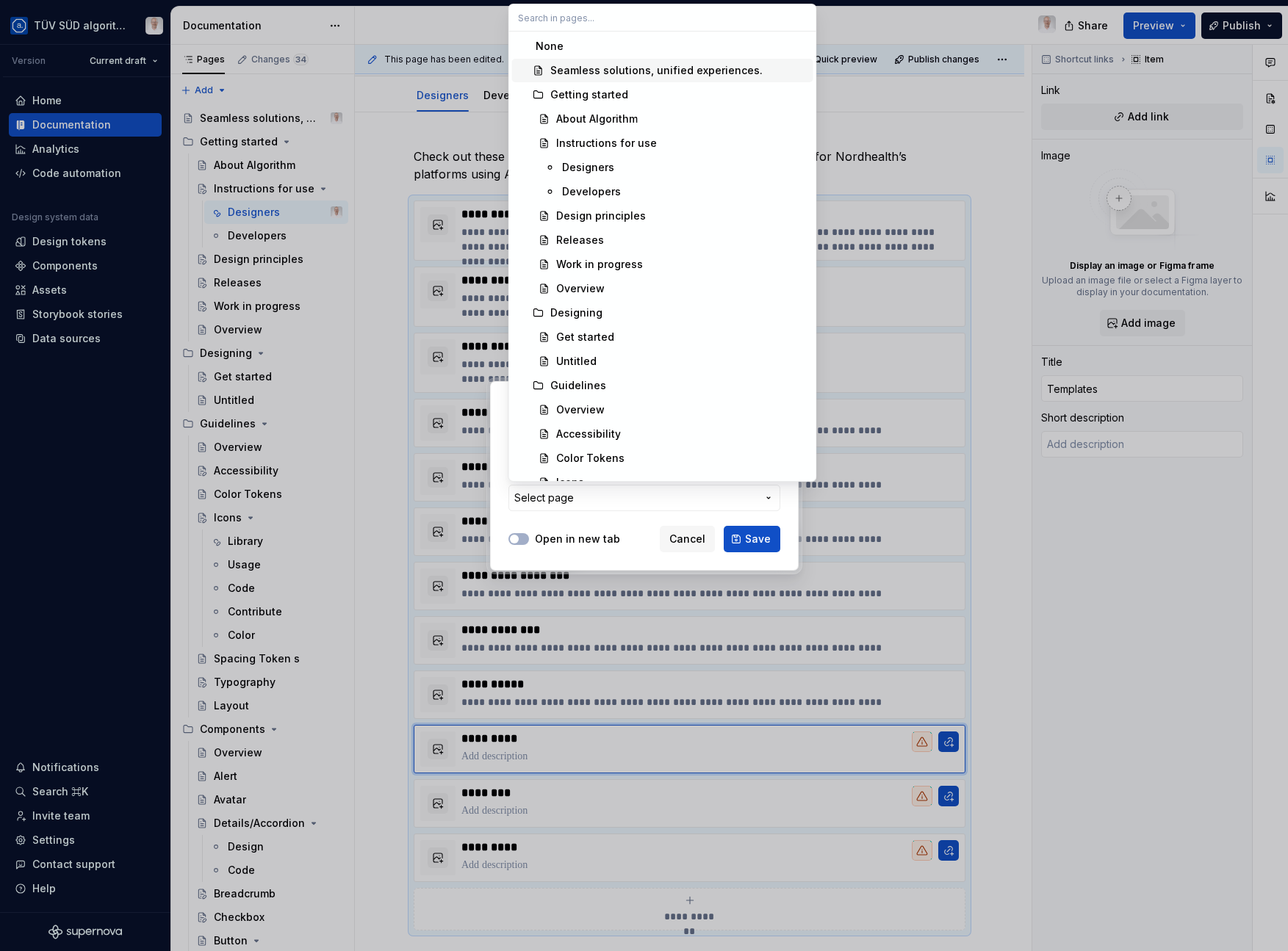 click on "Seamless solutions, unified experiences." at bounding box center (656, 70) 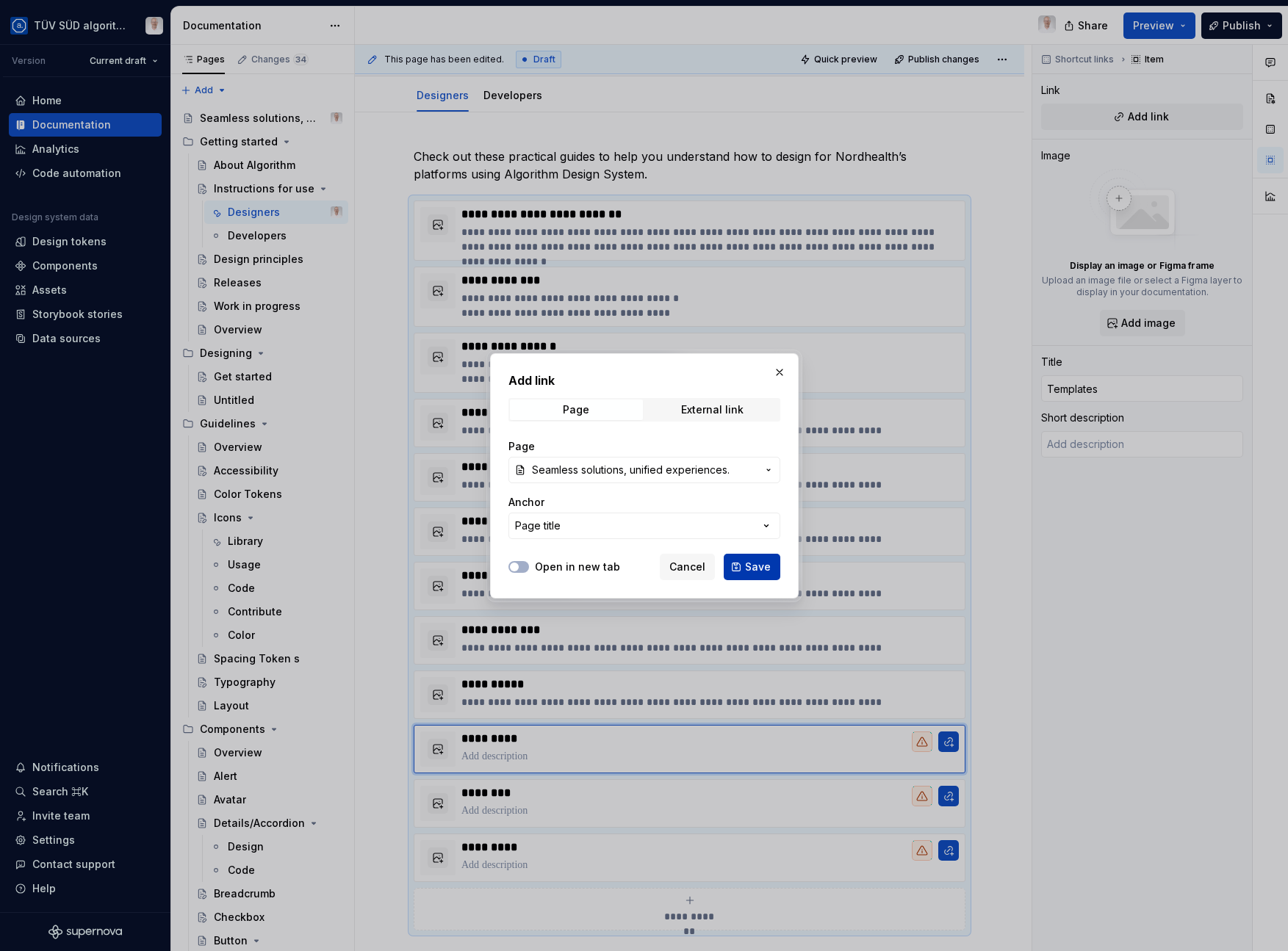 click on "Save" at bounding box center [752, 567] 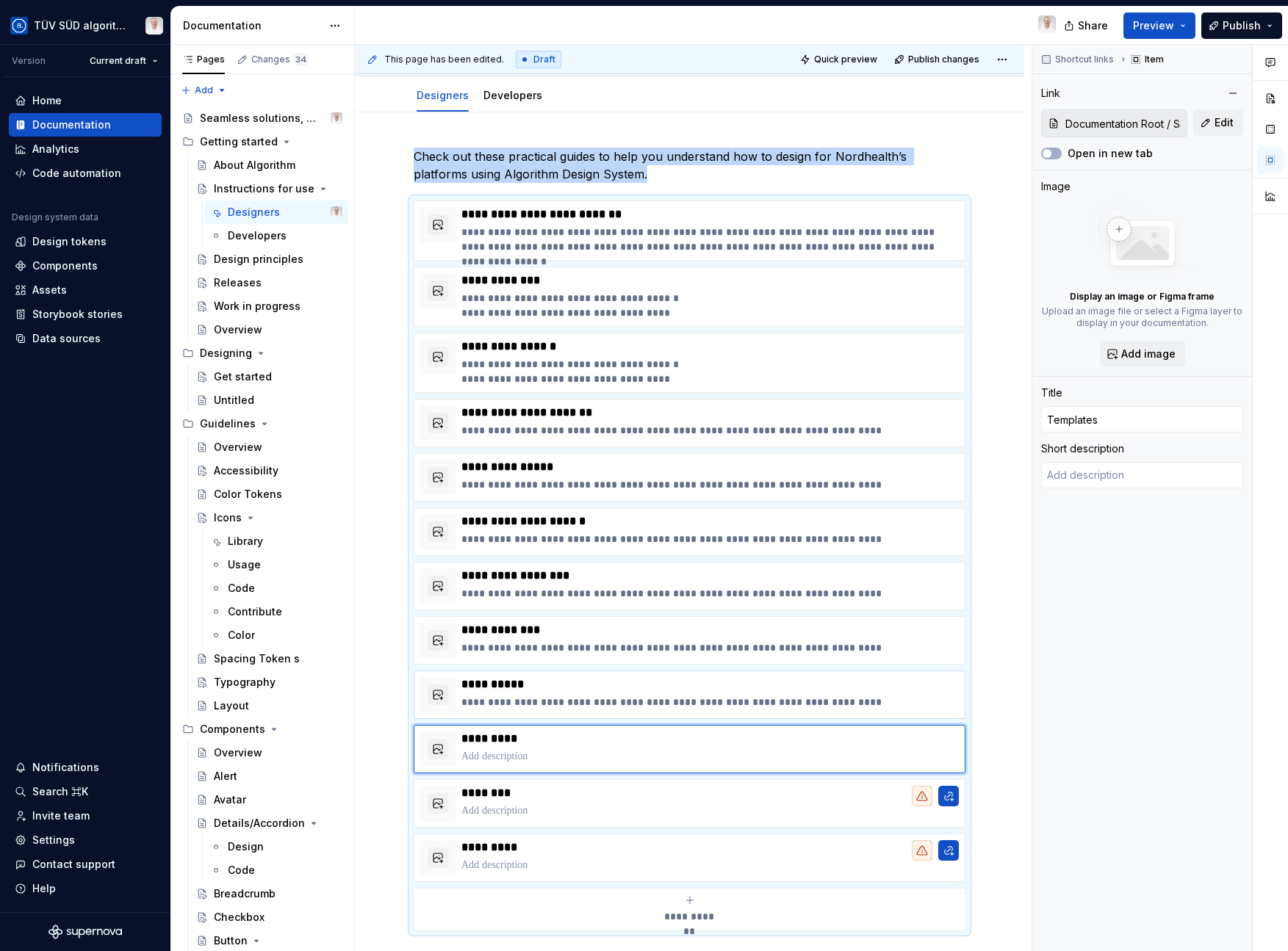 type on "*" 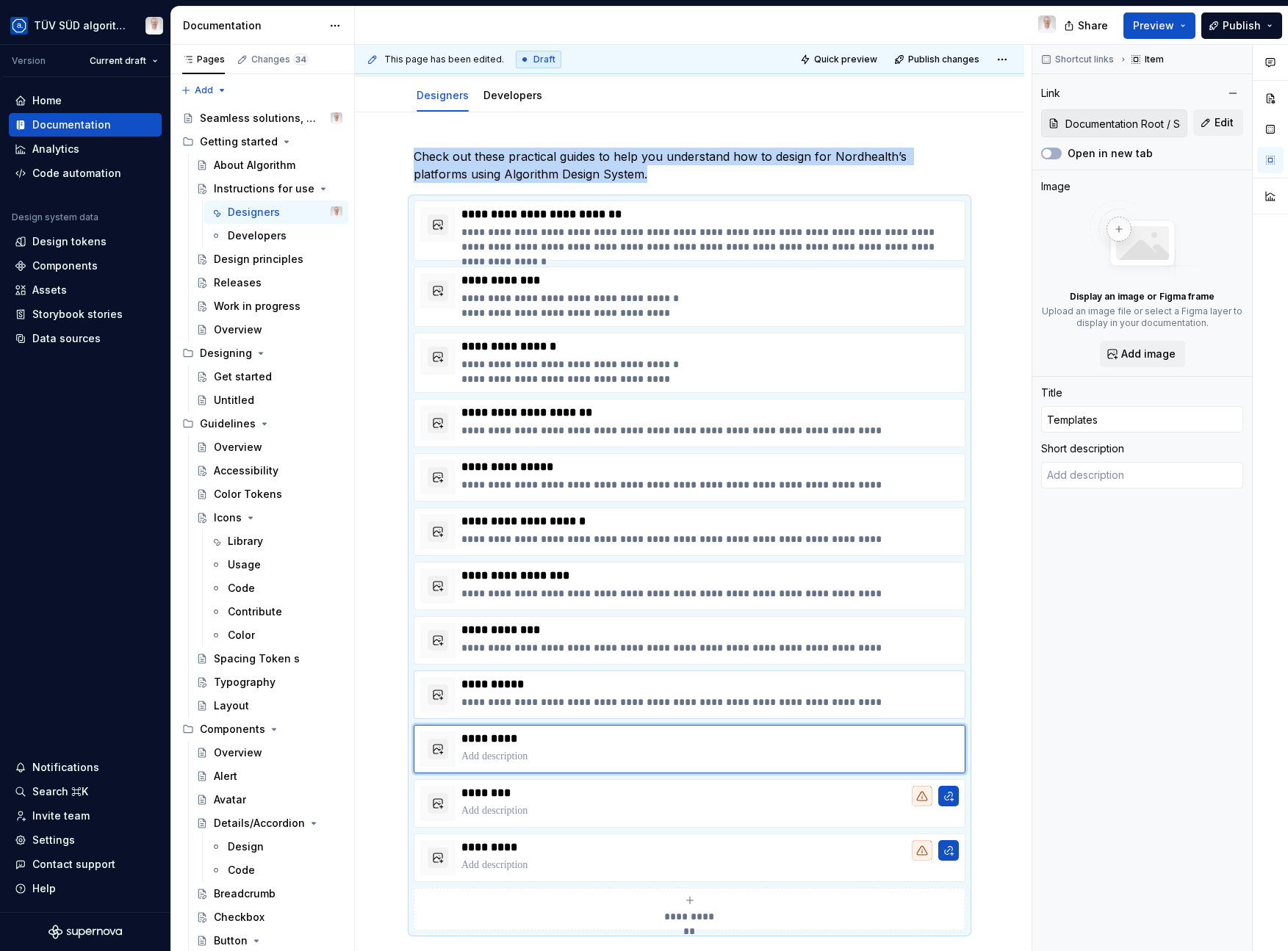 type on "Design, build, and ship digital solutions with TÜV SÜD Algorithm Design System." 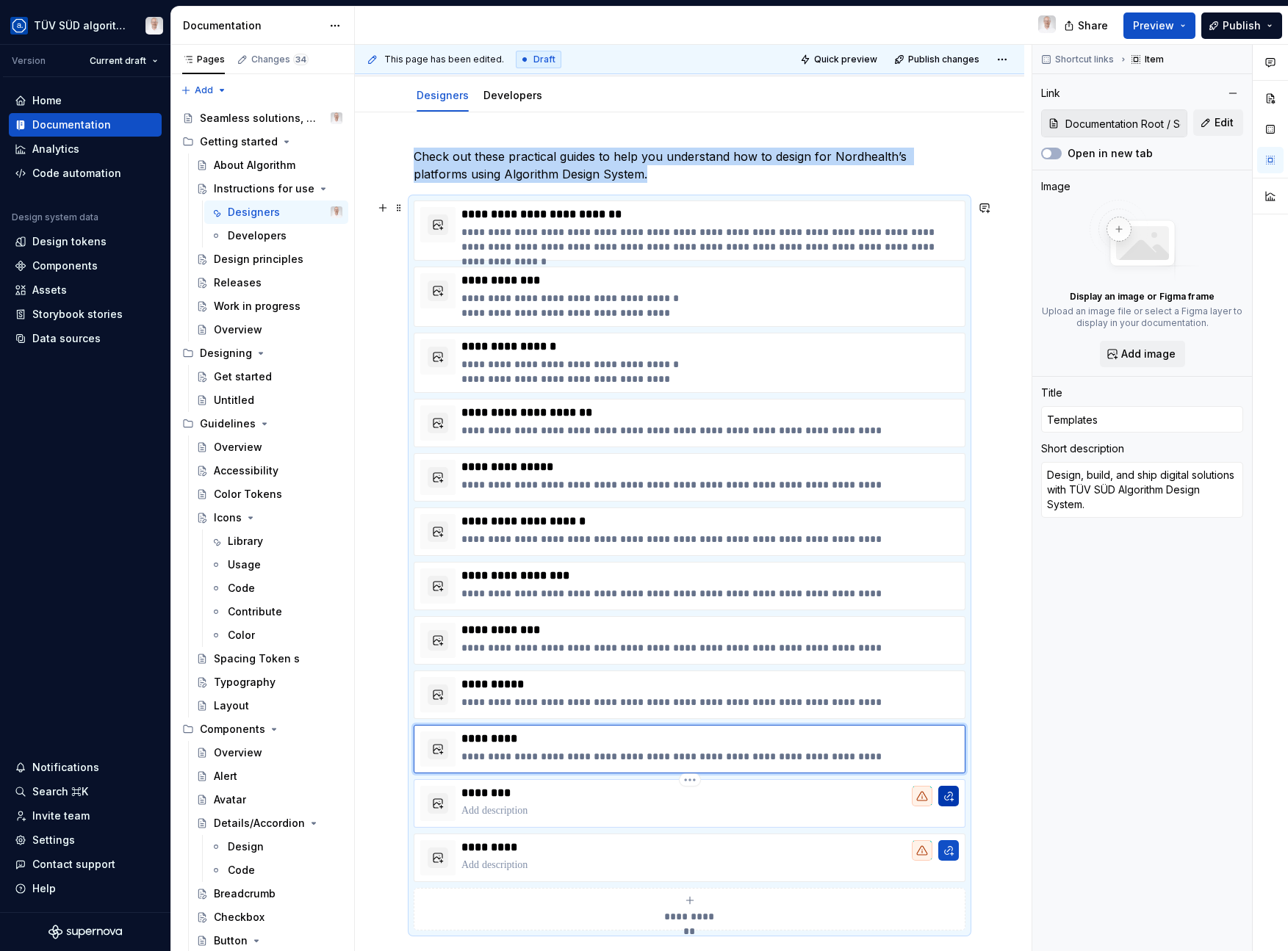 type on "*" 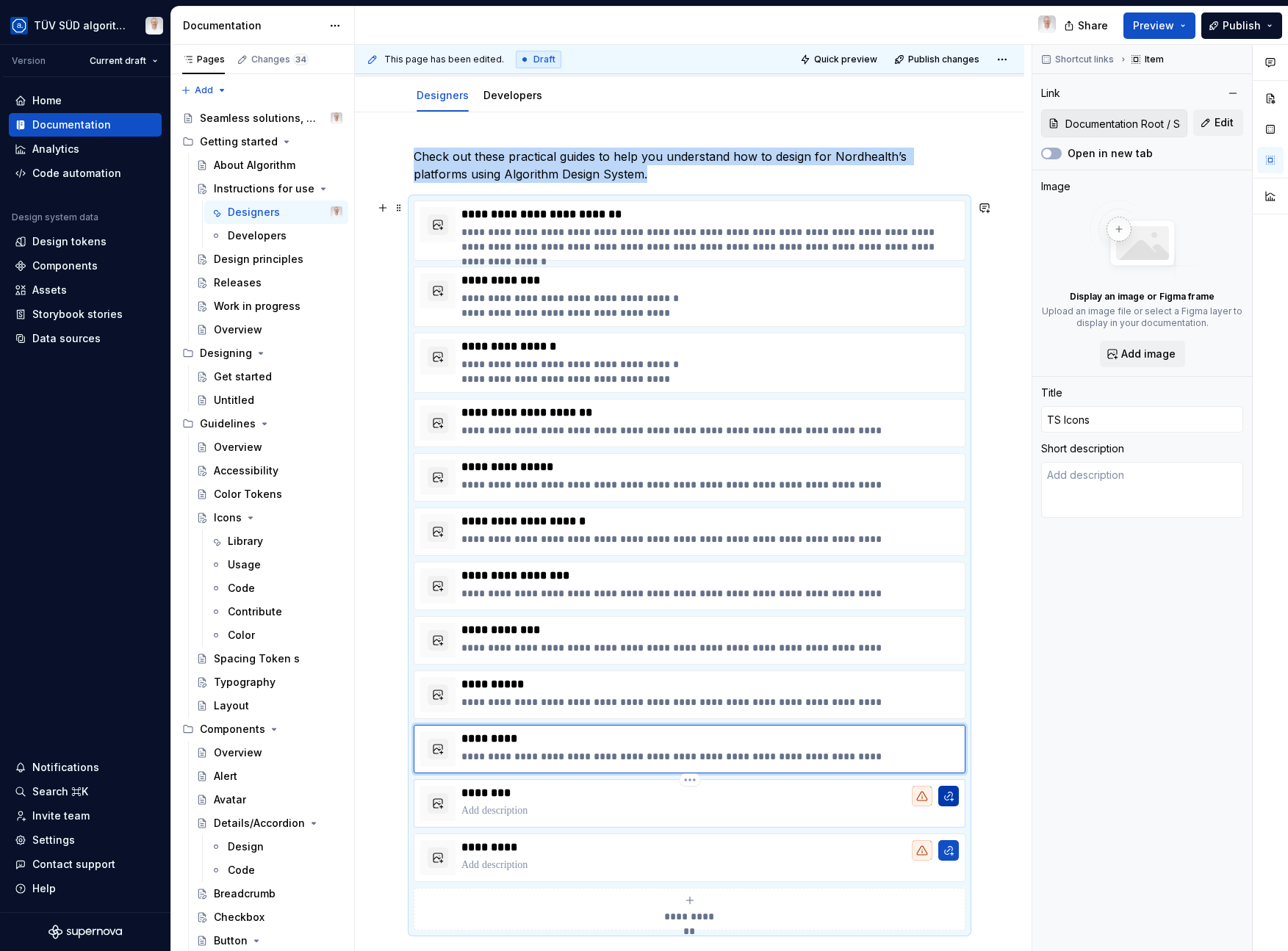 click at bounding box center (949, 796) 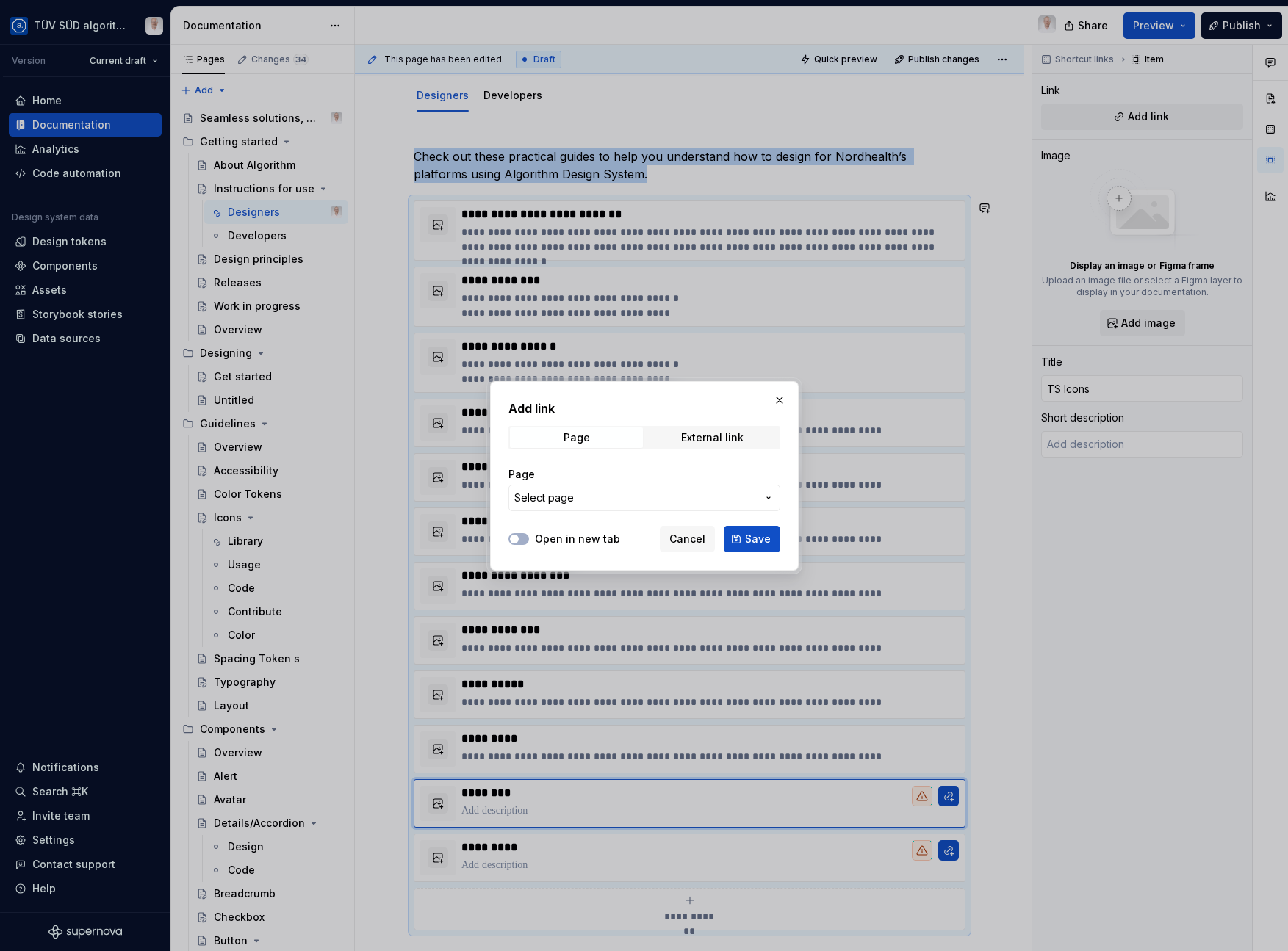 click on "Select page" at bounding box center [636, 498] 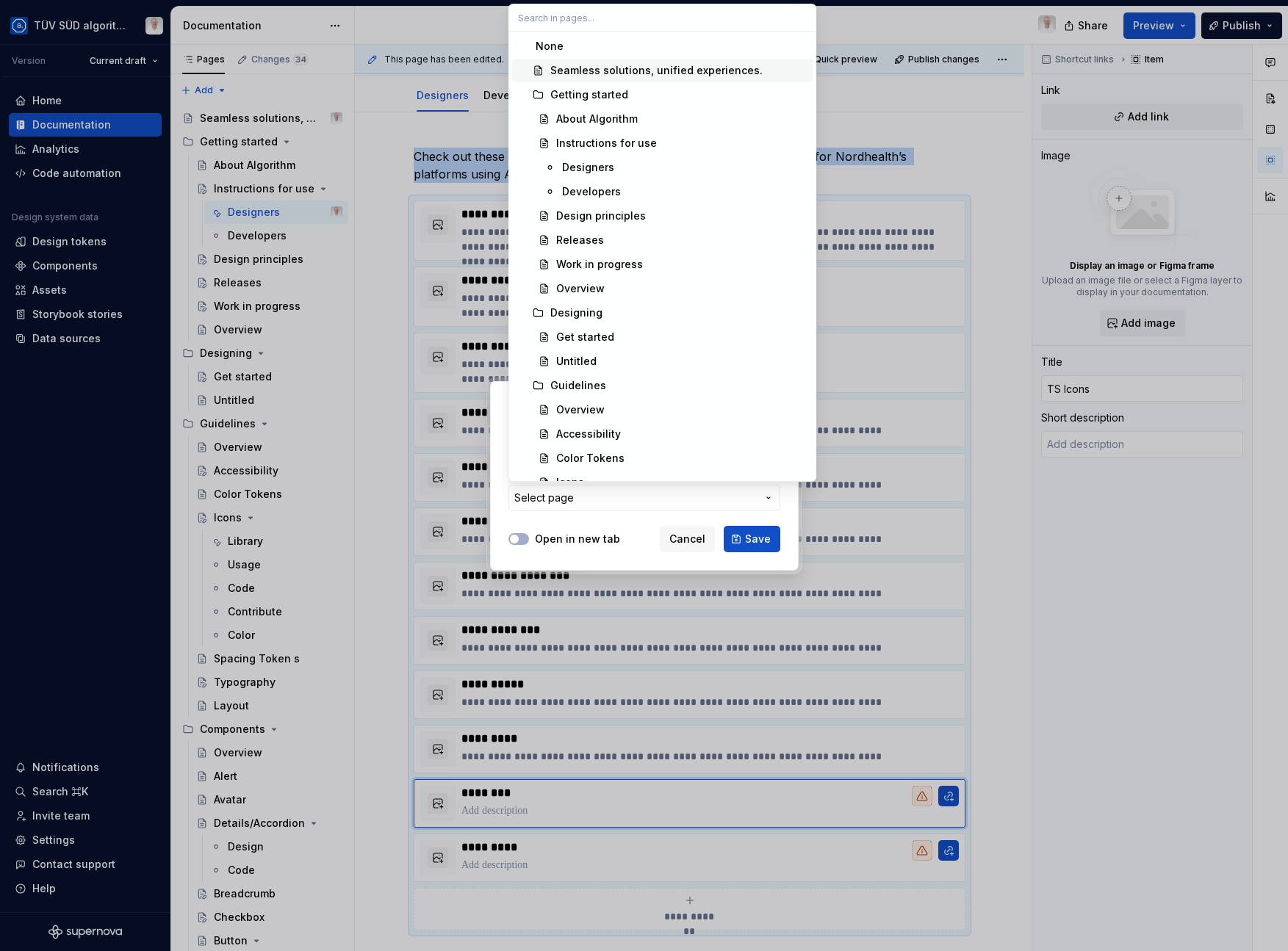 click on "Seamless solutions, unified experiences." at bounding box center [656, 70] 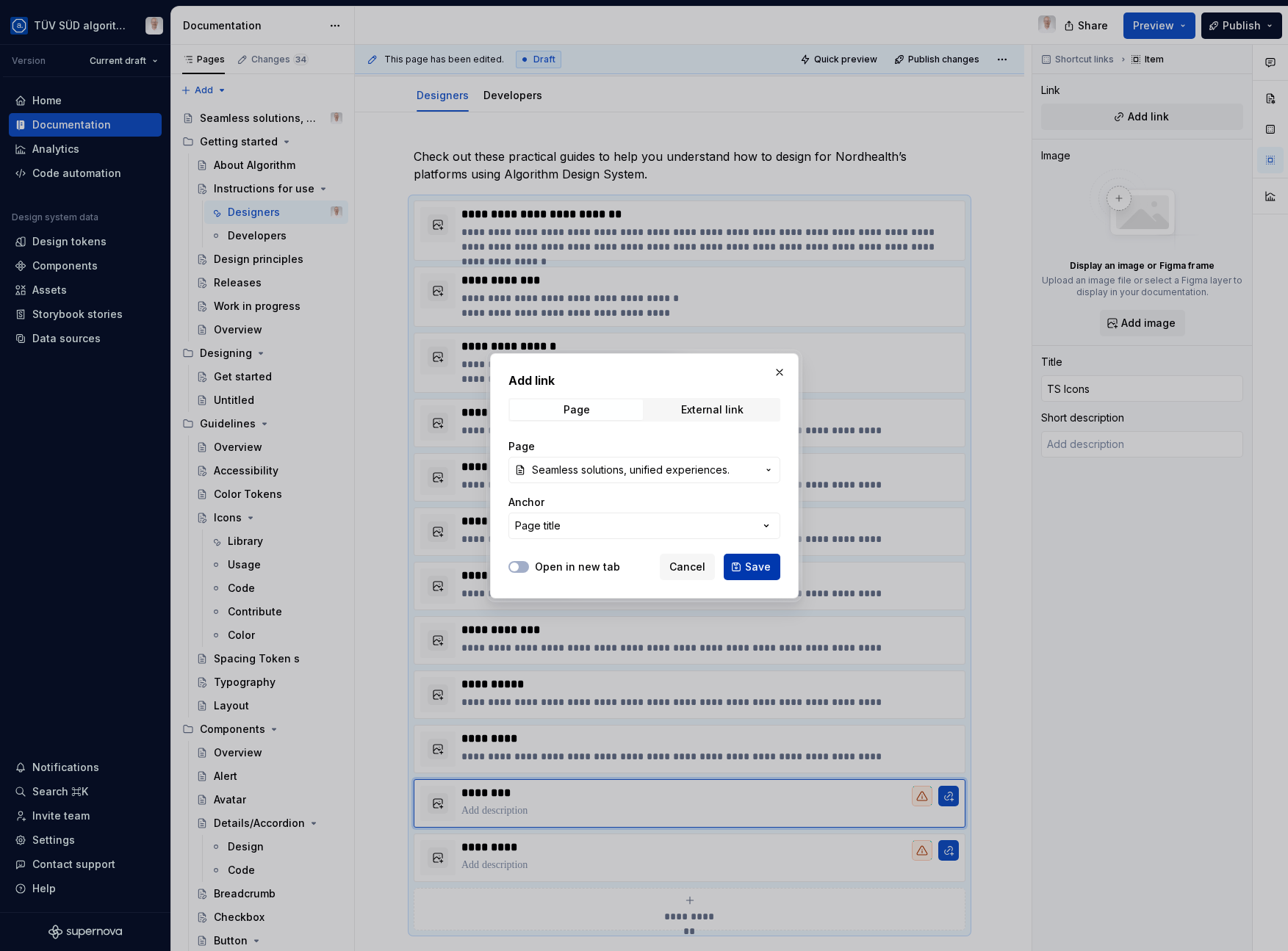 click on "Save" at bounding box center [758, 567] 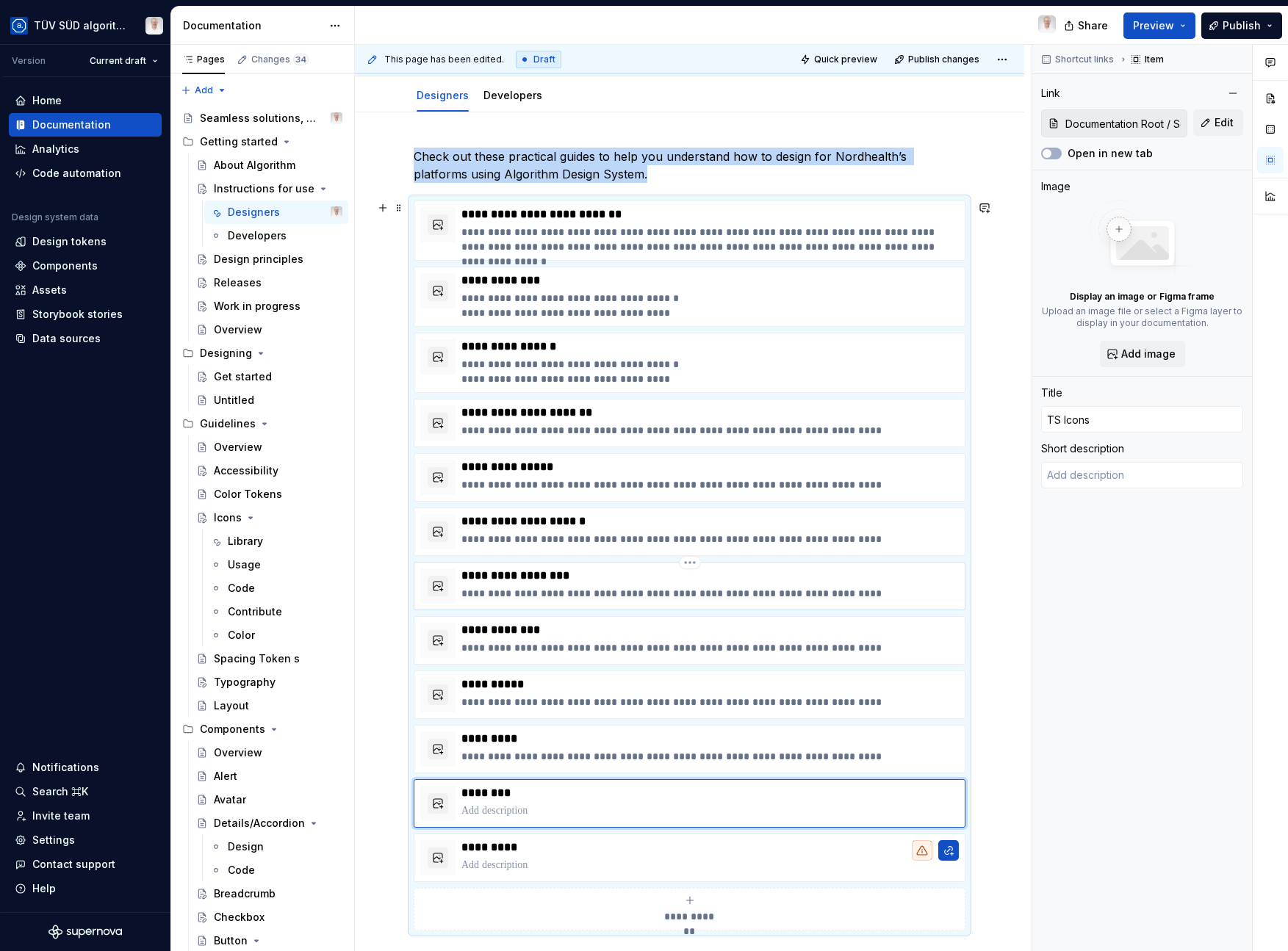type on "*" 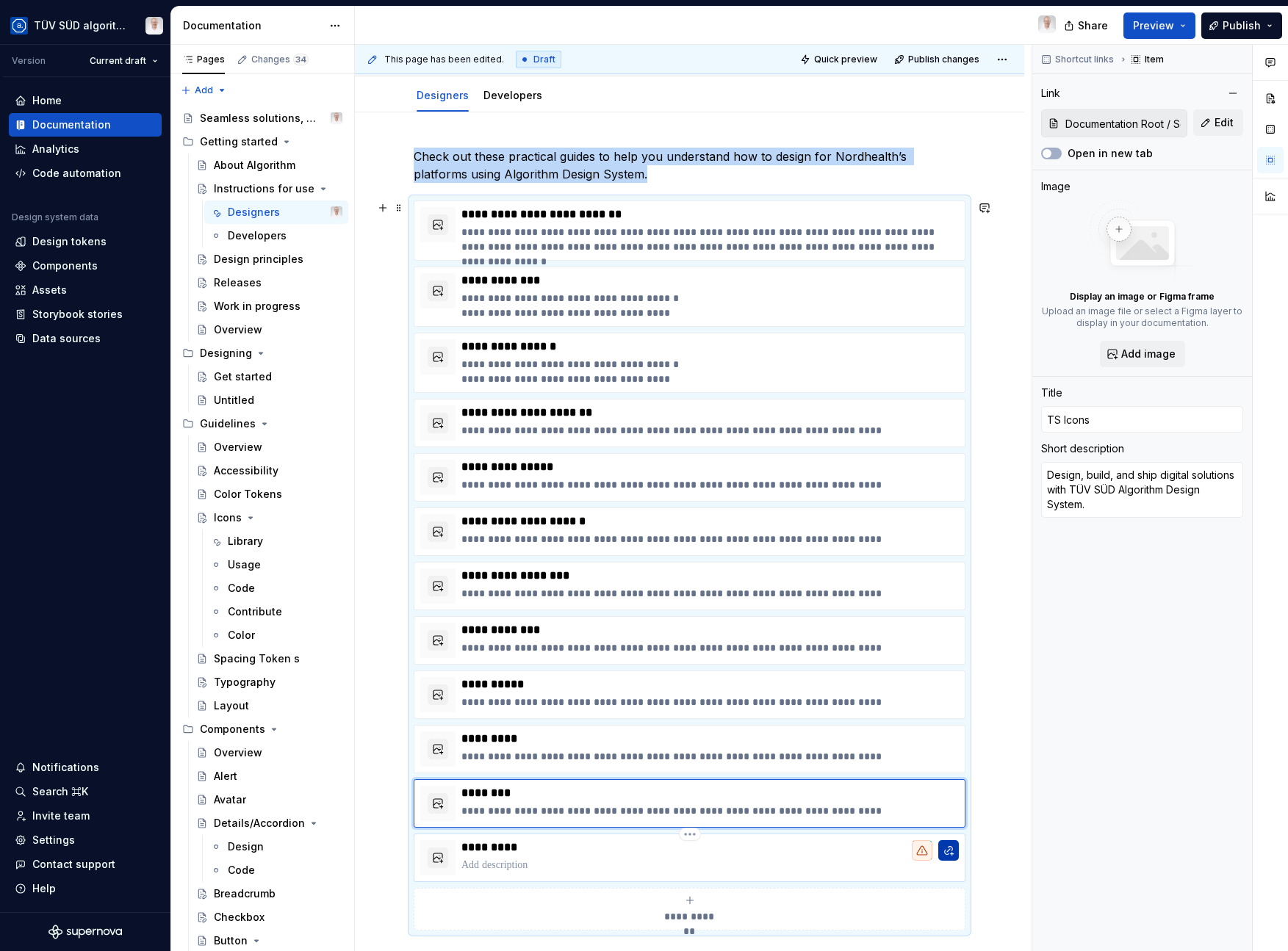 type on "*" 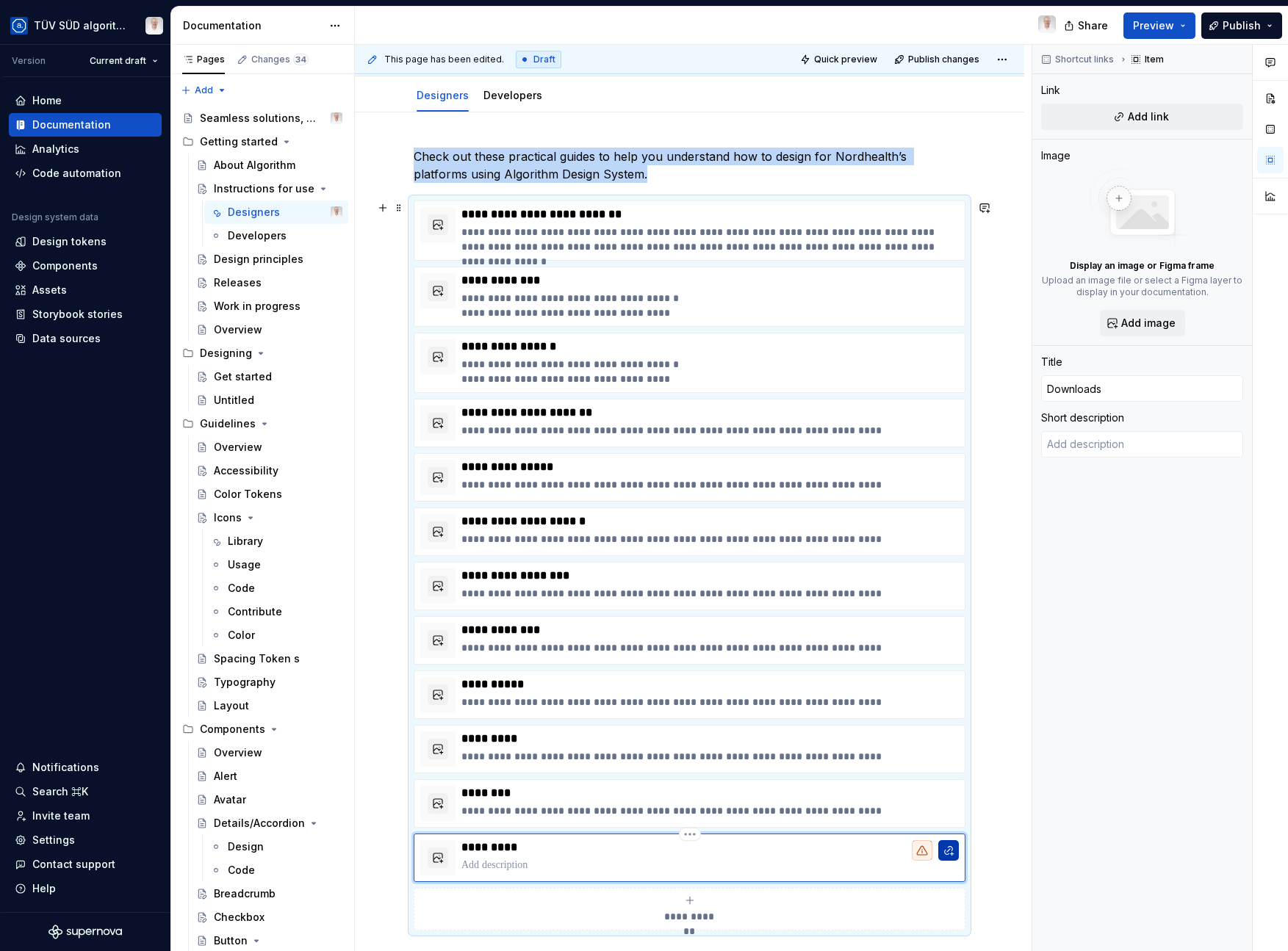 click at bounding box center (949, 850) 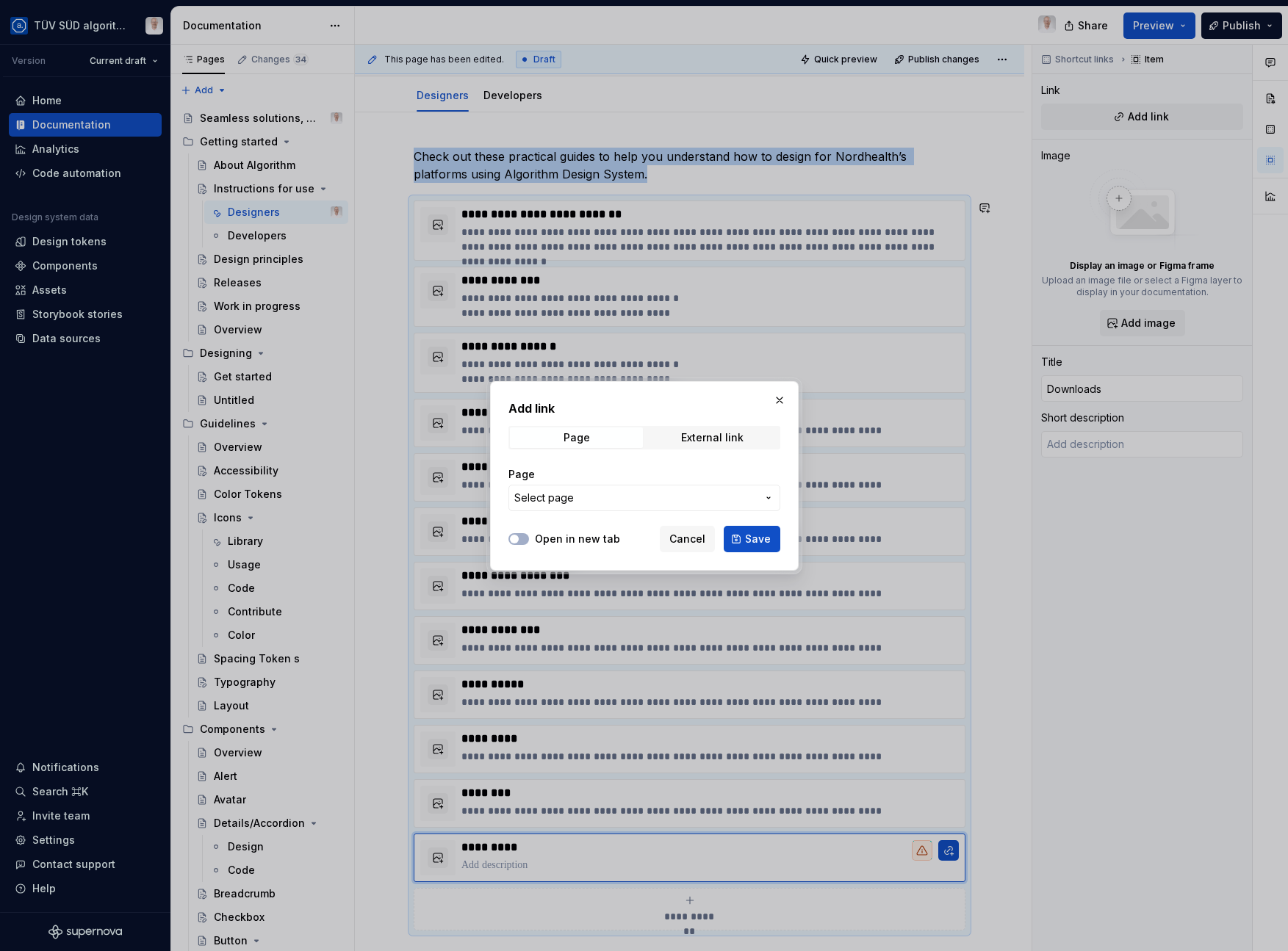 click on "Select page" at bounding box center [636, 498] 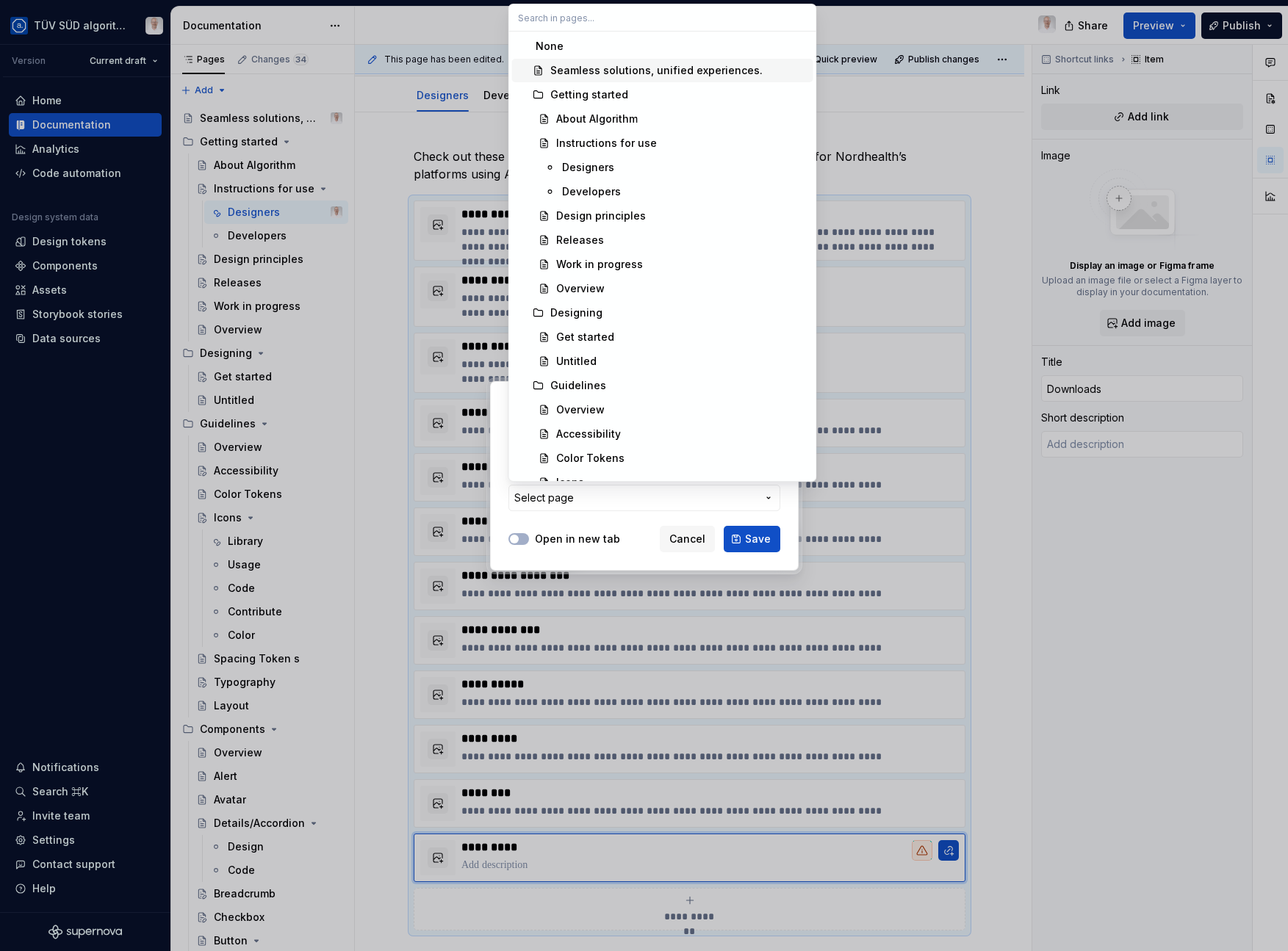 click on "Seamless solutions, unified experiences." at bounding box center (663, 70) 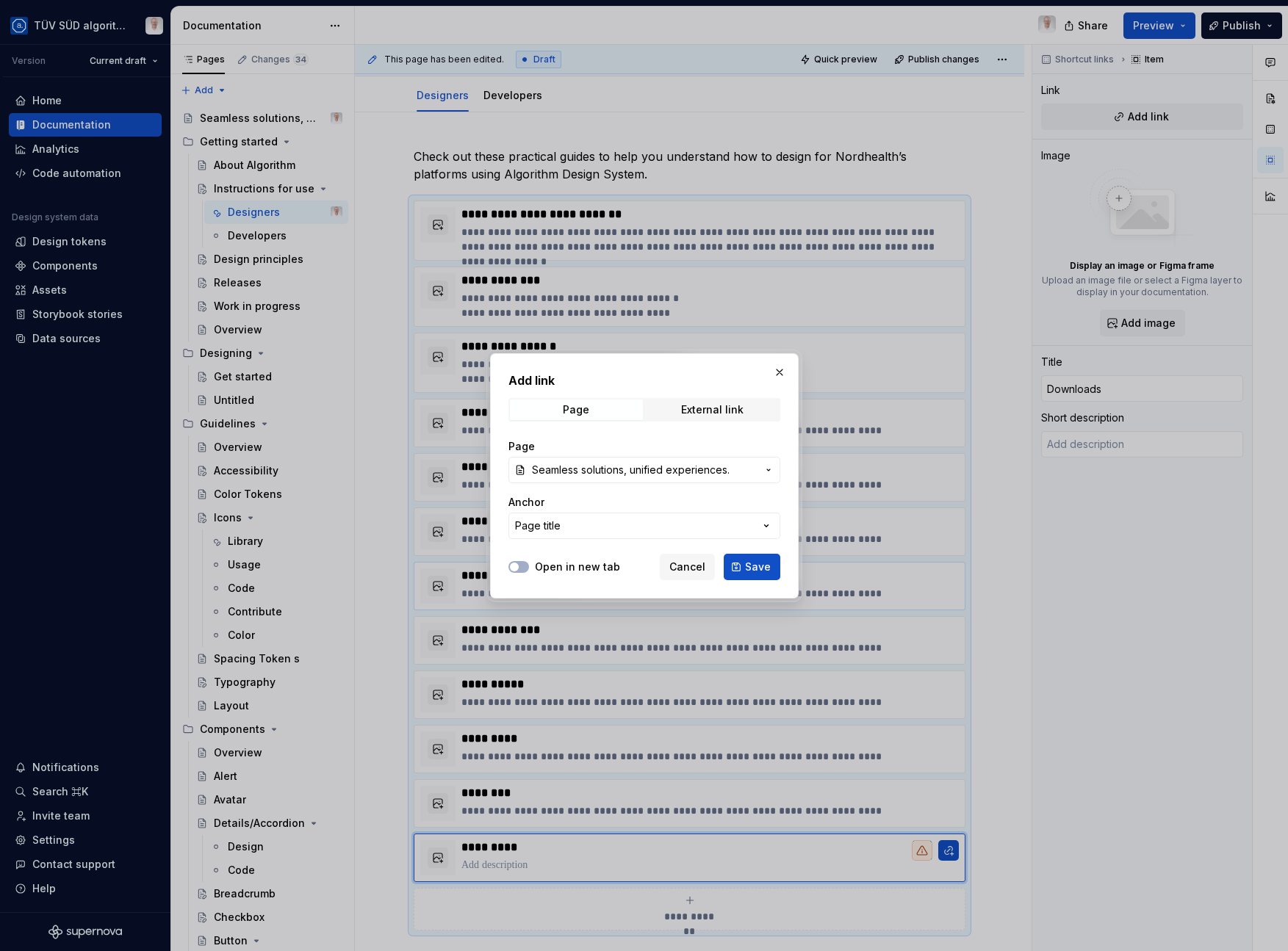 click on "Save" at bounding box center [758, 567] 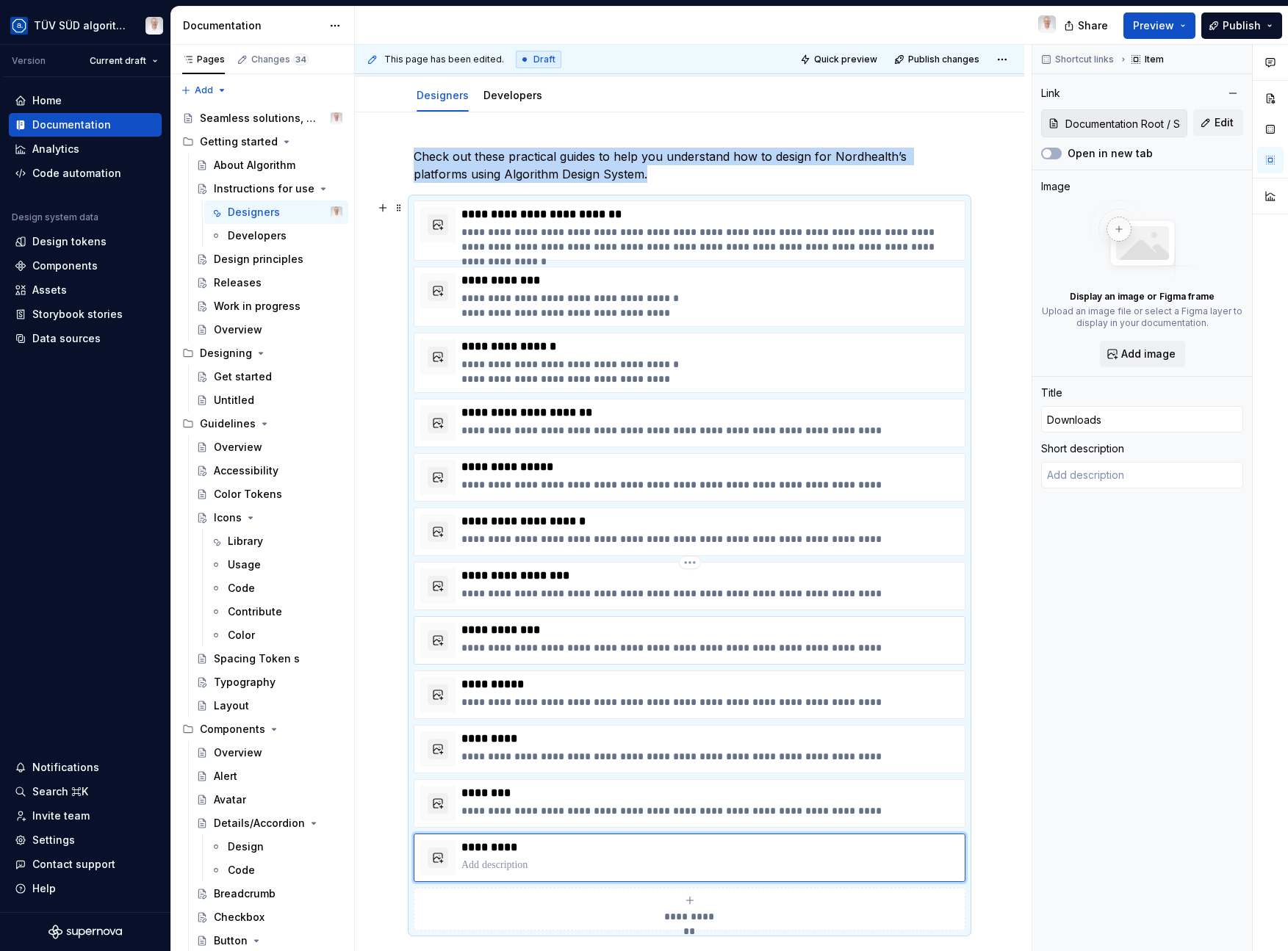 type on "*" 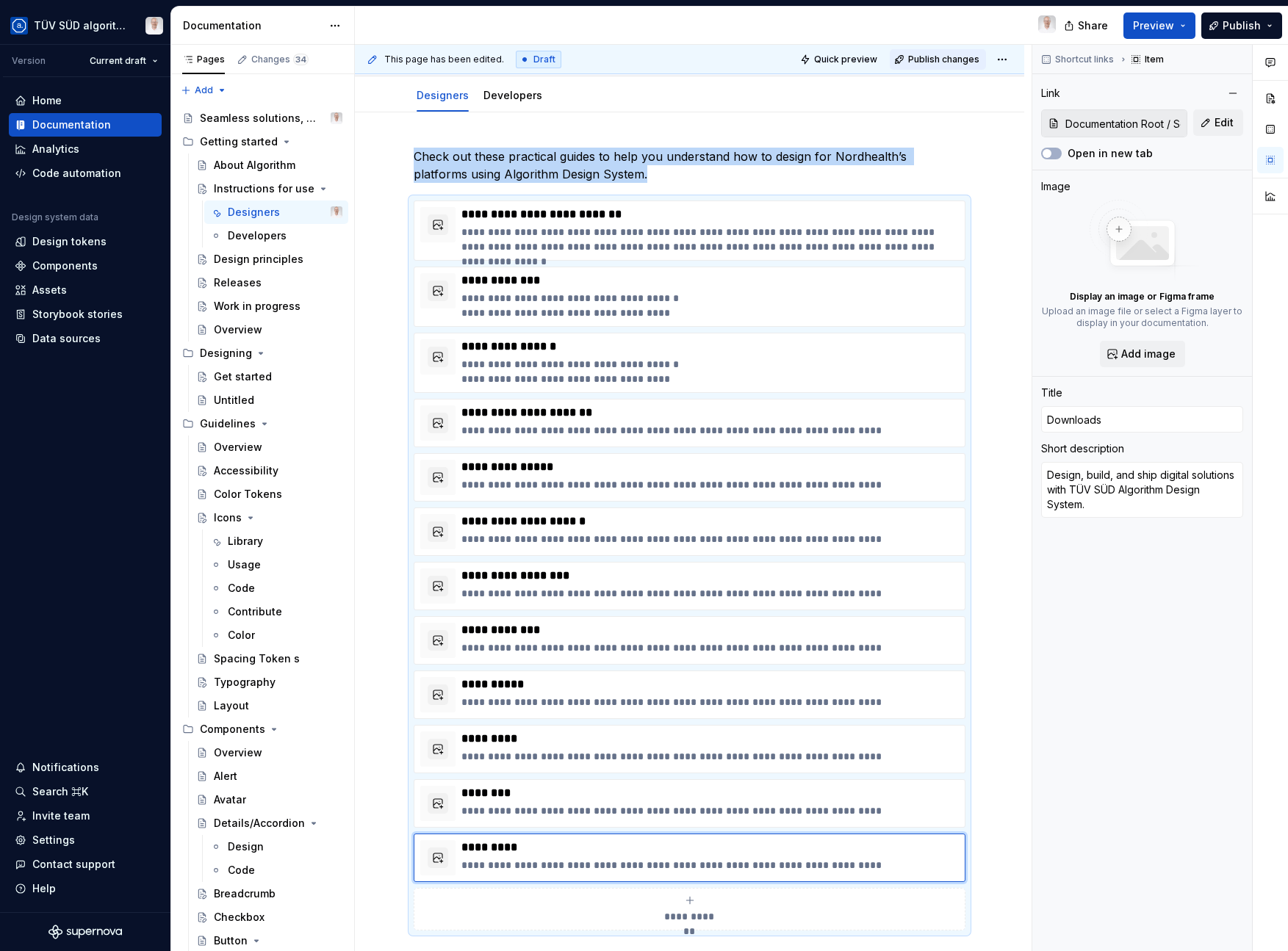 click on "Publish changes" at bounding box center [943, 59] 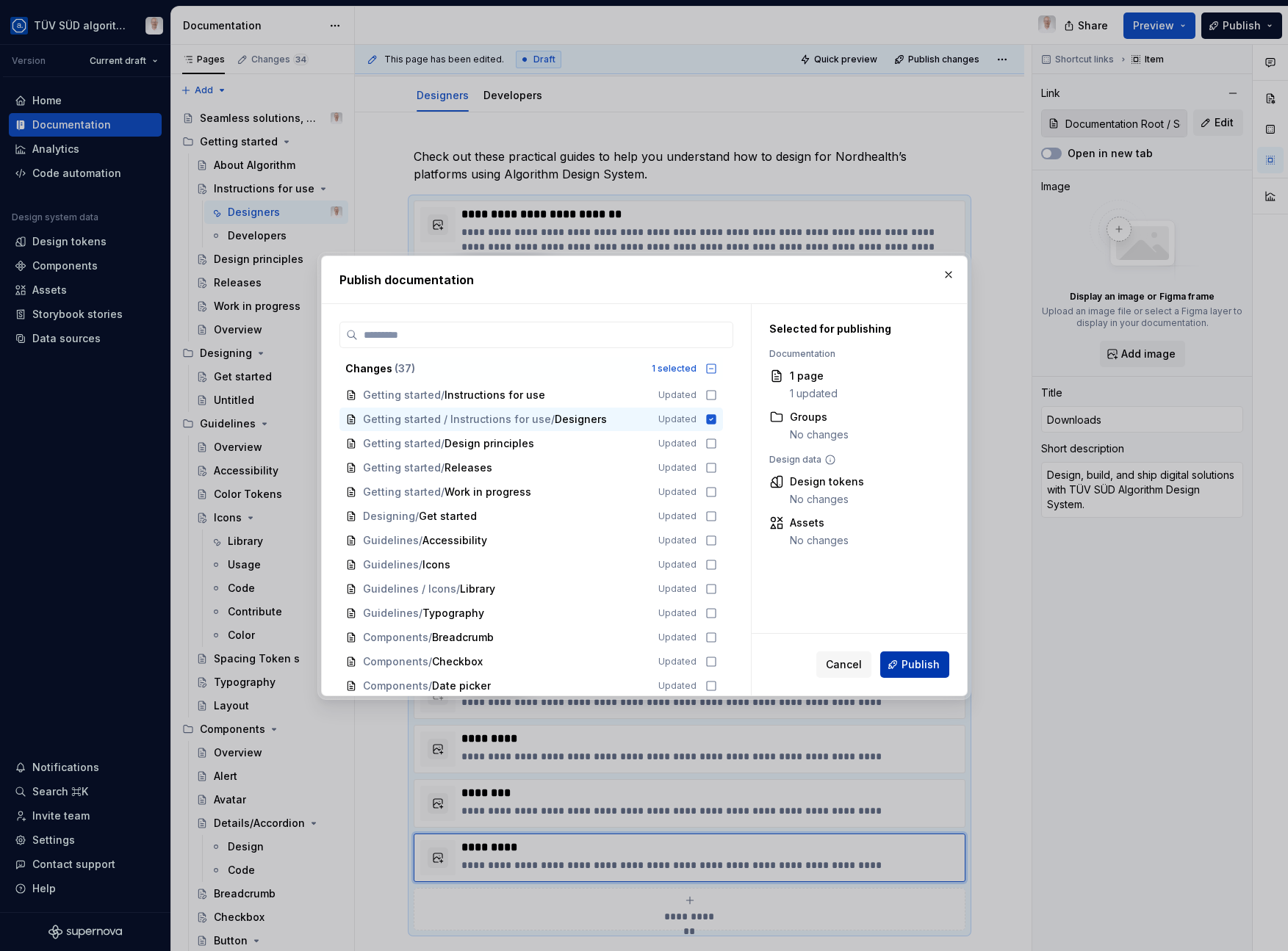 click on "Publish" at bounding box center (921, 665) 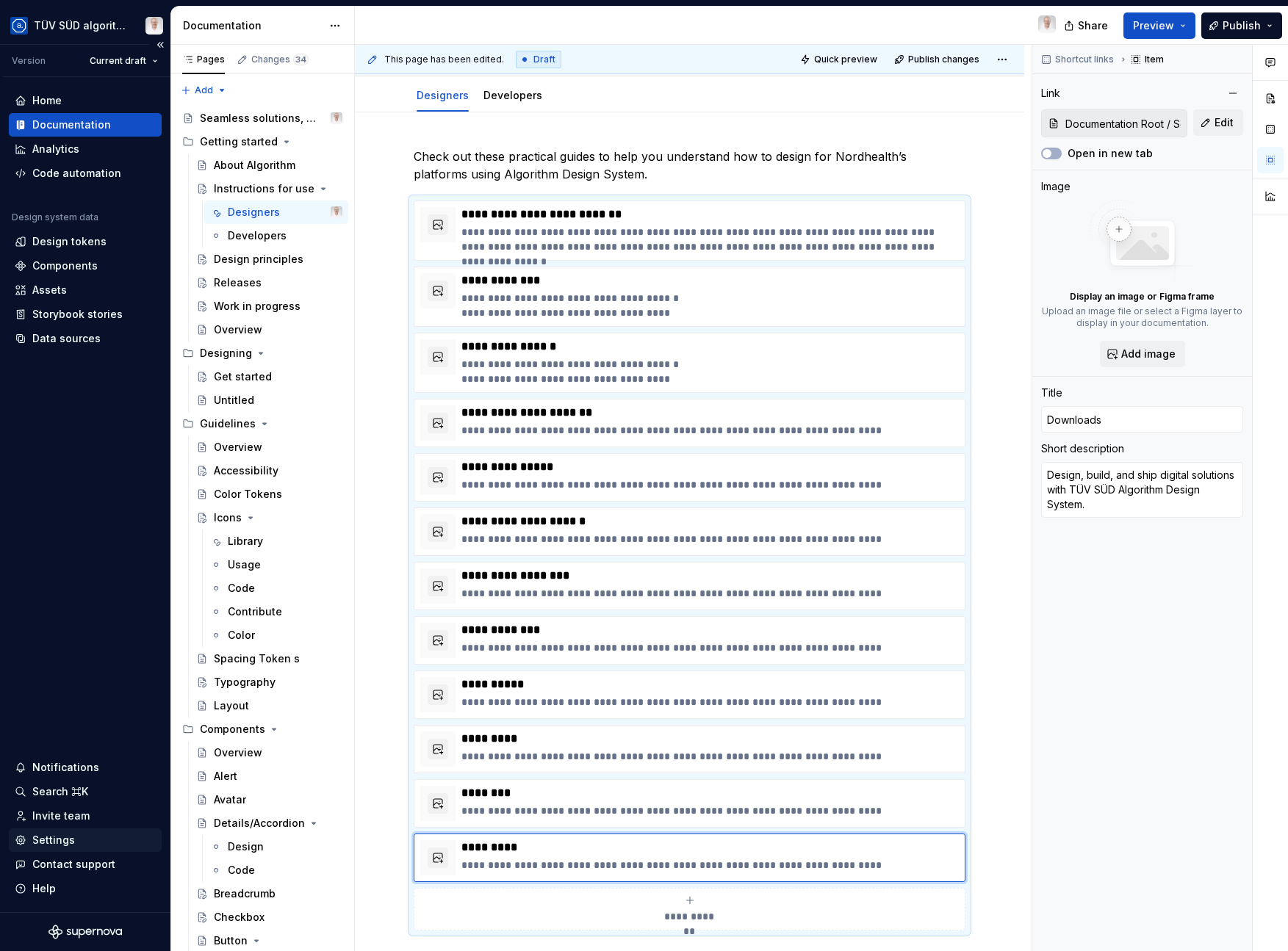 click on "Settings" at bounding box center [54, 840] 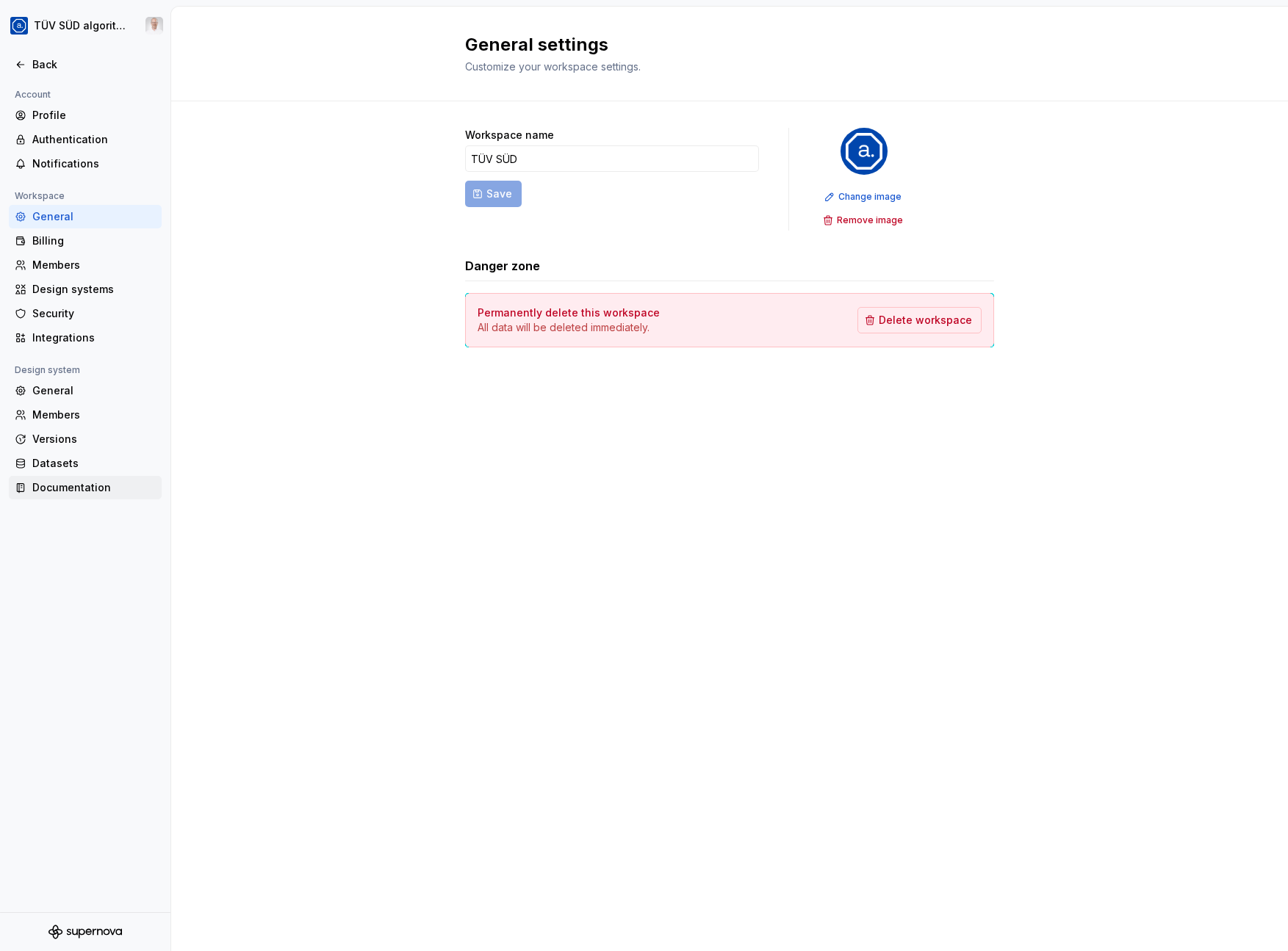 click on "Documentation" at bounding box center (94, 488) 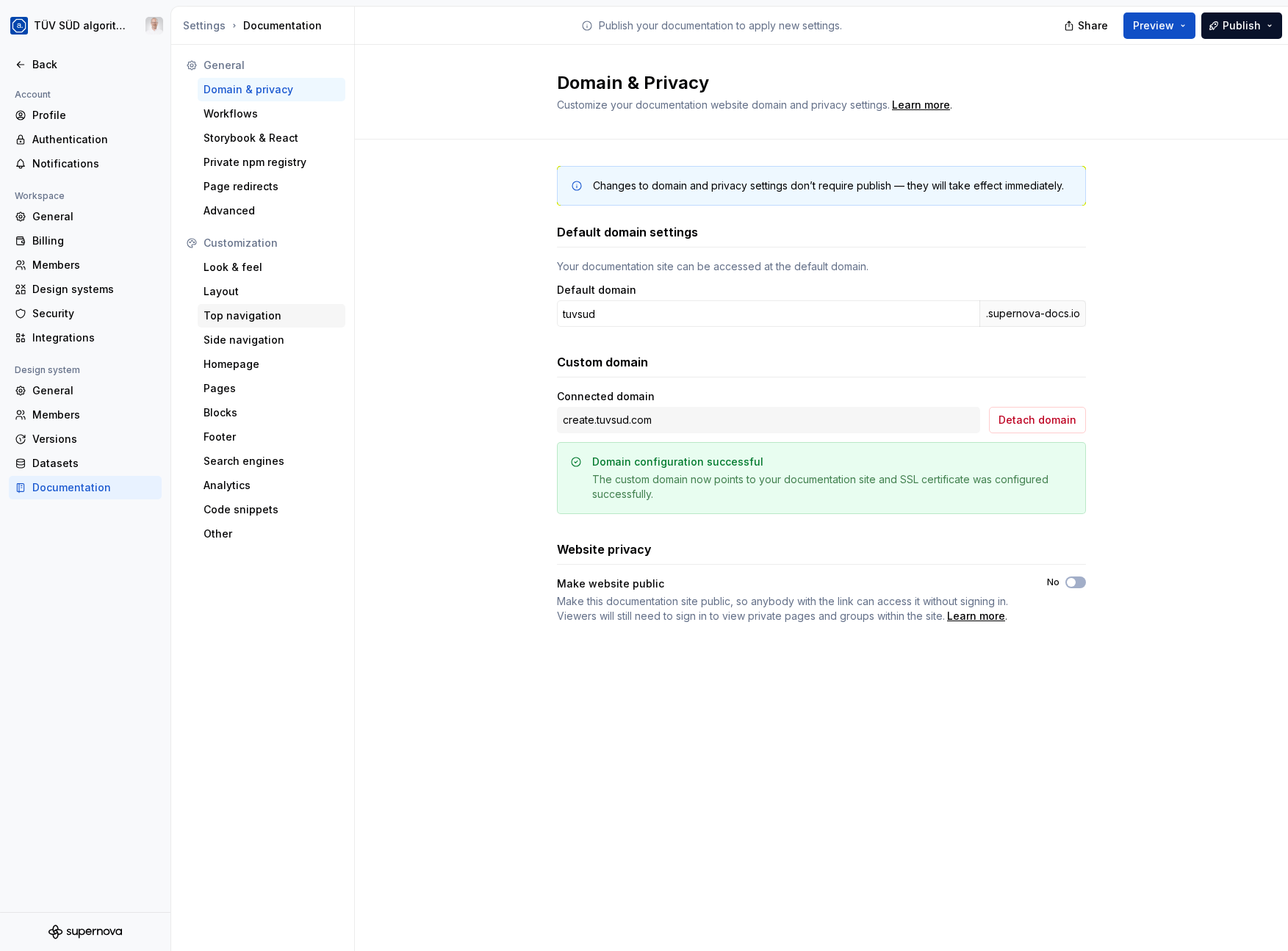 click on "Top navigation" at bounding box center [271, 316] 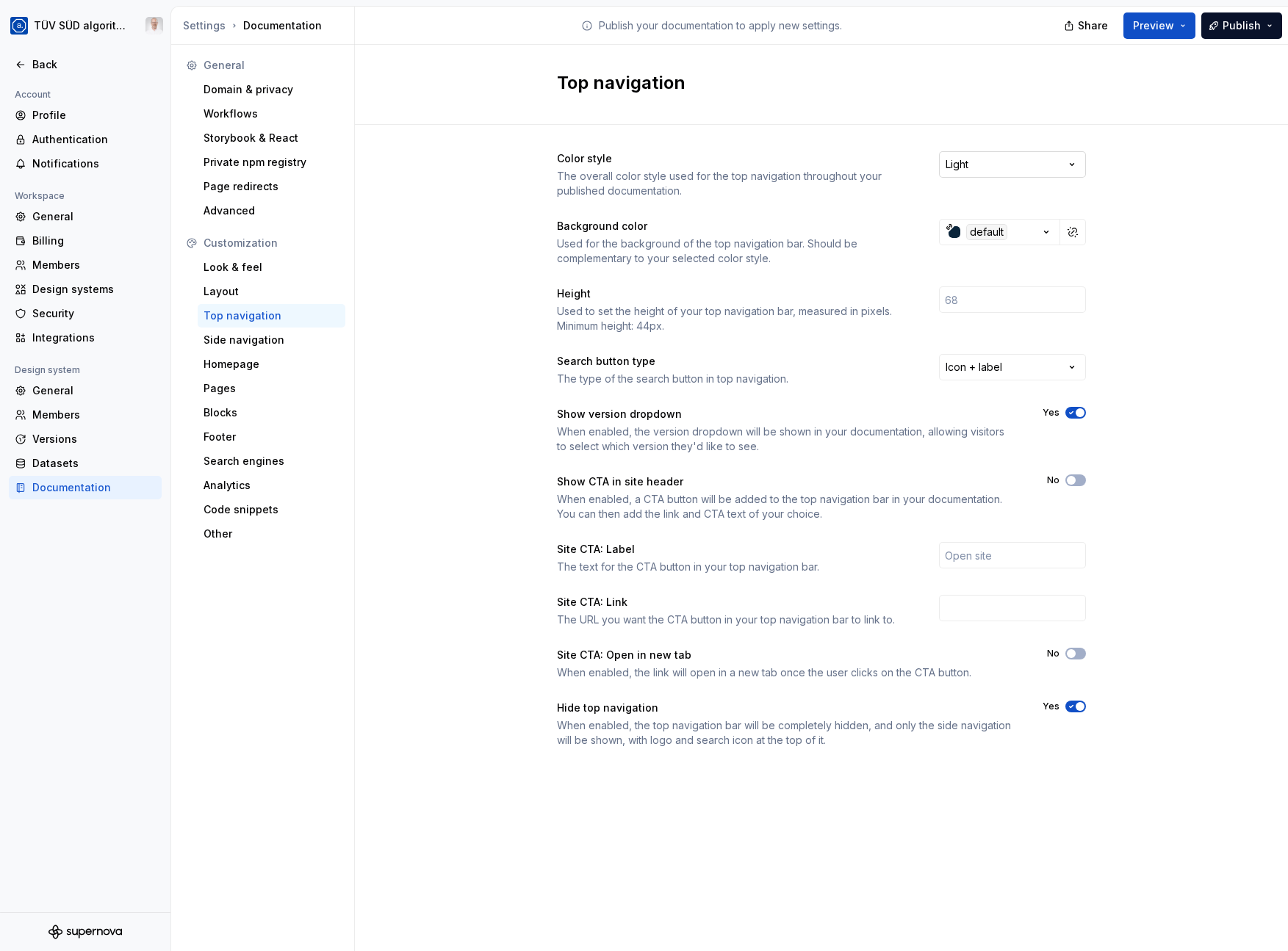 click on "TÜV SÜD algorithm Back Account Profile Authentication Notifications Workspace General Billing Members Design systems Security Integrations Design system General Members Versions Datasets Documentation Settings Documentation Publish your documentation to apply new settings. Share Preview Publish General Domain & privacy Workflows Storybook & React Private npm registry Page redirects Advanced Customization Look & feel Layout Top navigation Side navigation Homepage Pages Blocks Footer Search engines Analytics Code snippets Other Top navigation Color style The overall color style used for the top navigation throughout your published documentation. Light Background color Used for the background of the top navigation bar. Should be complementary to your selected color style. default Height Used to set the height of your top navigation bar, measured in pixels. Minimum height: 44px. Search button type The type of the search button in top navigation. Icon + label Show version dropdown Yes Show CTA in site header No" at bounding box center [644, 475] 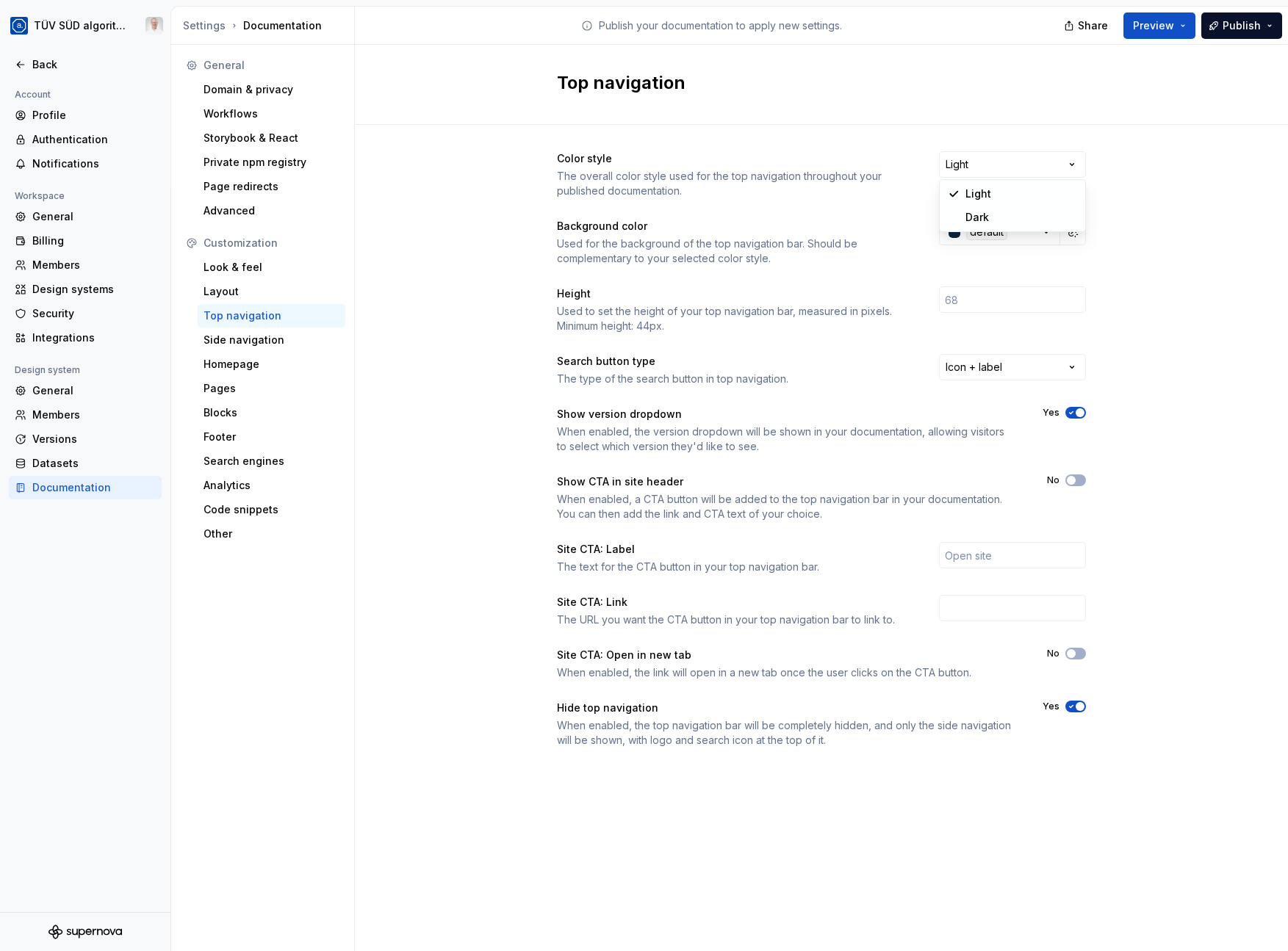 click on "TÜV SÜD algorithm Back Account Profile Authentication Notifications Workspace General Billing Members Design systems Security Integrations Design system General Members Versions Datasets Documentation Settings Documentation Publish your documentation to apply new settings. Share Preview Publish General Domain & privacy Workflows Storybook & React Private npm registry Page redirects Advanced Customization Look & feel Layout Top navigation Side navigation Homepage Pages Blocks Footer Search engines Analytics Code snippets Other Top navigation Color style The overall color style used for the top navigation throughout your published documentation. Light Background color Used for the background of the top navigation bar. Should be complementary to your selected color style. default Height Used to set the height of your top navigation bar, measured in pixels. Minimum height: 44px. Search button type The type of the search button in top navigation. Icon + label Show version dropdown Yes Show CTA in site header No" at bounding box center (644, 475) 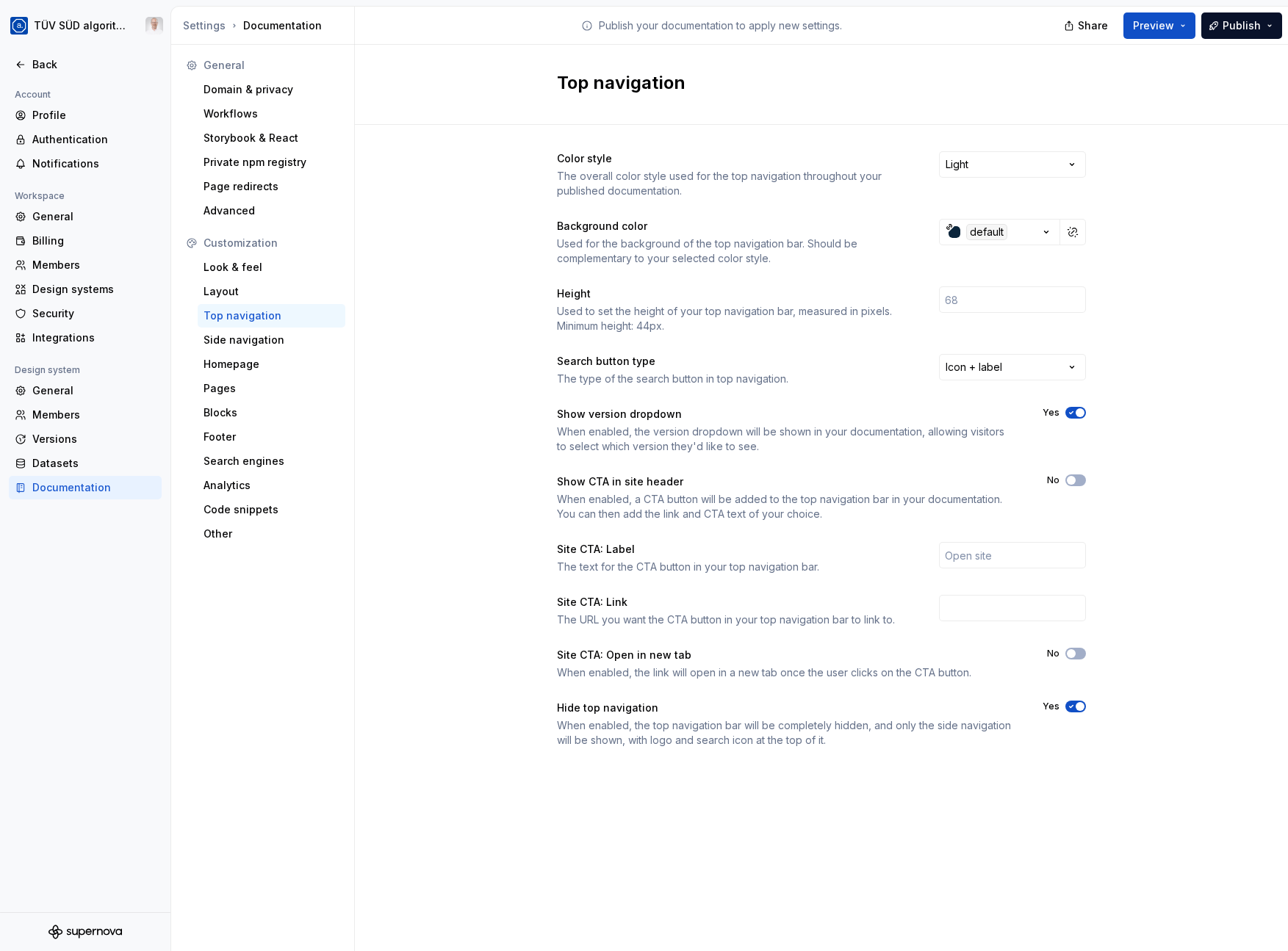 click at bounding box center (1080, 706) 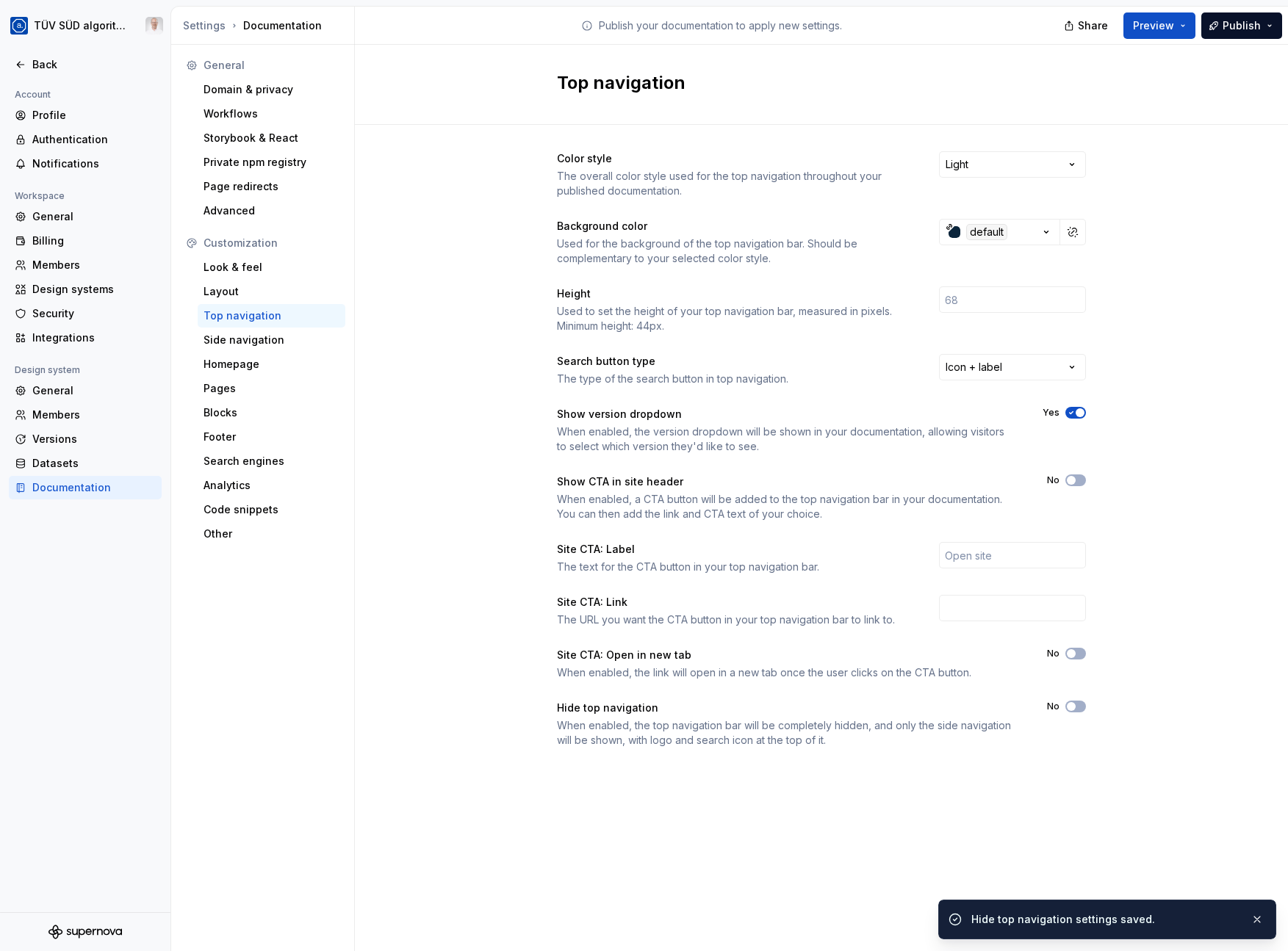 click on "Color style The overall color style used for the top navigation throughout your published documentation. Light Background color Used for the background of the top navigation bar. Should be complementary to your selected color style. default Height Used to set the height of your top navigation bar, measured in pixels. Minimum height: 44px. Search button type The type of the search button in top navigation. Icon + label Show version dropdown When enabled, the version dropdown will be shown in your documentation, allowing visitors to select which version they'd like to see. Yes Show CTA in site header When enabled, a CTA button will be added to the top navigation bar in your documentation. You can then  add the link and CTA text of your choice. No Site CTA: Label The text for the CTA button in your top navigation bar. Site CTA: Link The URL you want the CTA button in your top navigation bar to link to. Site CTA: Open in new tab When enabled, the link will open in a new tab once the user clicks on the CTA button." at bounding box center [821, 464] 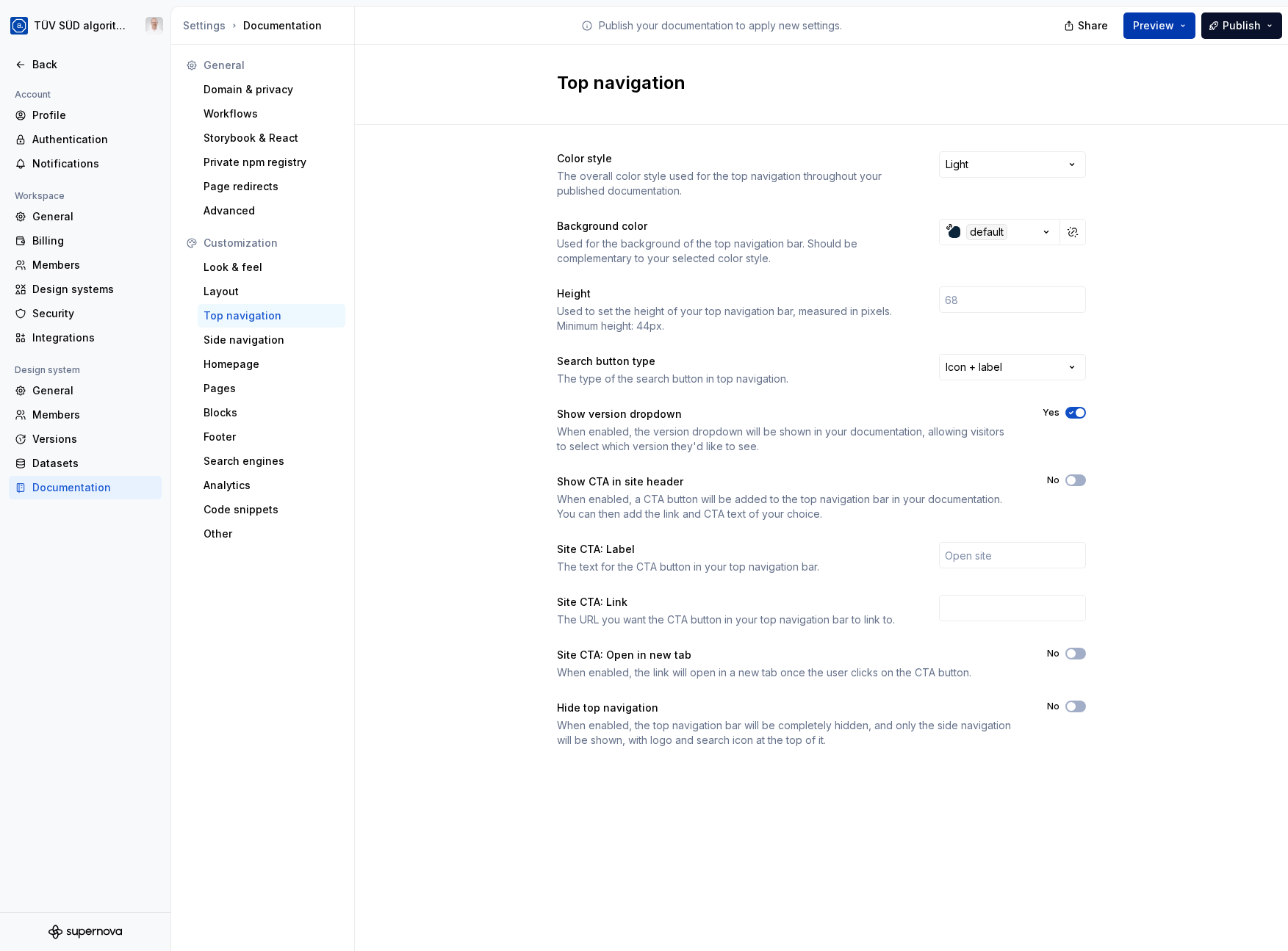 click on "Preview" at bounding box center [1159, 26] 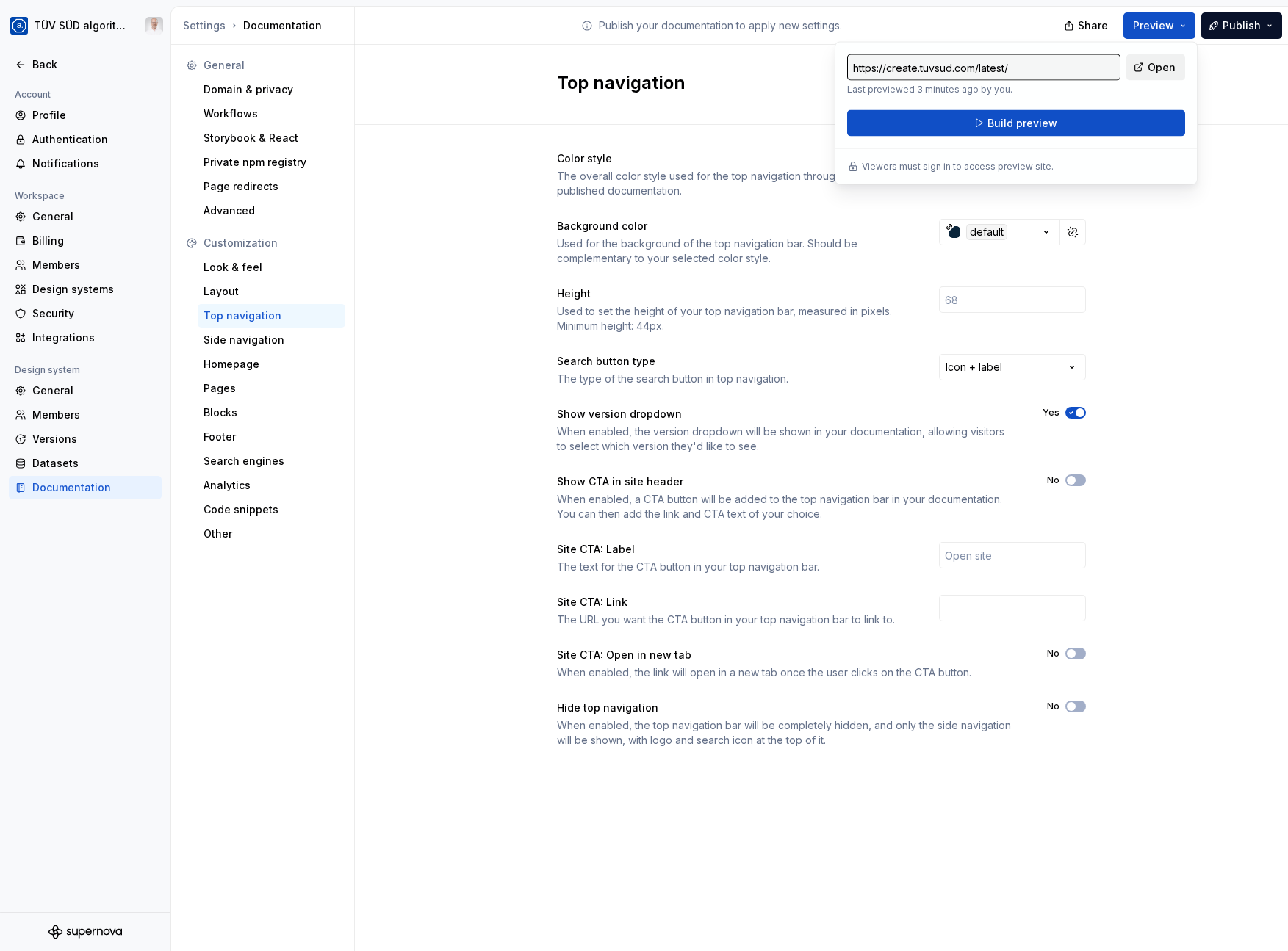 click on "Open" at bounding box center [1162, 68] 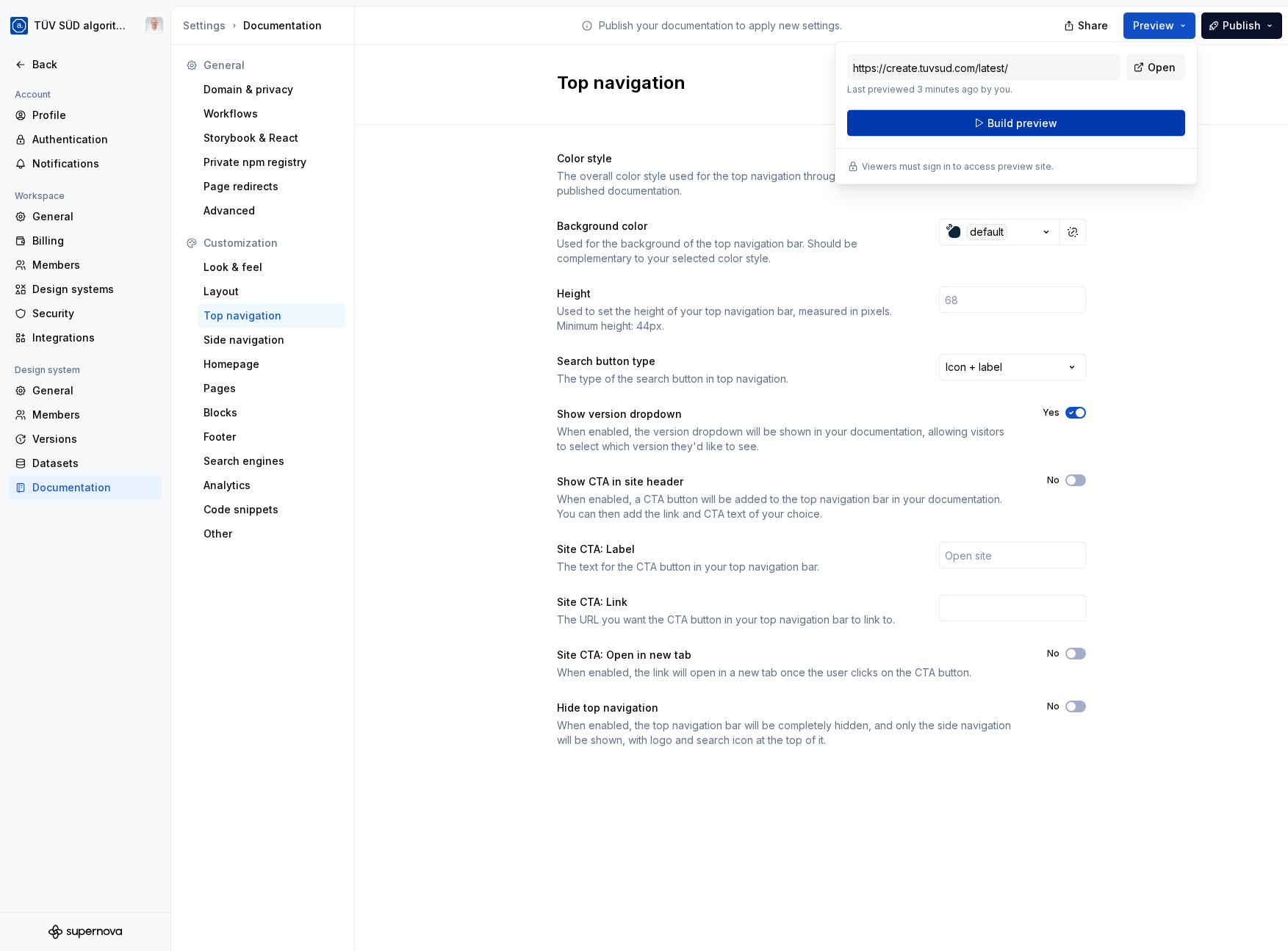 click on "Build preview" at bounding box center (1016, 123) 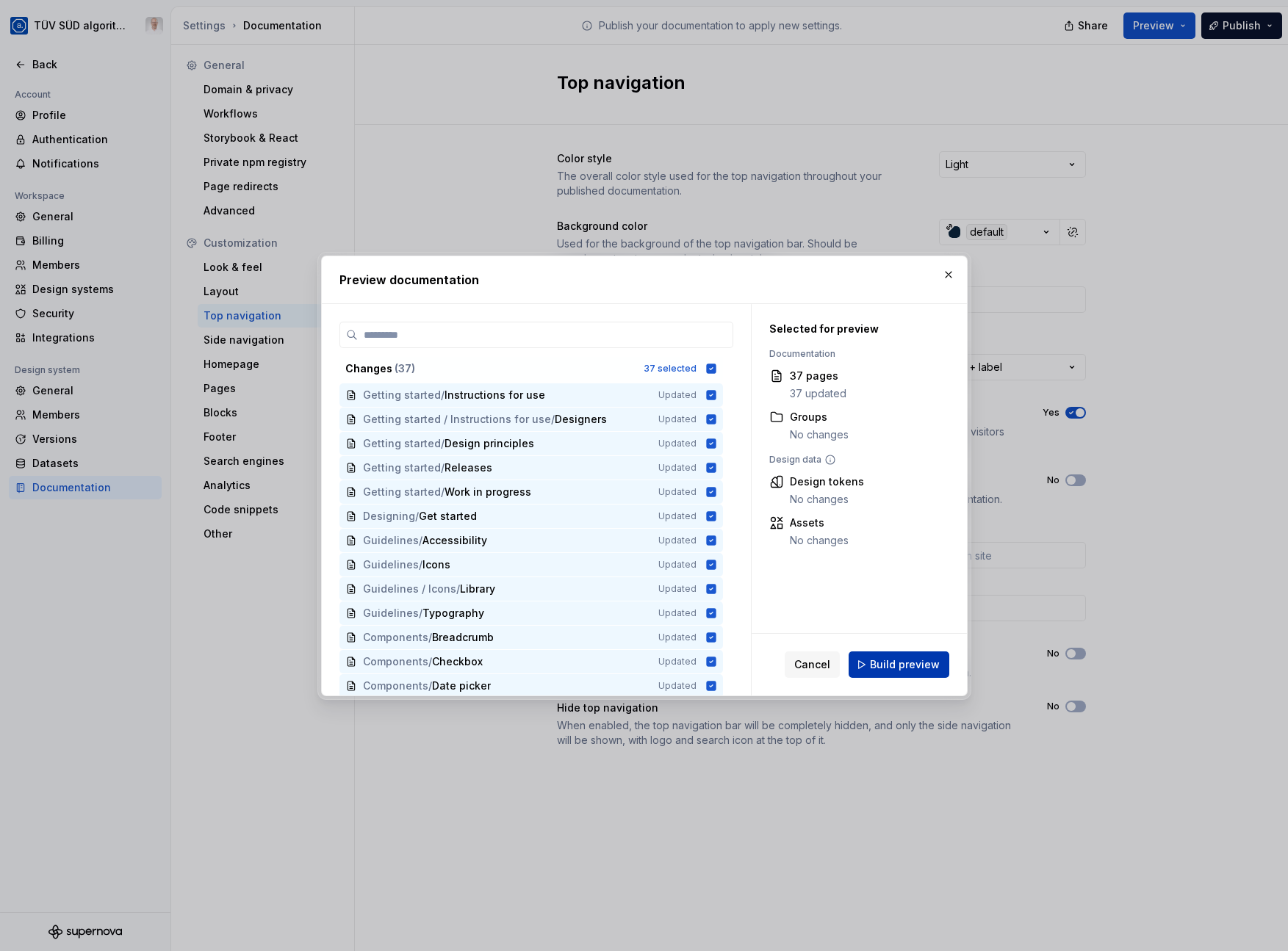 click on "Build preview" at bounding box center (904, 665) 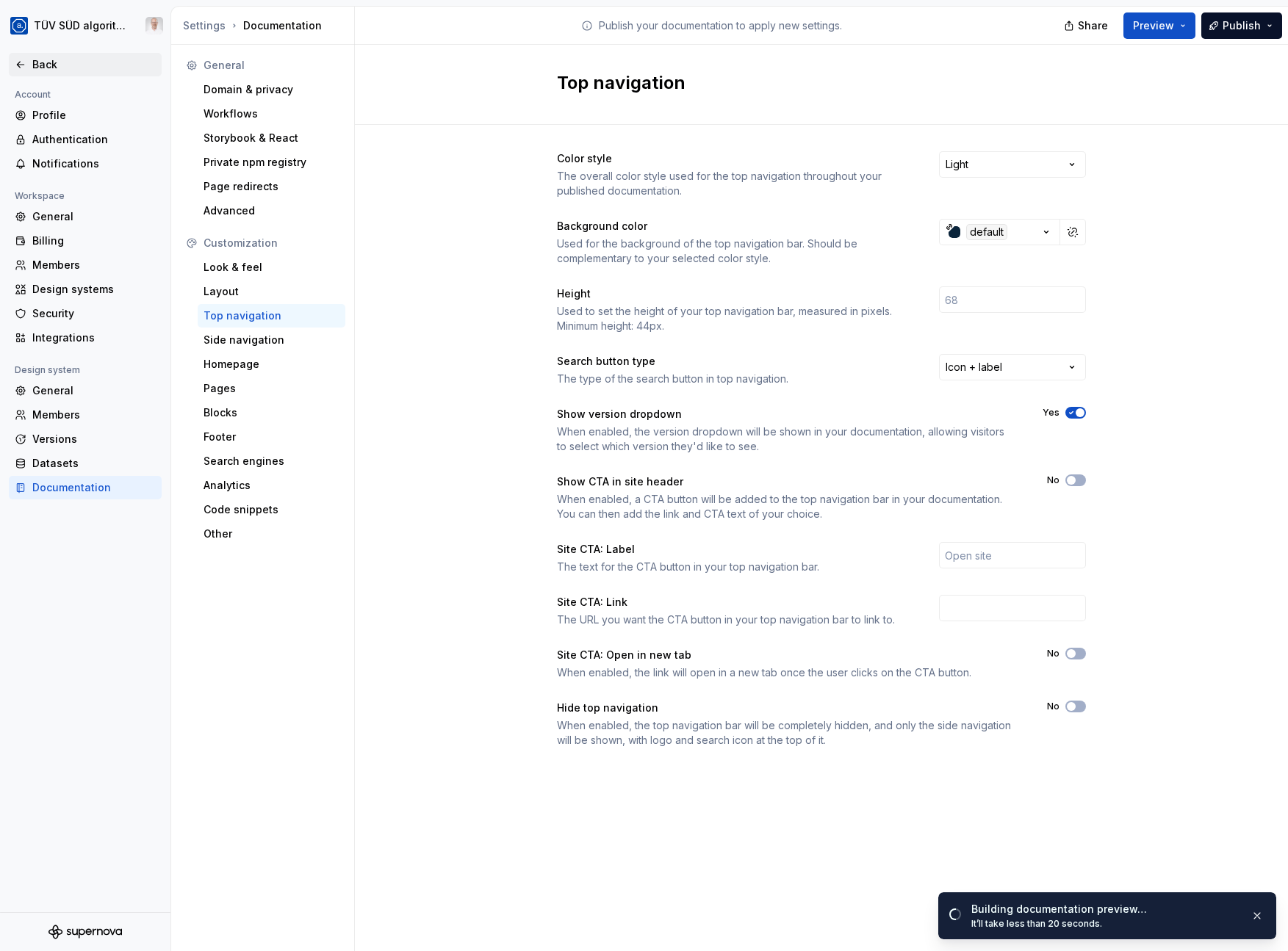 click on "Back" at bounding box center [94, 65] 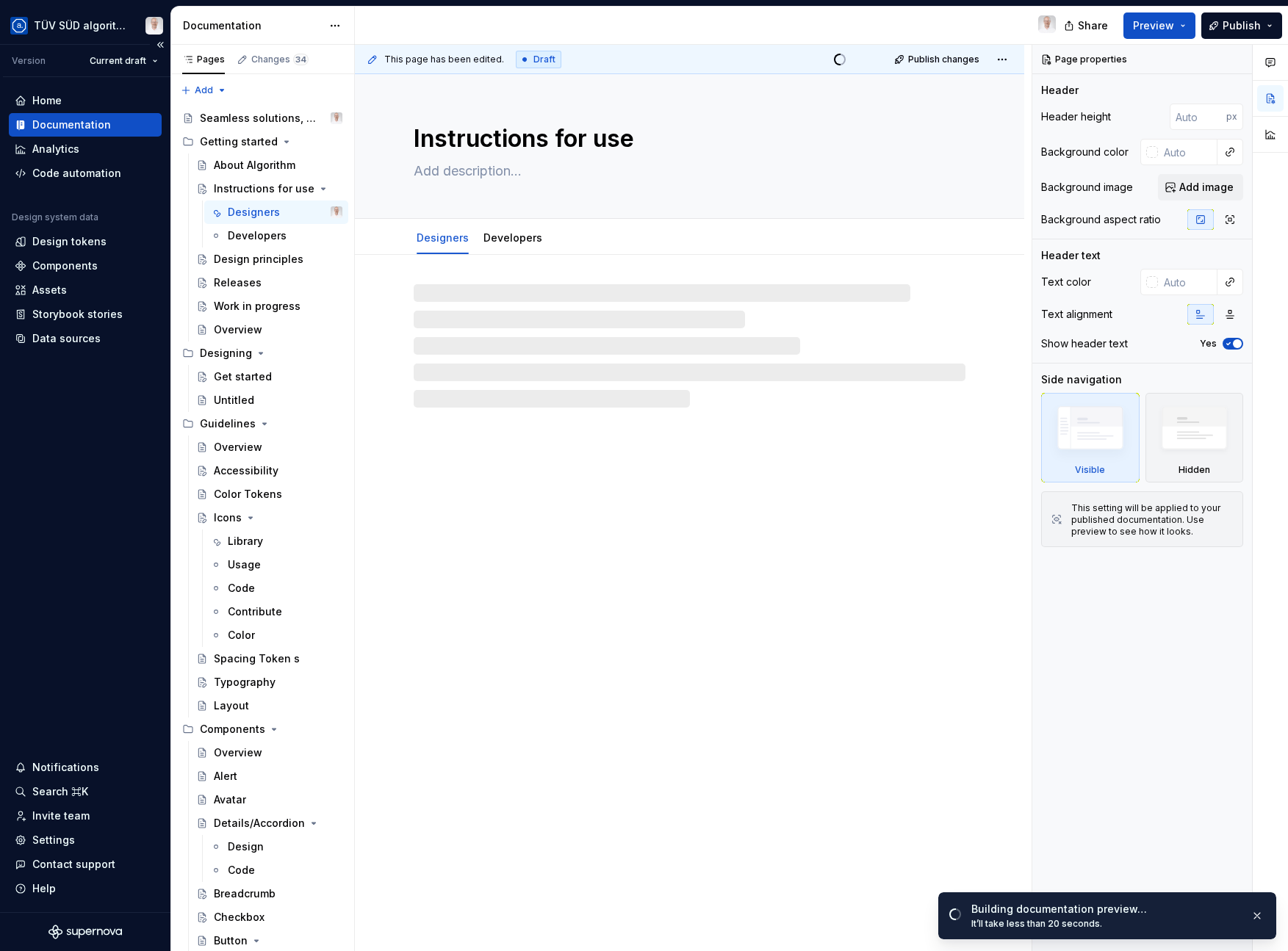 type on "*" 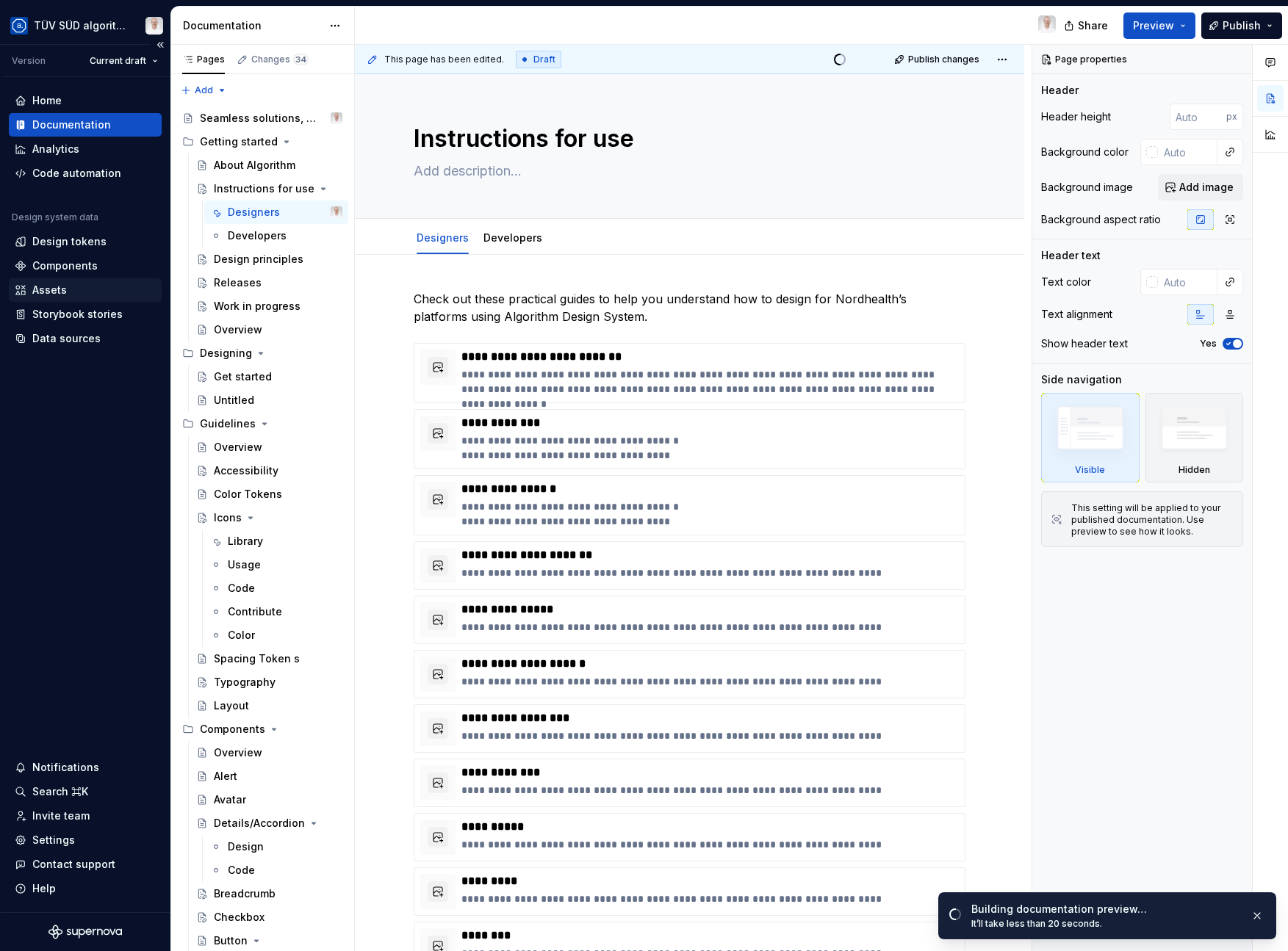 click on "Assets" at bounding box center [49, 290] 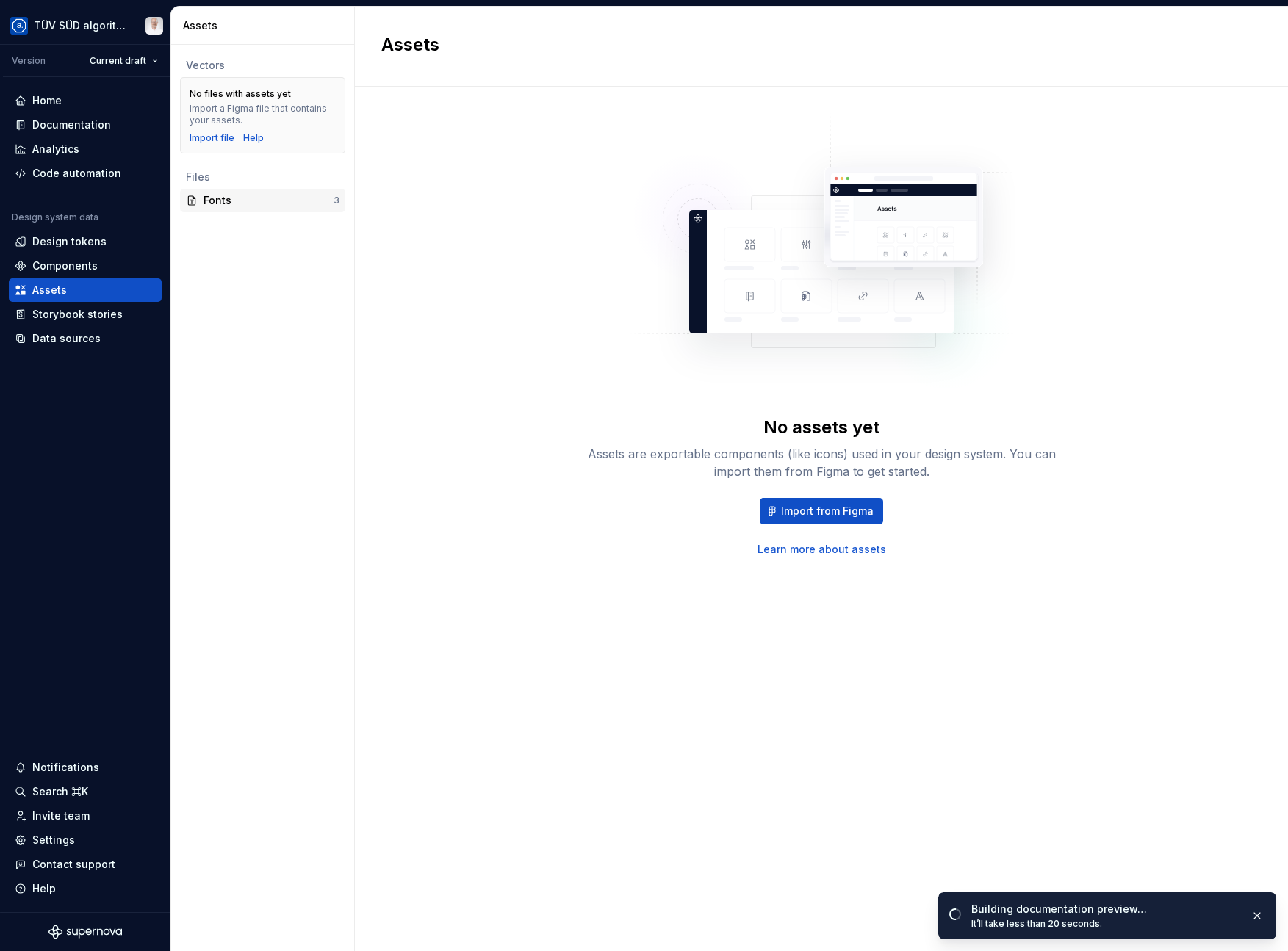 click on "Fonts" at bounding box center [268, 200] 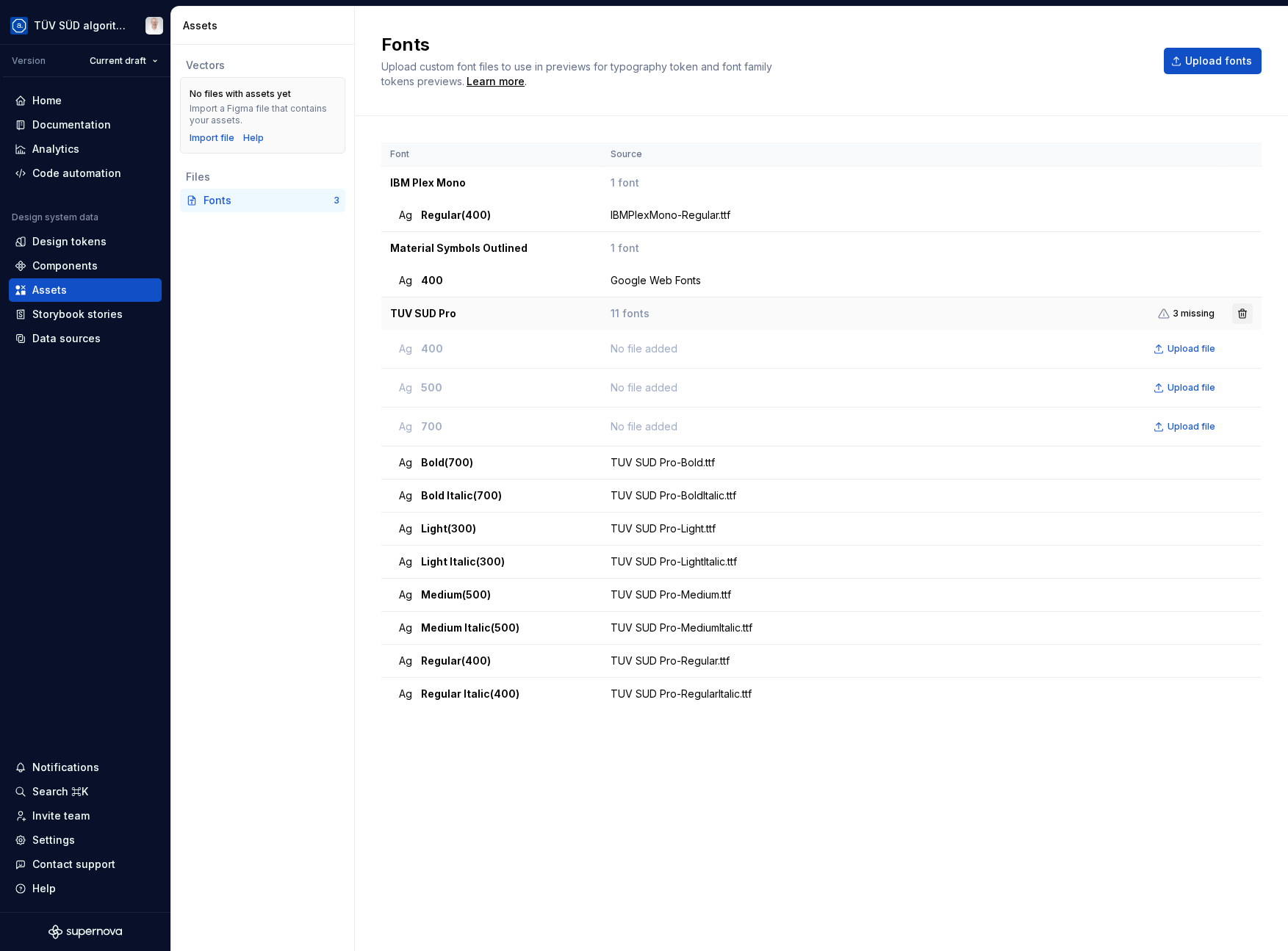 click at bounding box center (1242, 314) 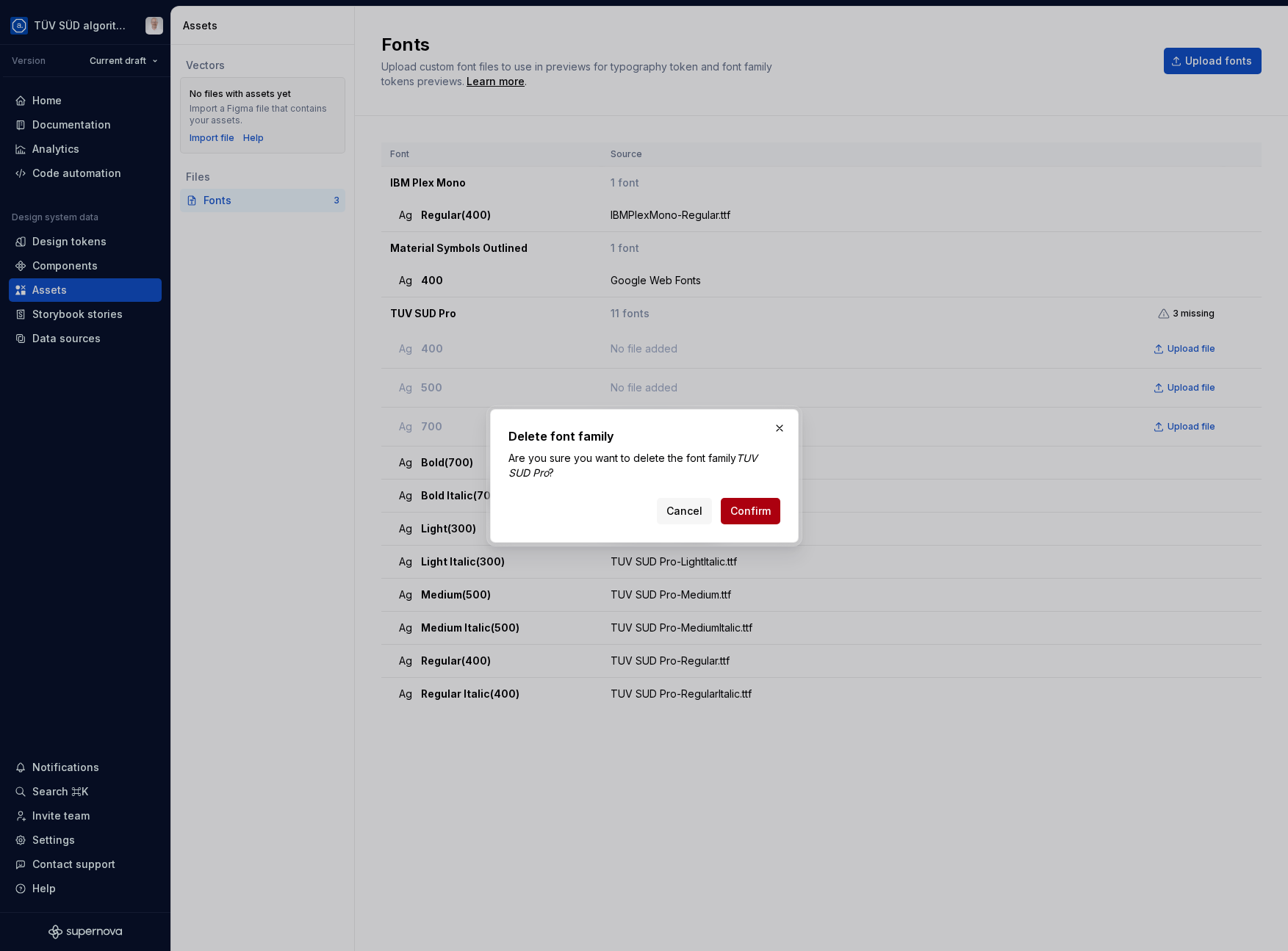 click on "Confirm" at bounding box center [750, 511] 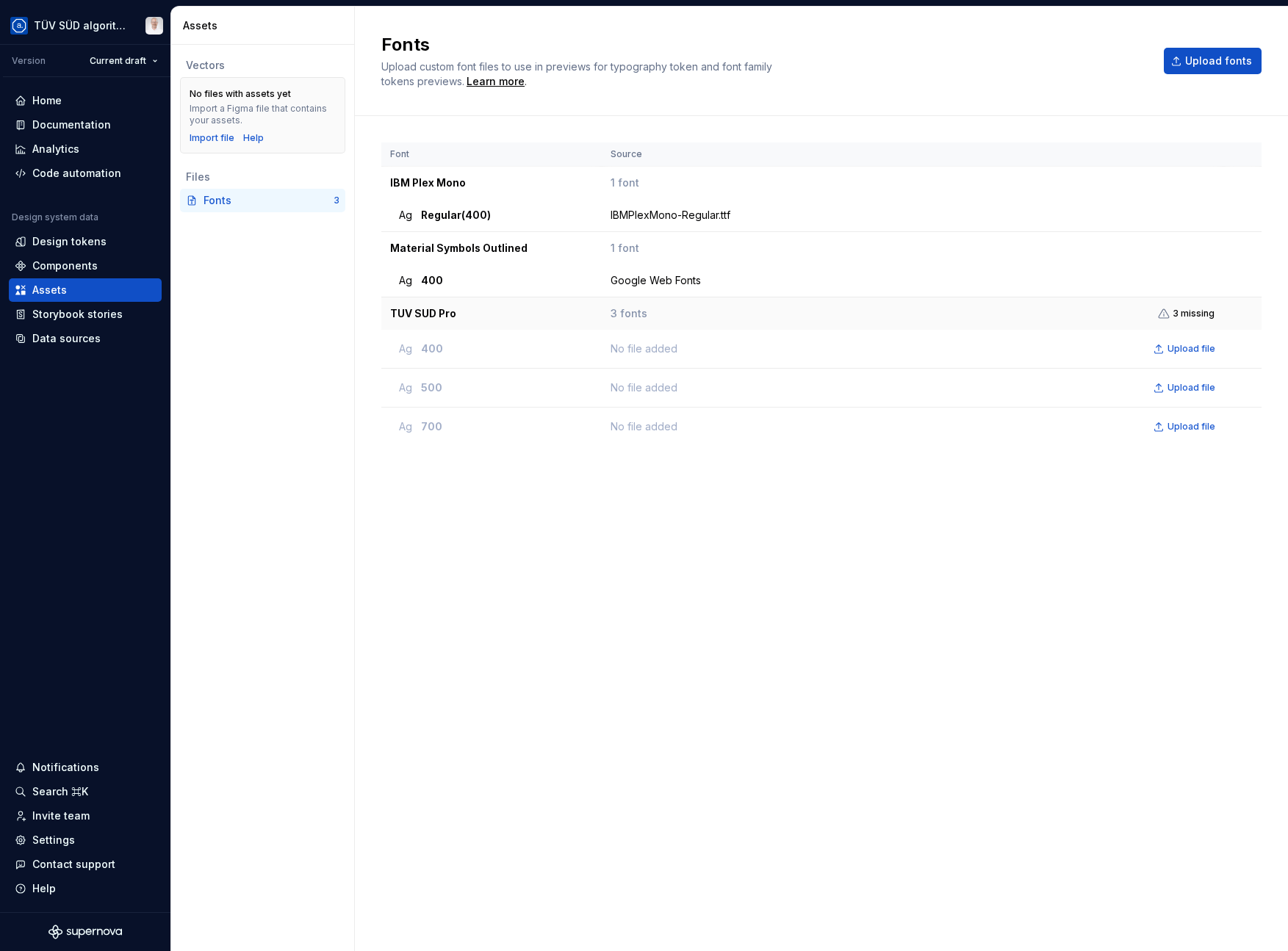 click on "3 missing" at bounding box center [1193, 314] 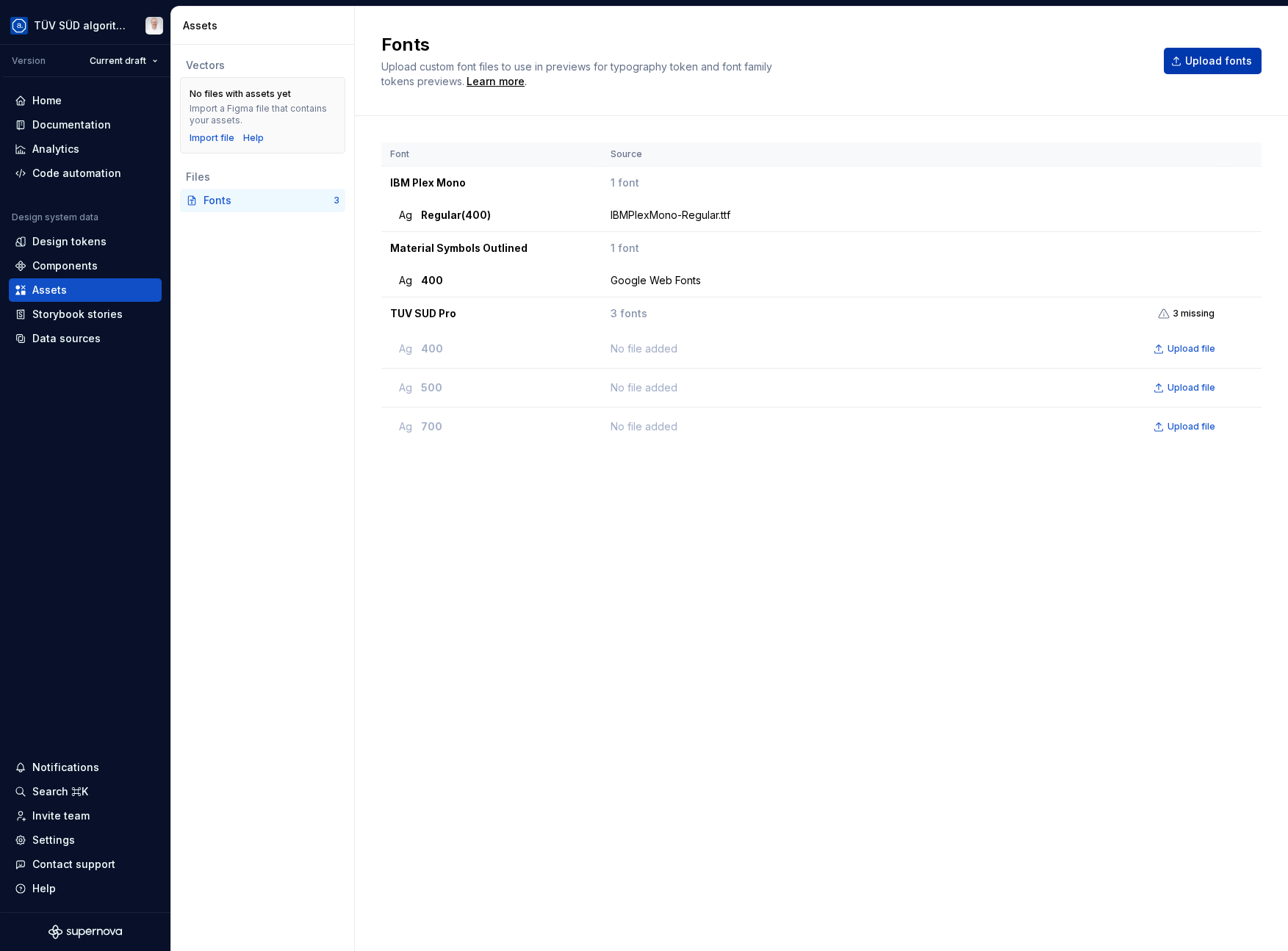 click on "Upload fonts" at bounding box center (1218, 61) 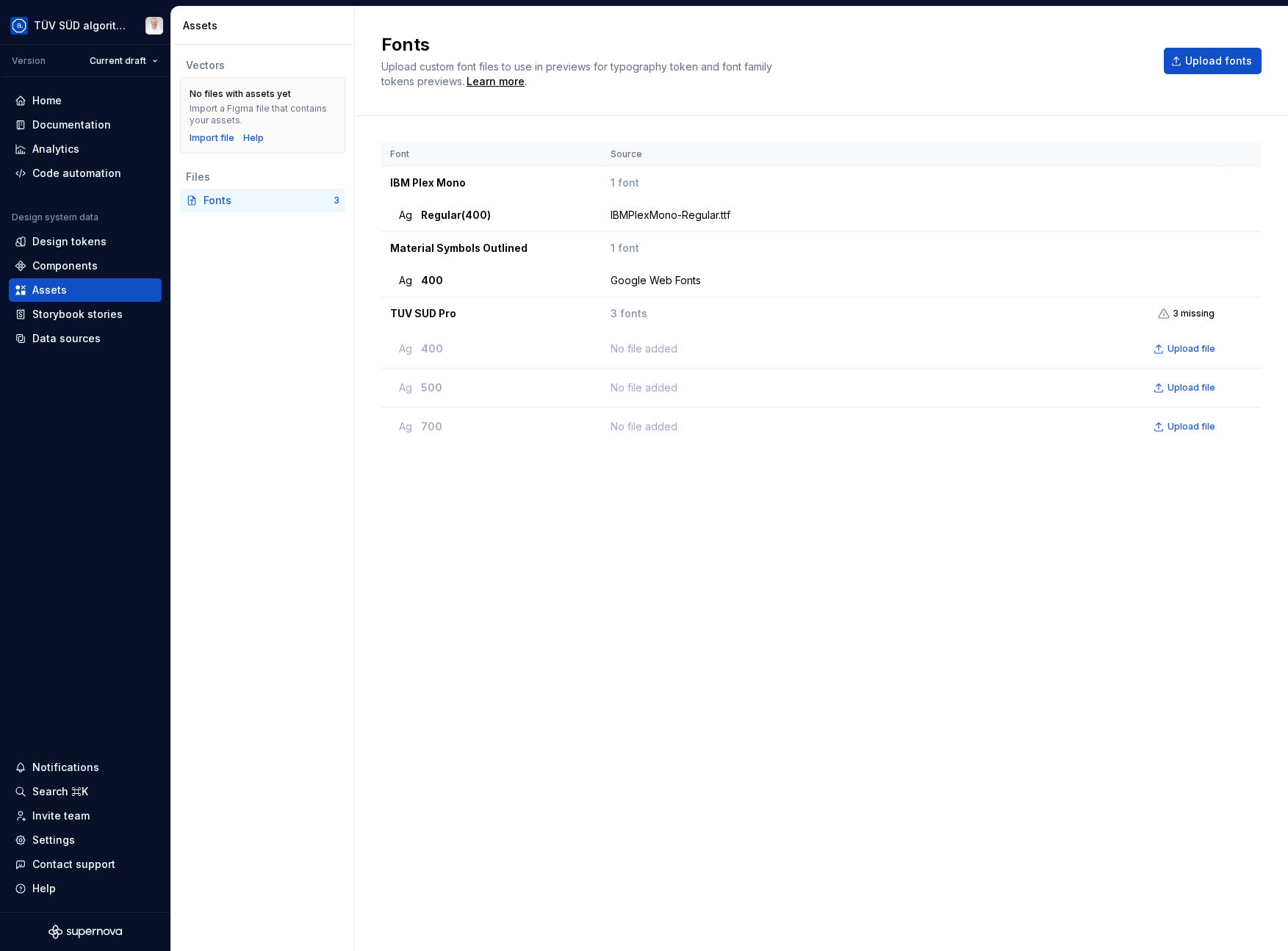 click on "Font Source IBM Plex Mono 1 font Ag Regular  (400) IBMPlexMono-Regular.ttf Material Symbols Outlined 1 font Ag 400 Google Web Fonts TUV SUD Pro 3 fonts 3 missing Ag 400 No file added Upload file Ag 500 No file added Upload file Ag 700 No file added Upload file" at bounding box center [821, 518] 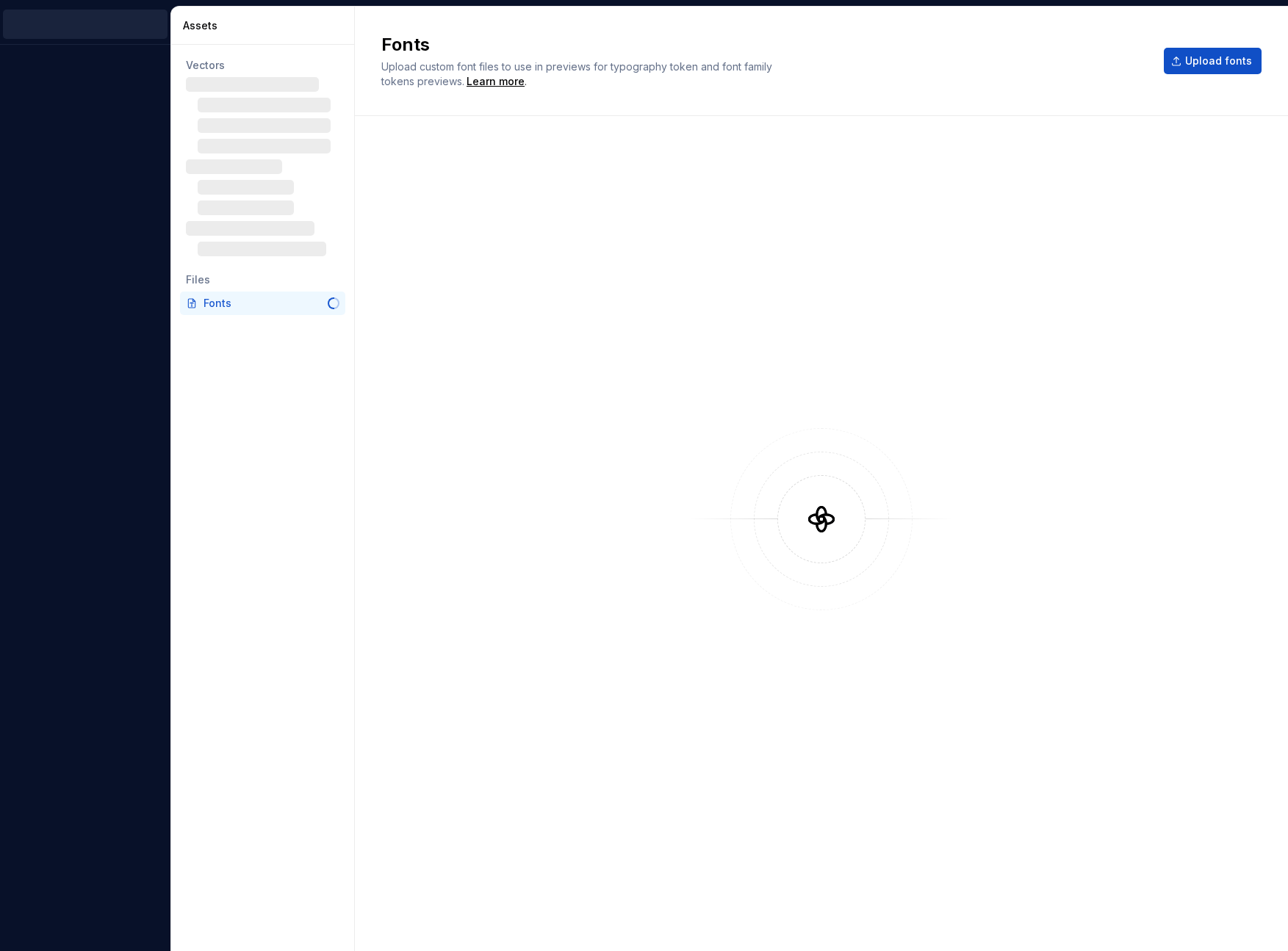 scroll, scrollTop: 0, scrollLeft: 0, axis: both 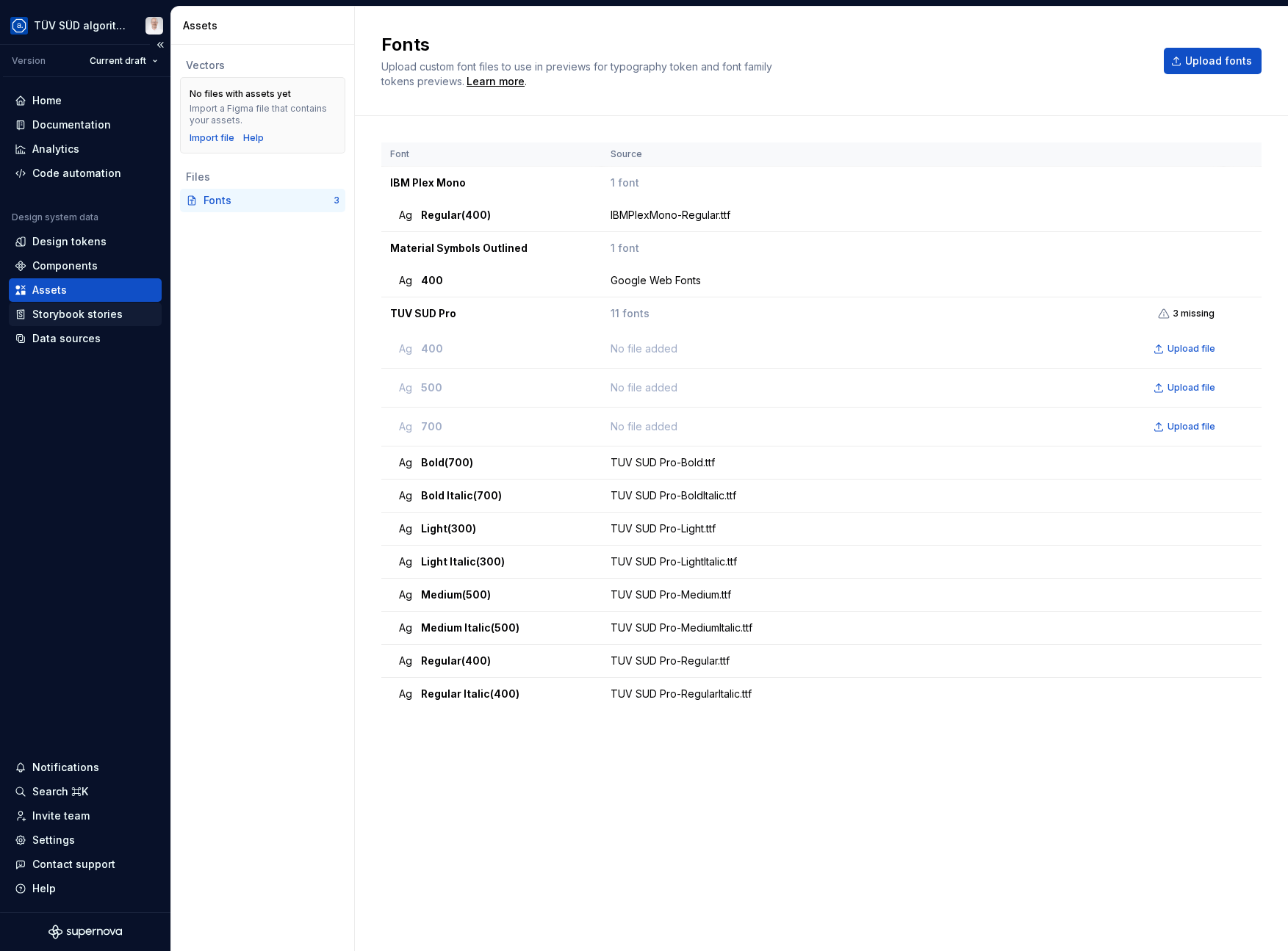 click on "Storybook stories" at bounding box center (77, 314) 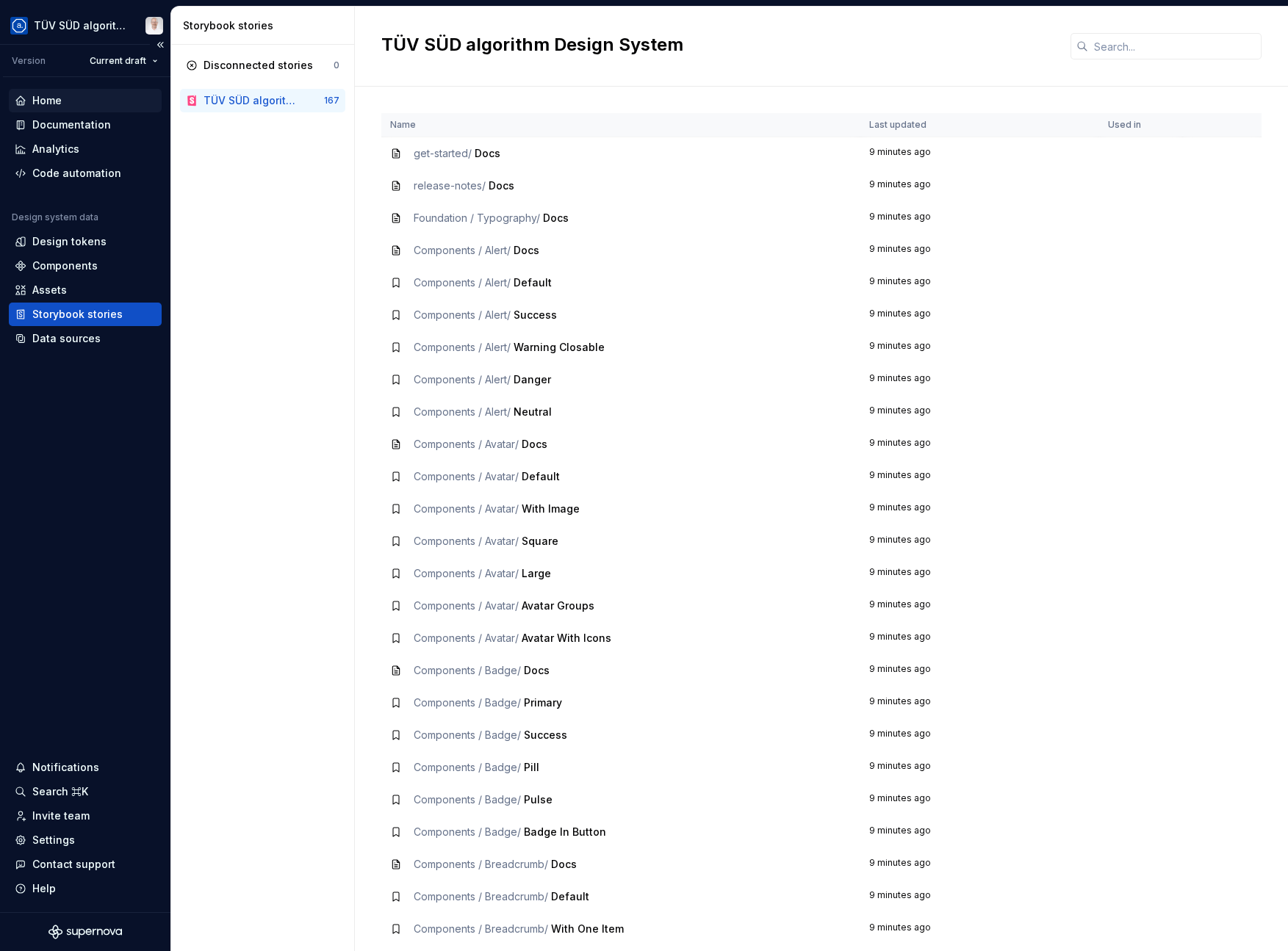 click on "Home" at bounding box center [85, 101] 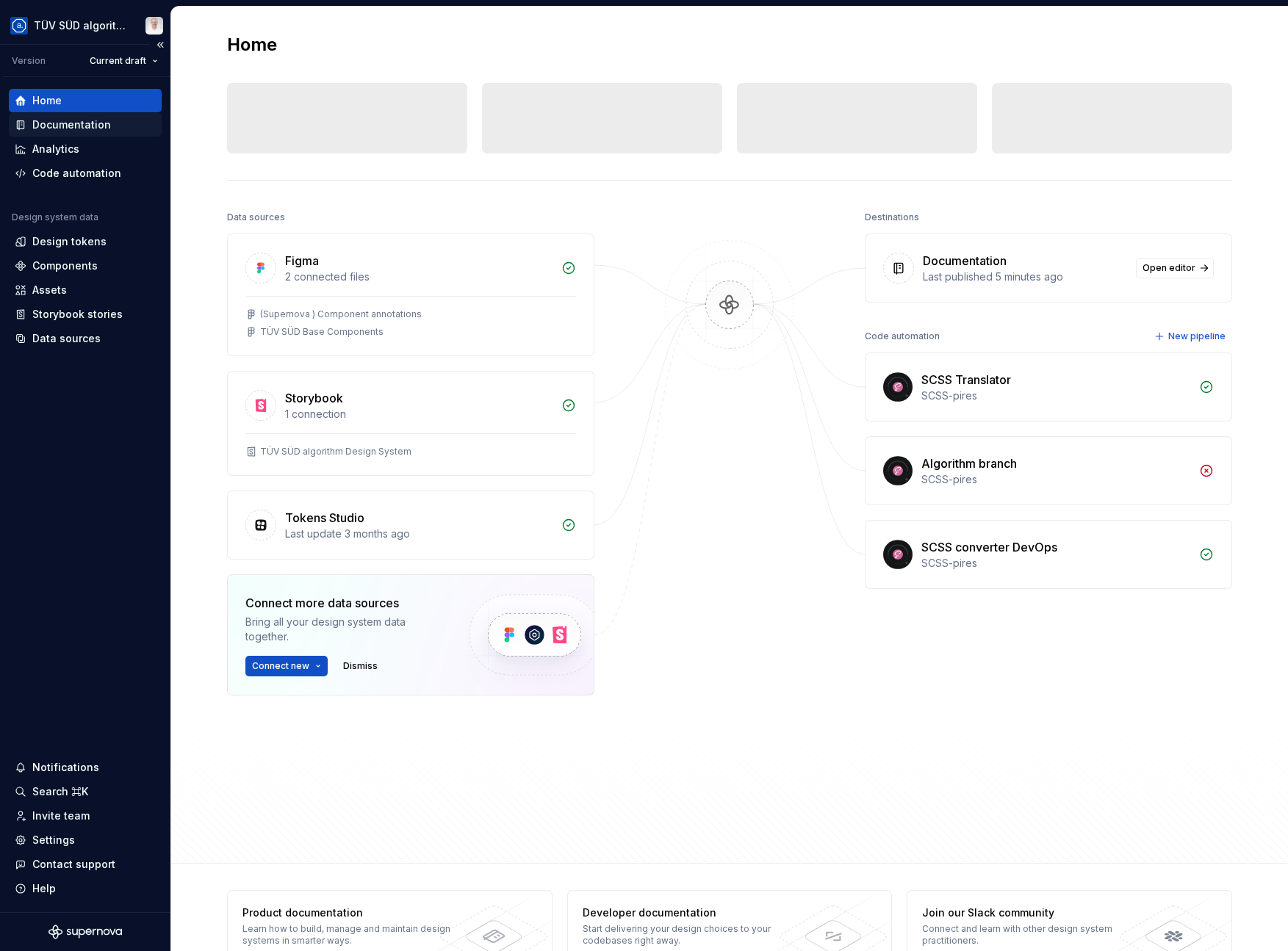 click on "Documentation" at bounding box center (71, 125) 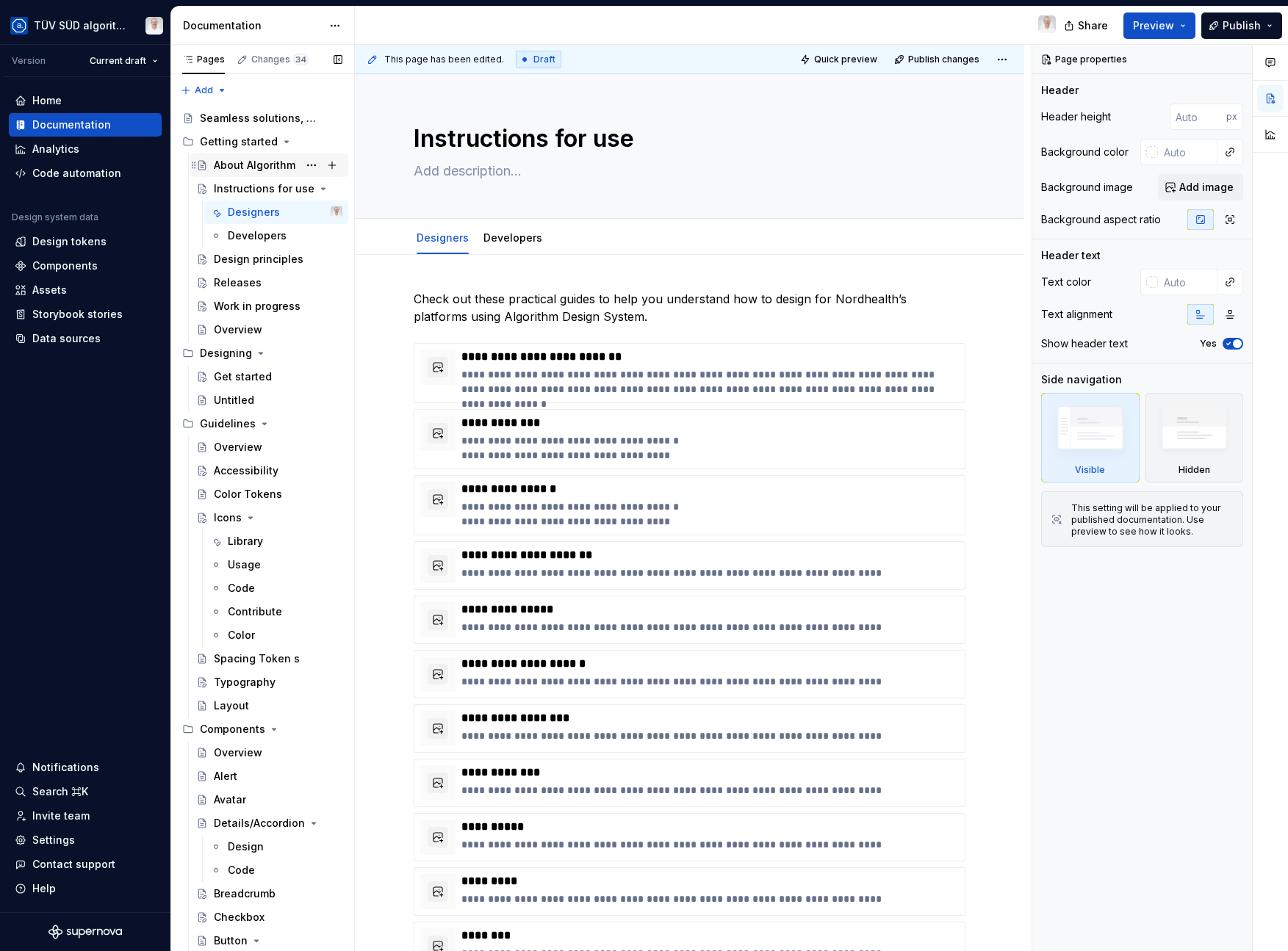 click on "About Algorithm" at bounding box center (254, 165) 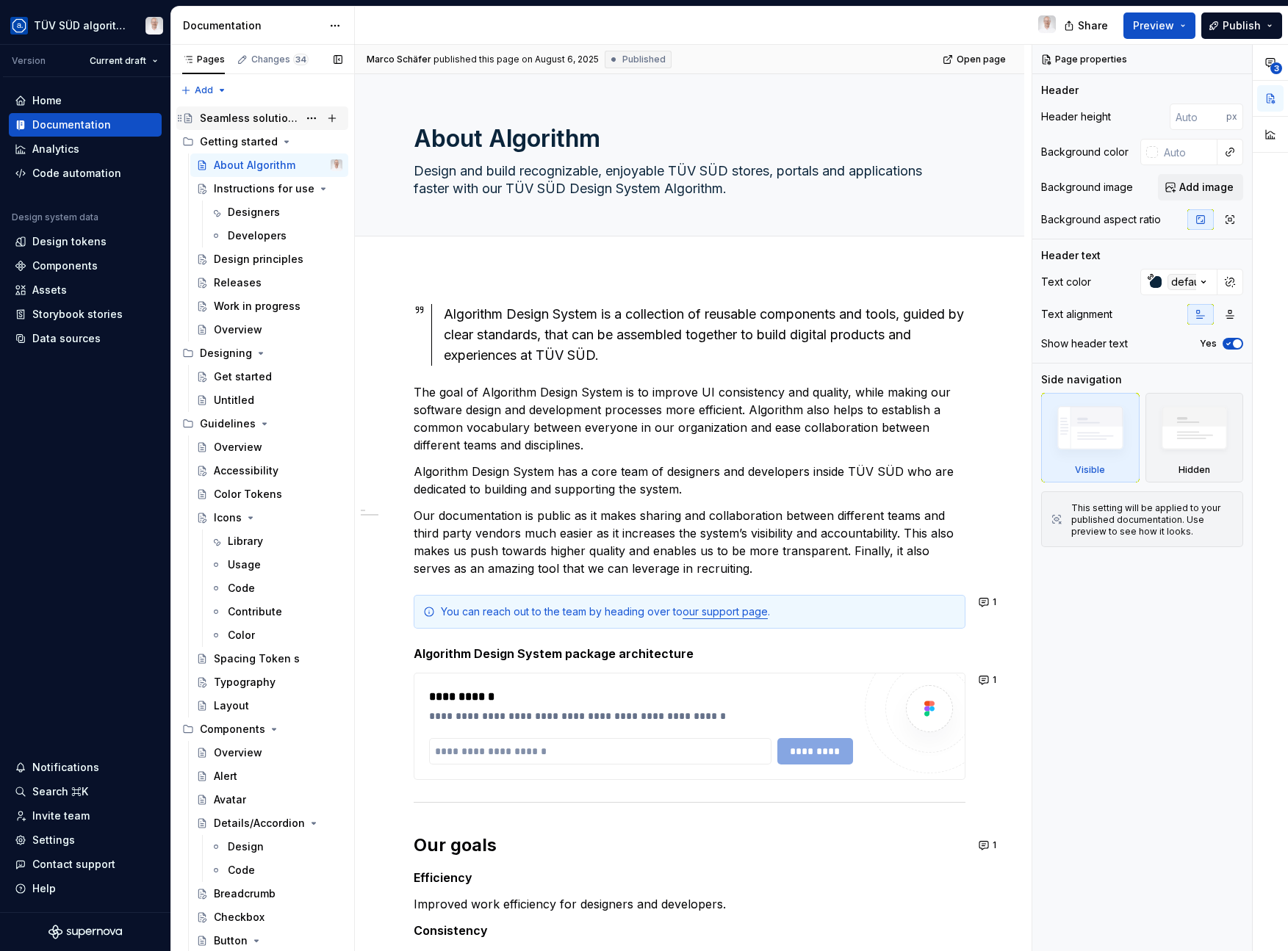 click on "Seamless solutions, unified experiences." at bounding box center [249, 118] 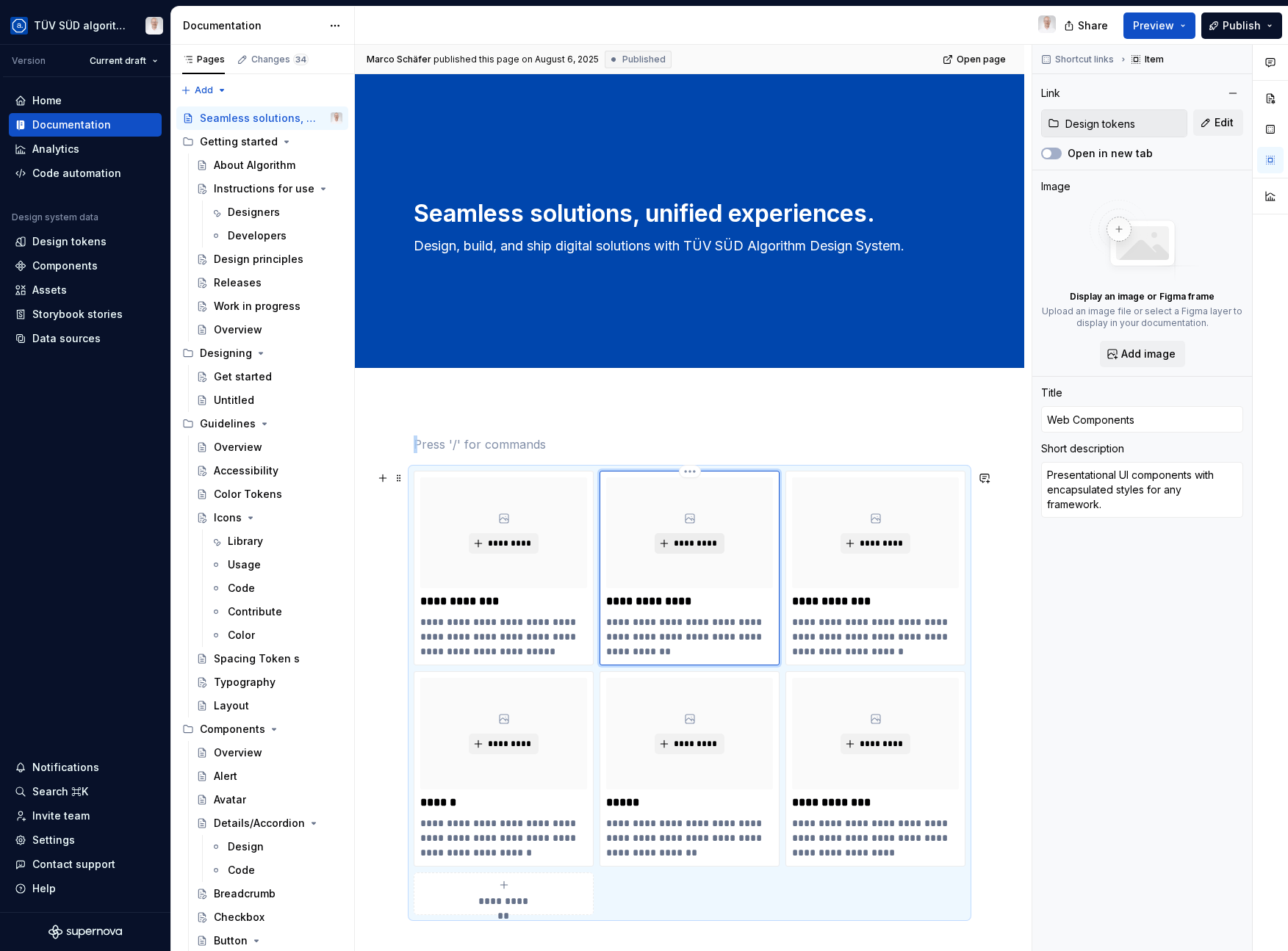 click on "*********" at bounding box center [695, 543] 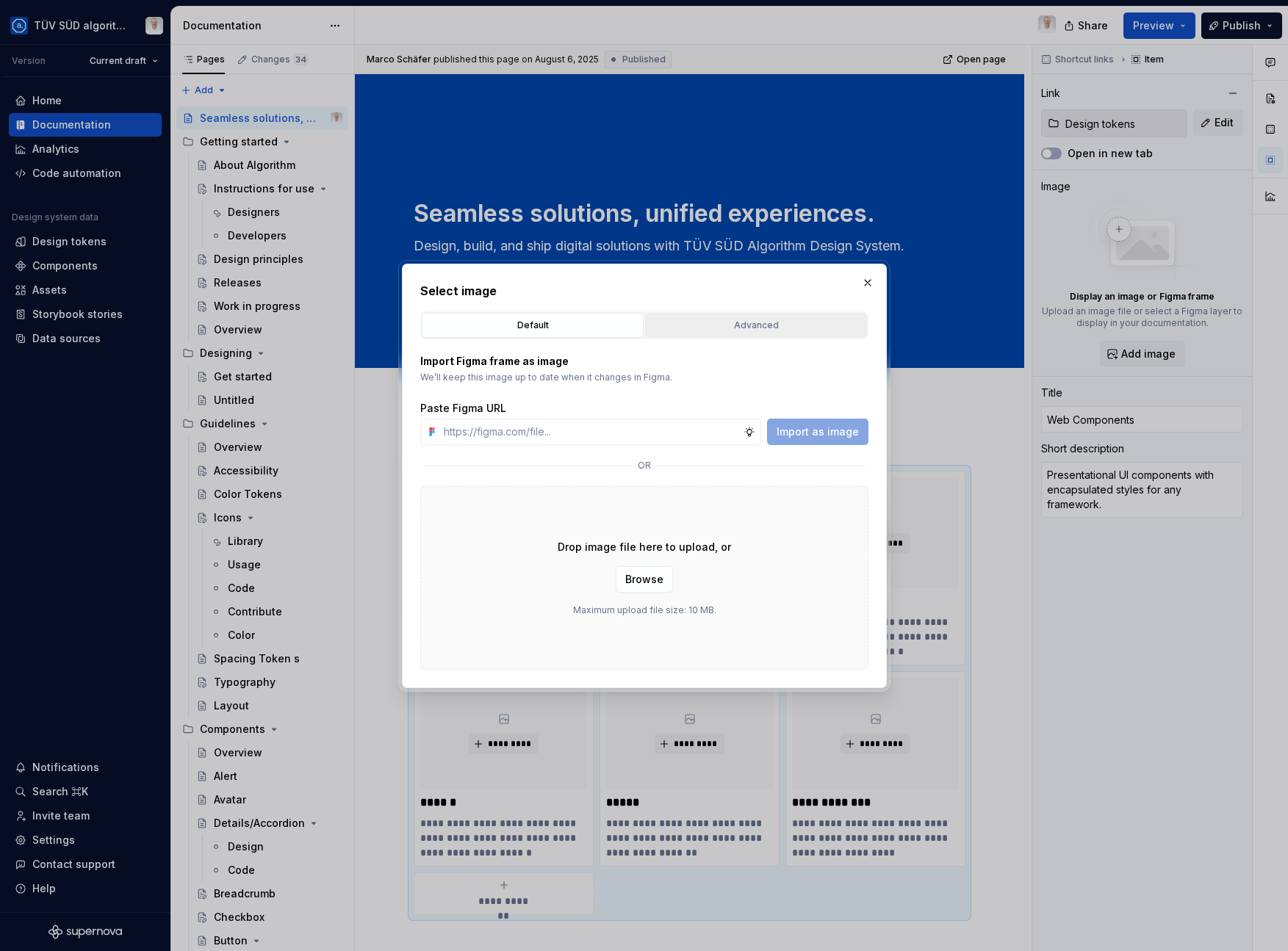 click on "Advanced" at bounding box center (756, 325) 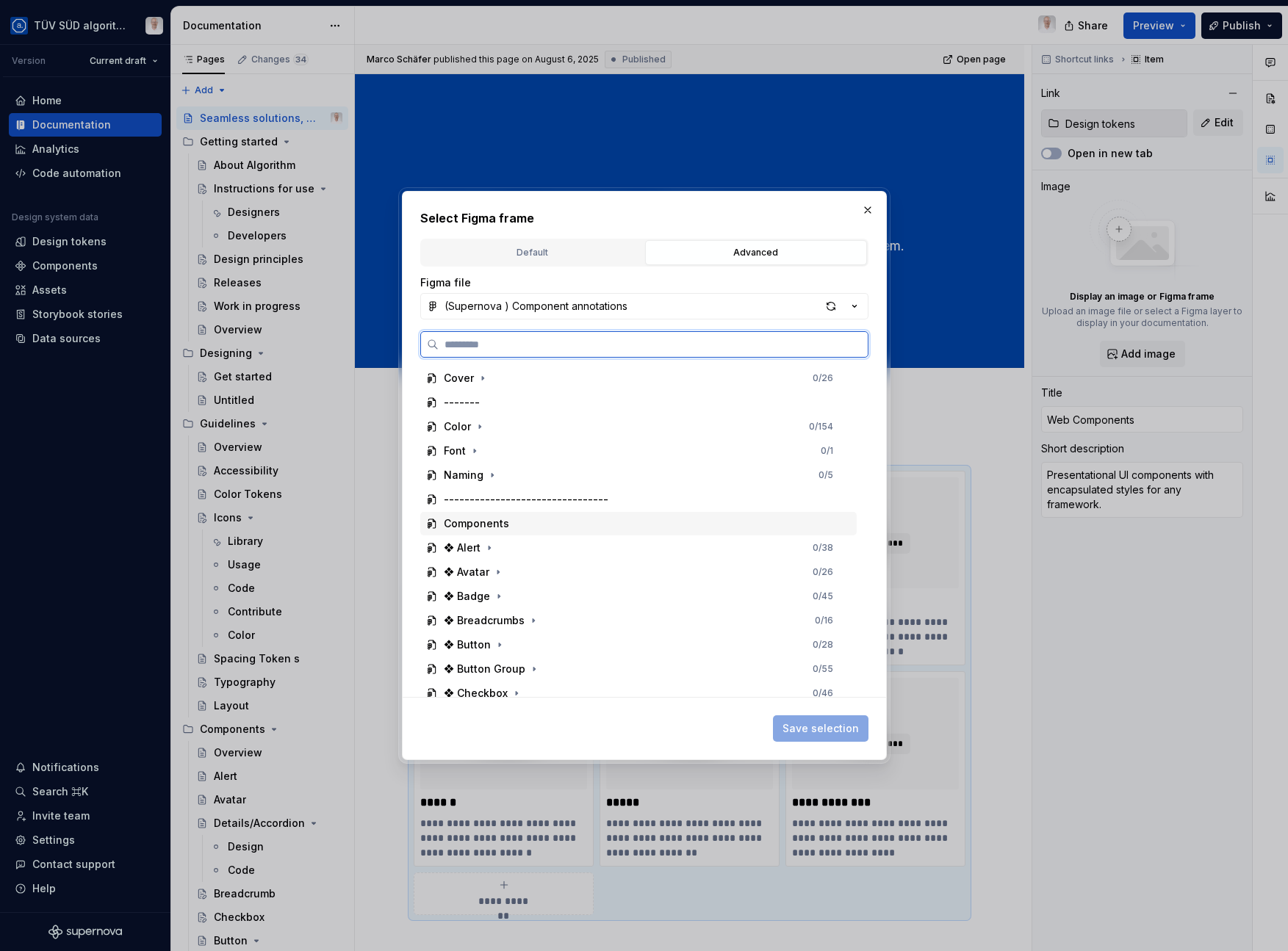click on "Components" at bounding box center (476, 524) 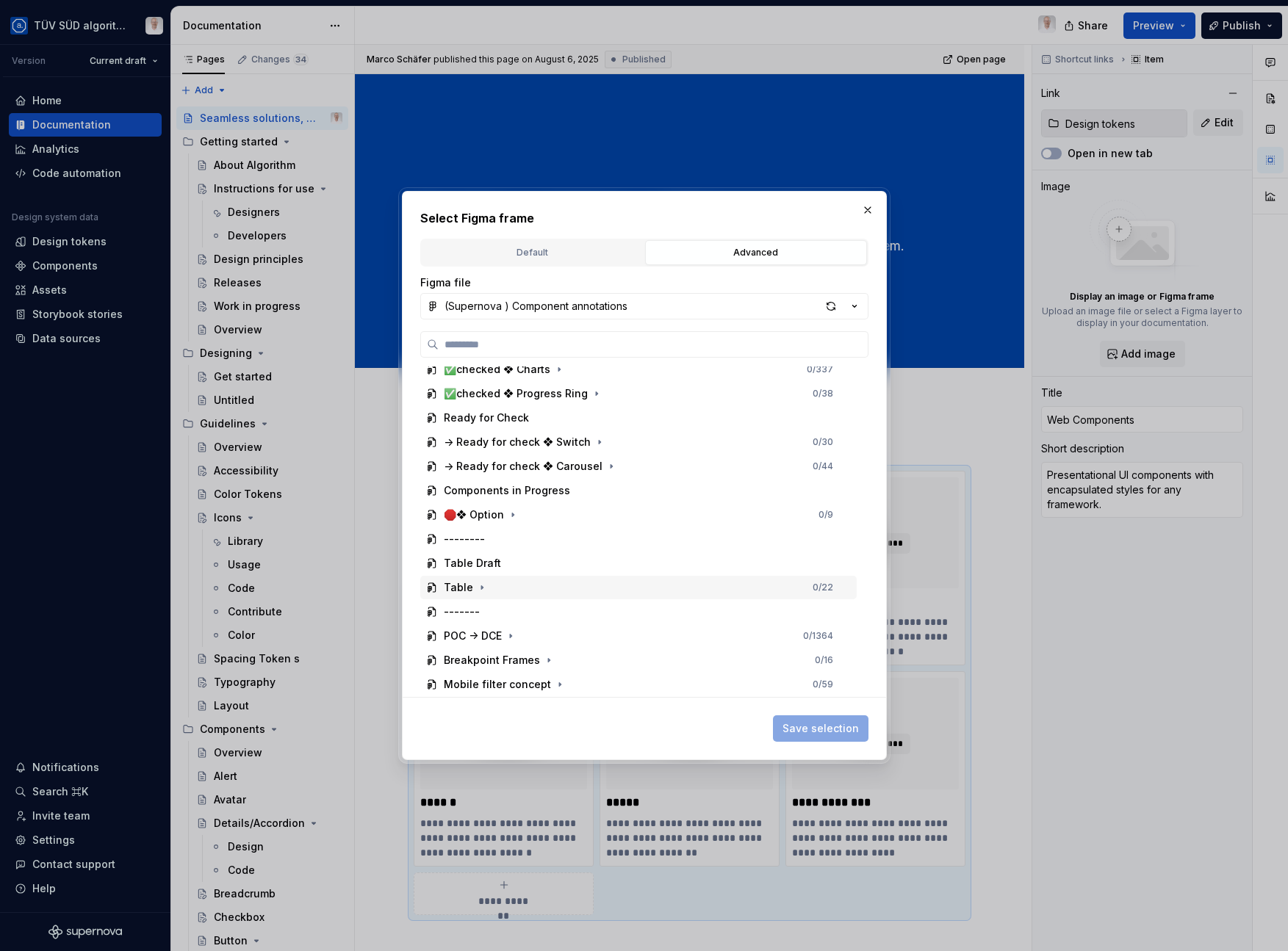 scroll, scrollTop: 0, scrollLeft: 0, axis: both 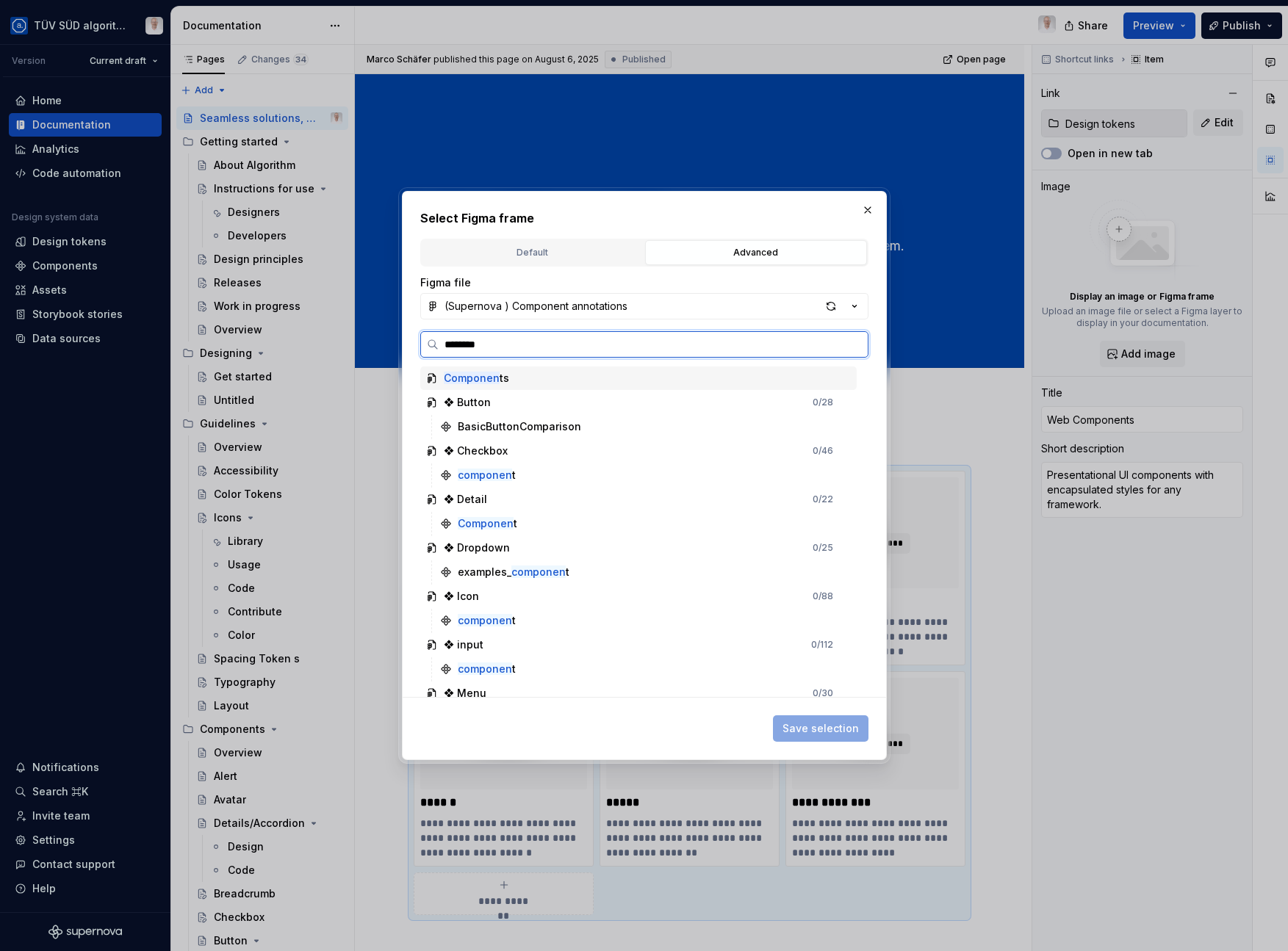 type on "*********" 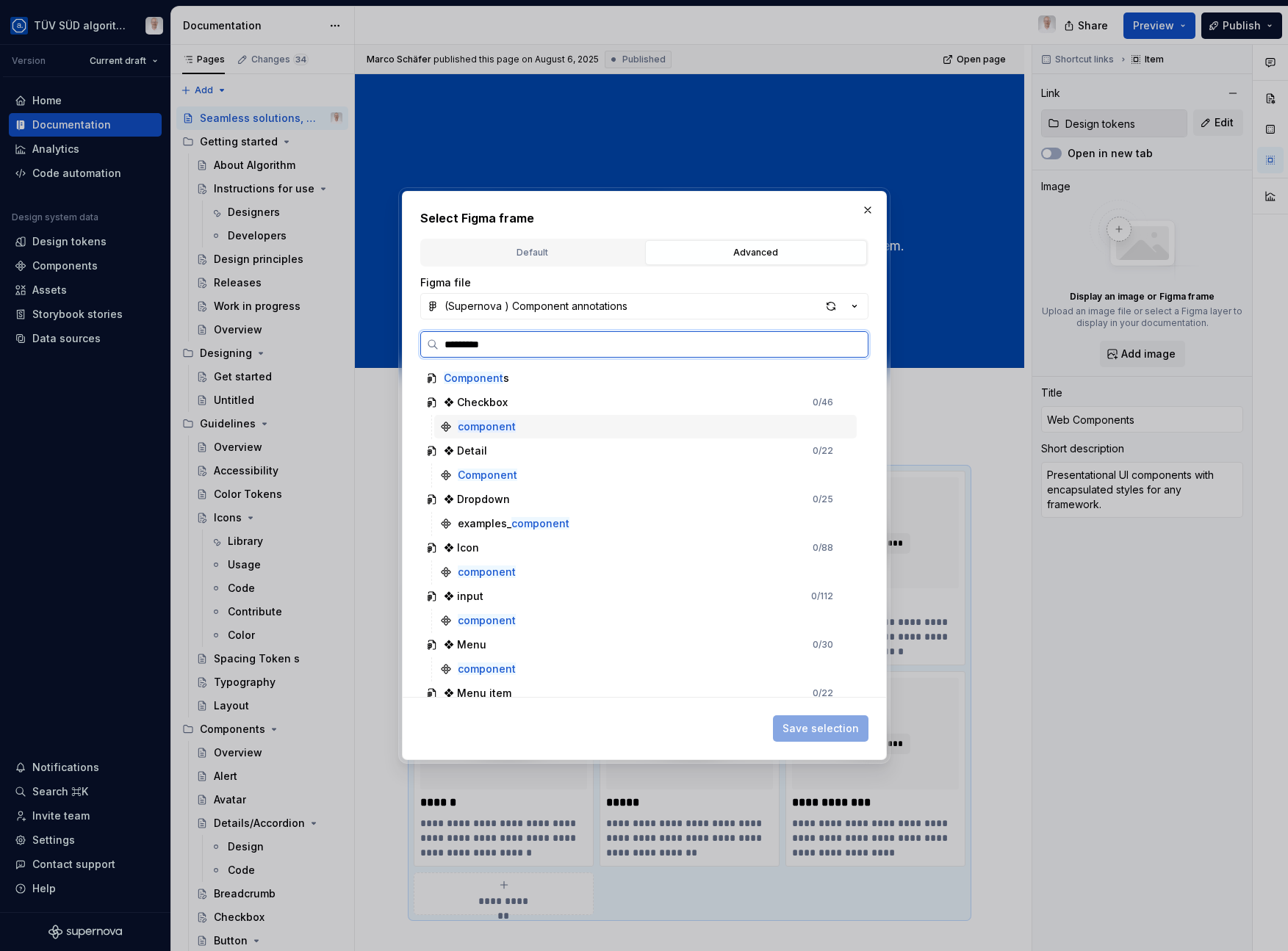 click 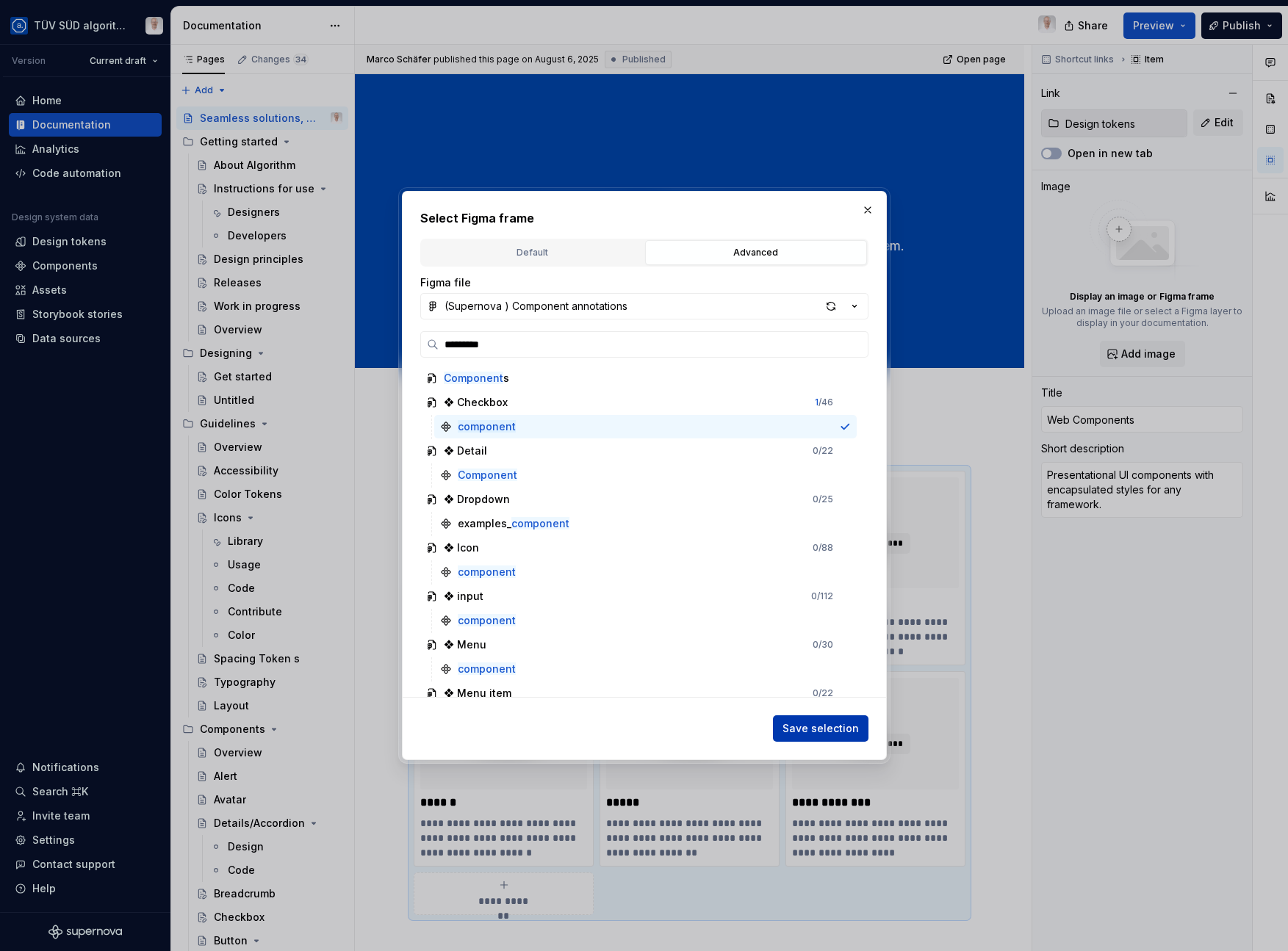 click on "Save selection" at bounding box center (821, 728) 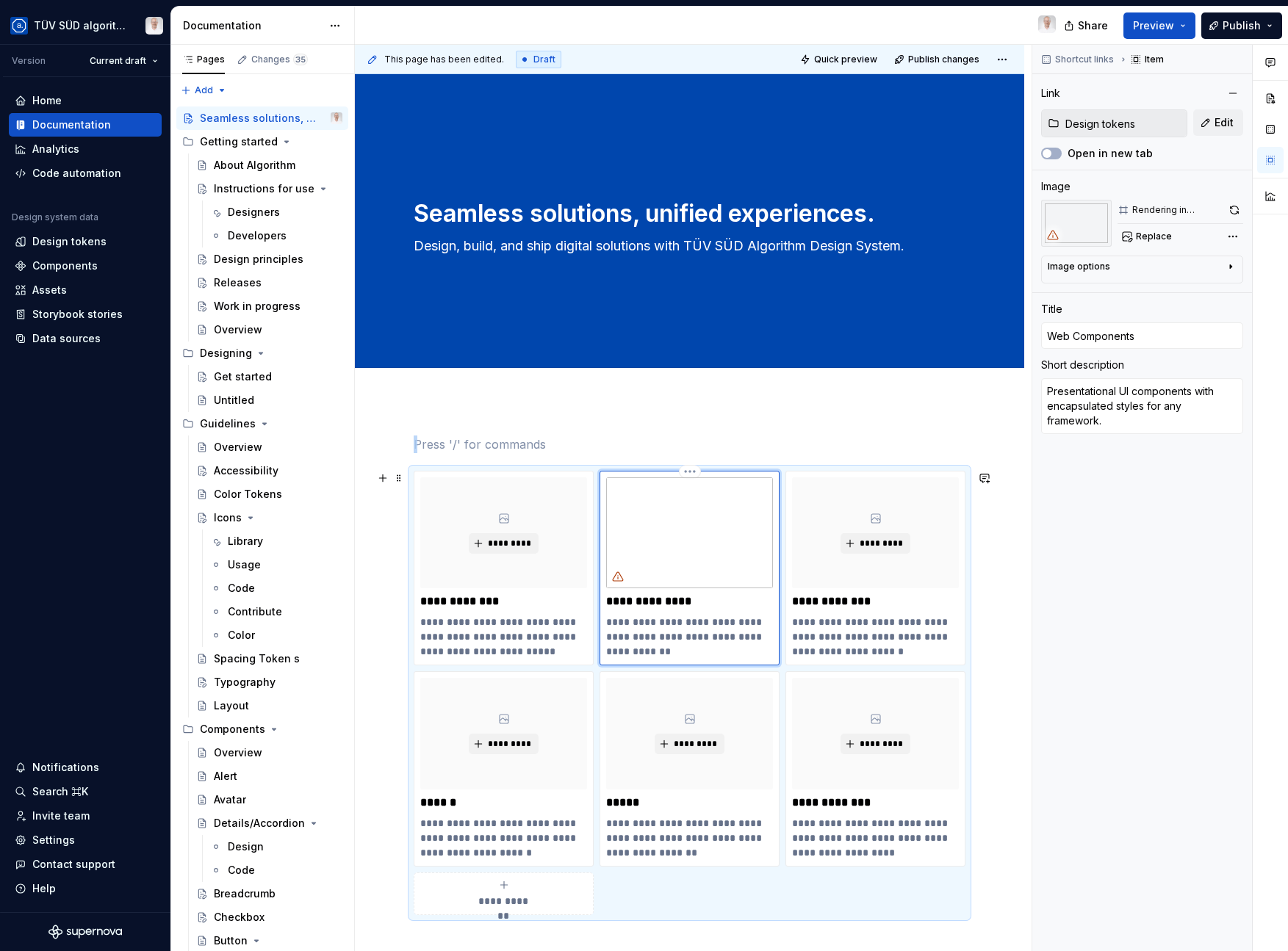click at bounding box center (689, 532) 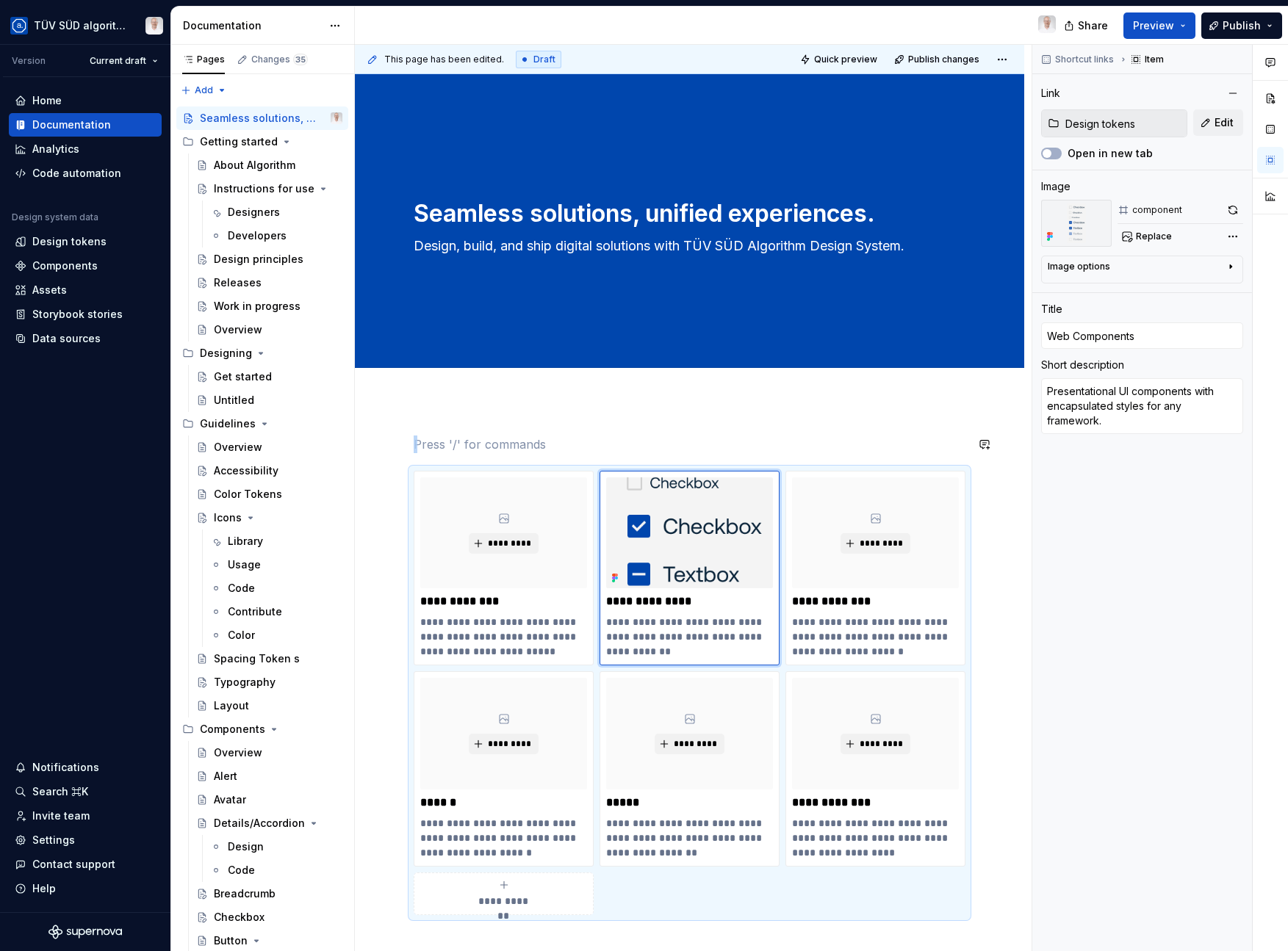 click on "**********" at bounding box center [689, 826] 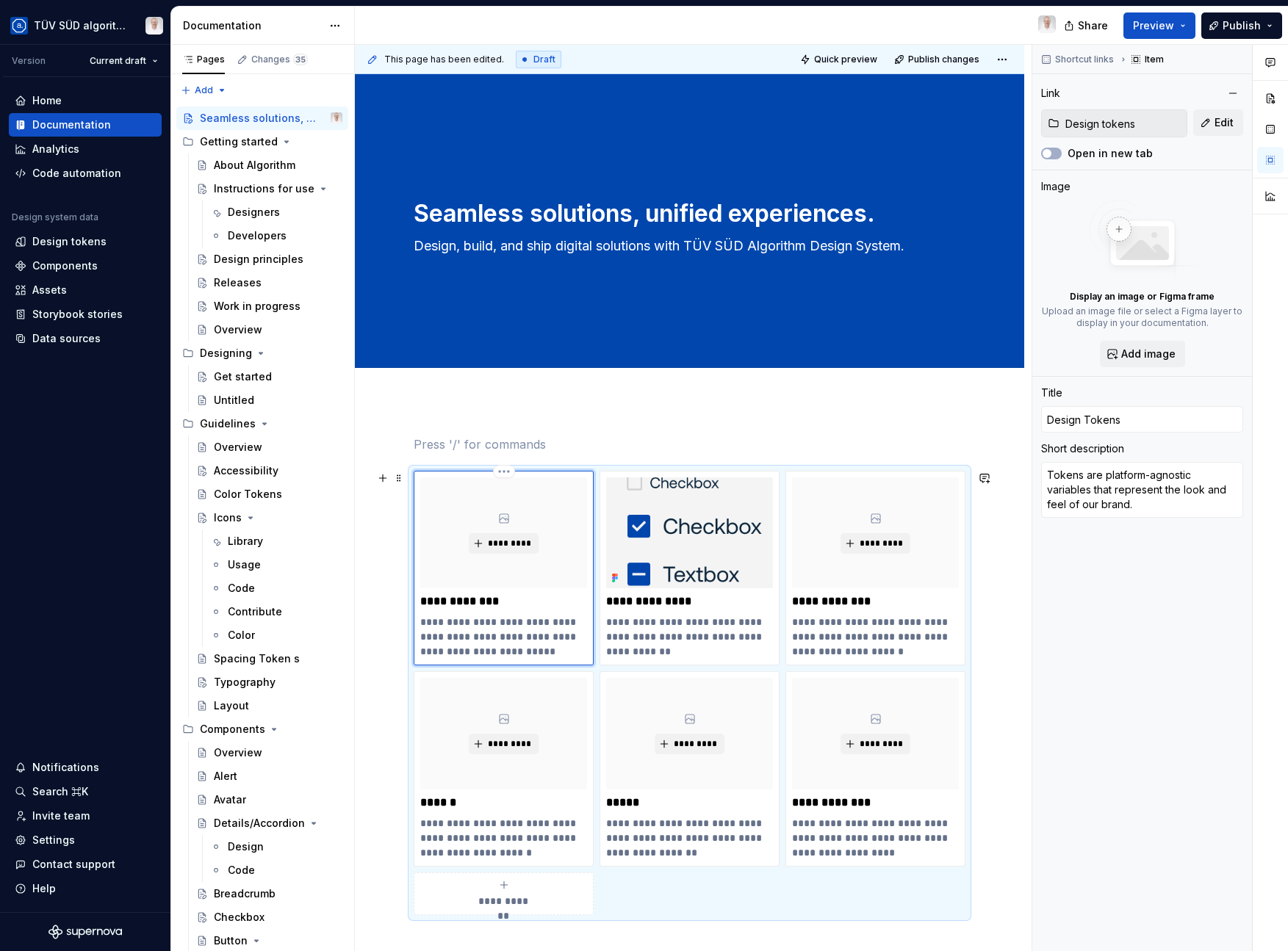 click on "*********" at bounding box center [503, 532] 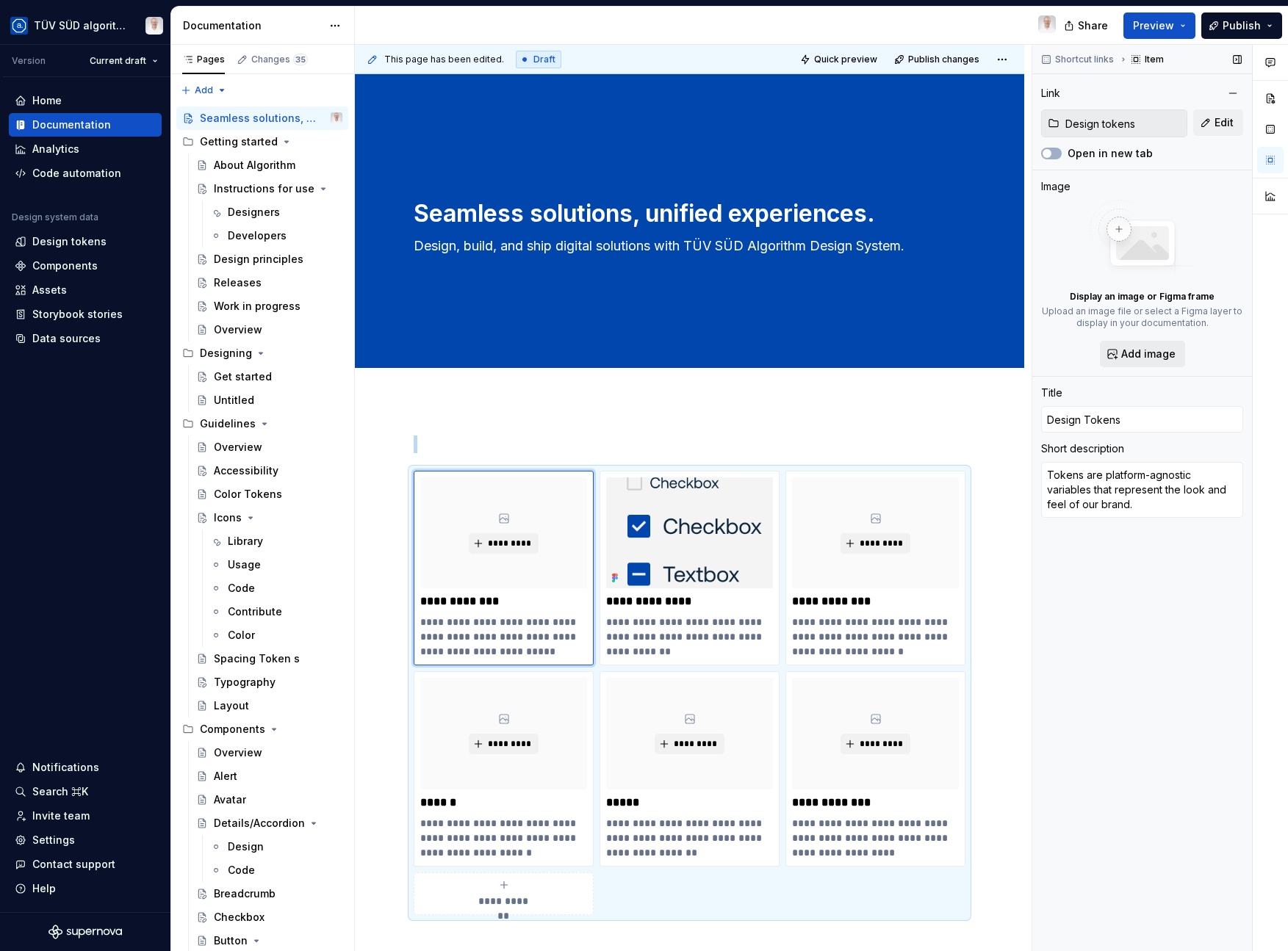 click on "Add image" at bounding box center [1148, 354] 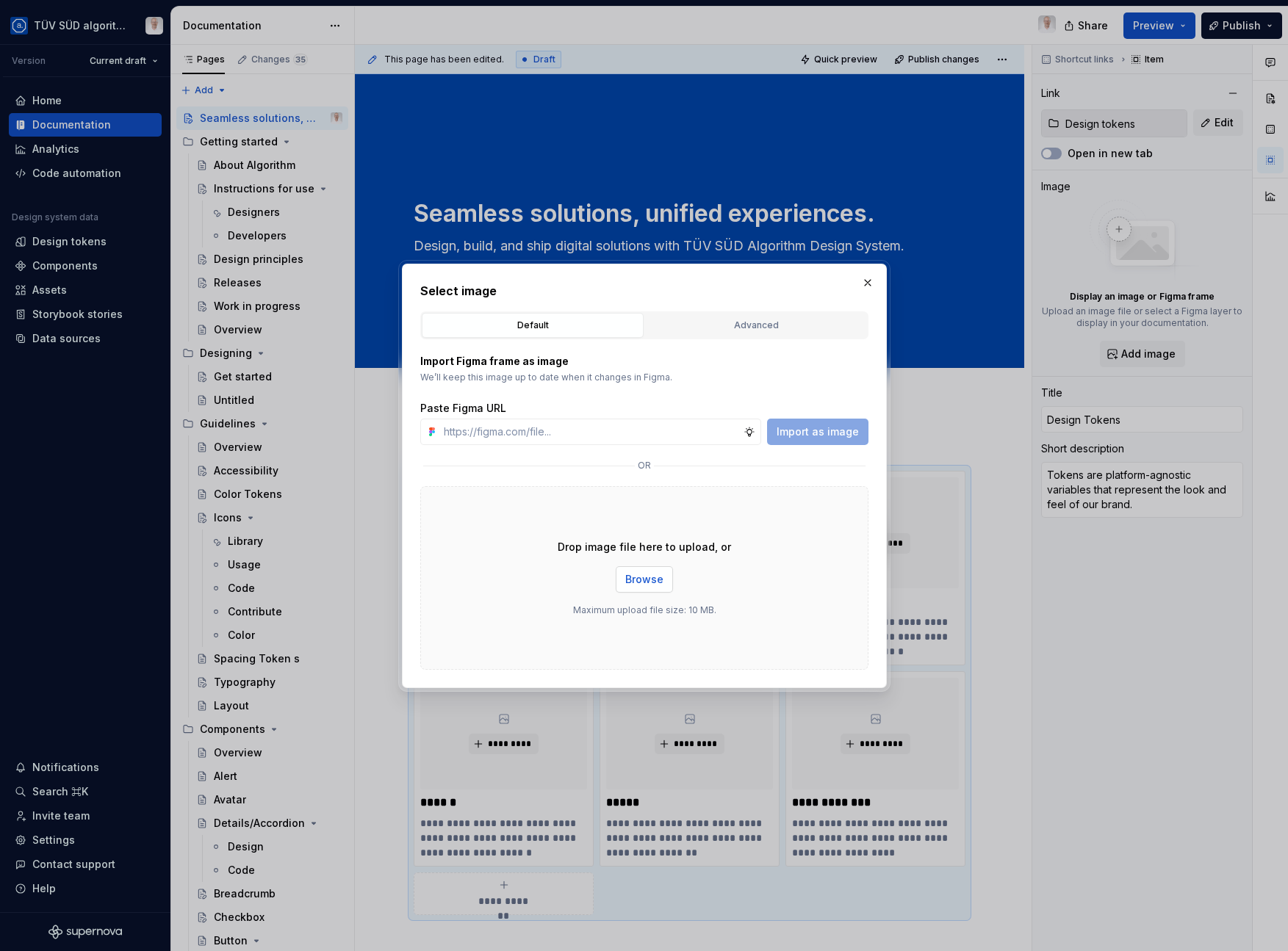 click on "Browse" at bounding box center (644, 579) 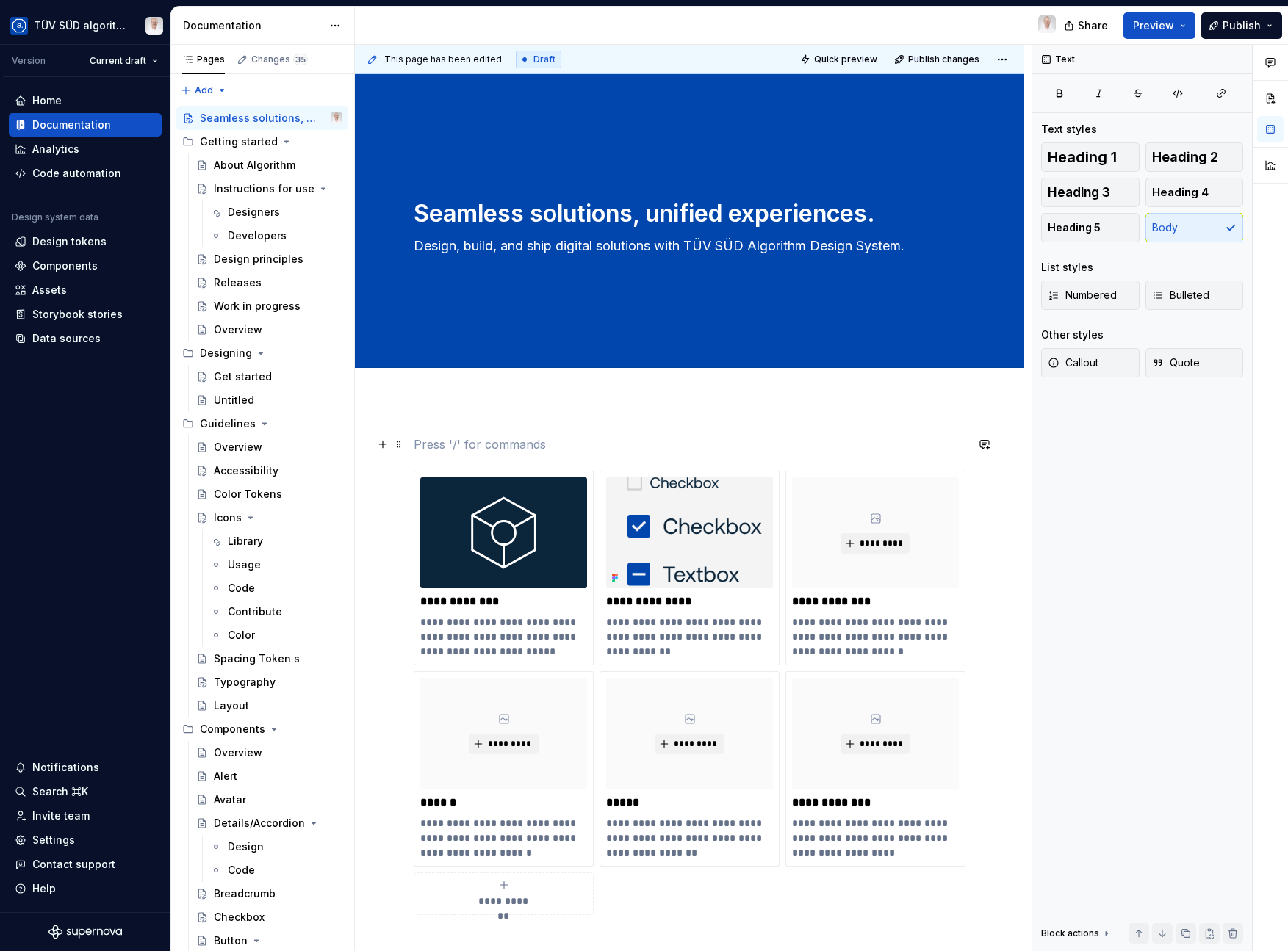 click at bounding box center [689, 444] 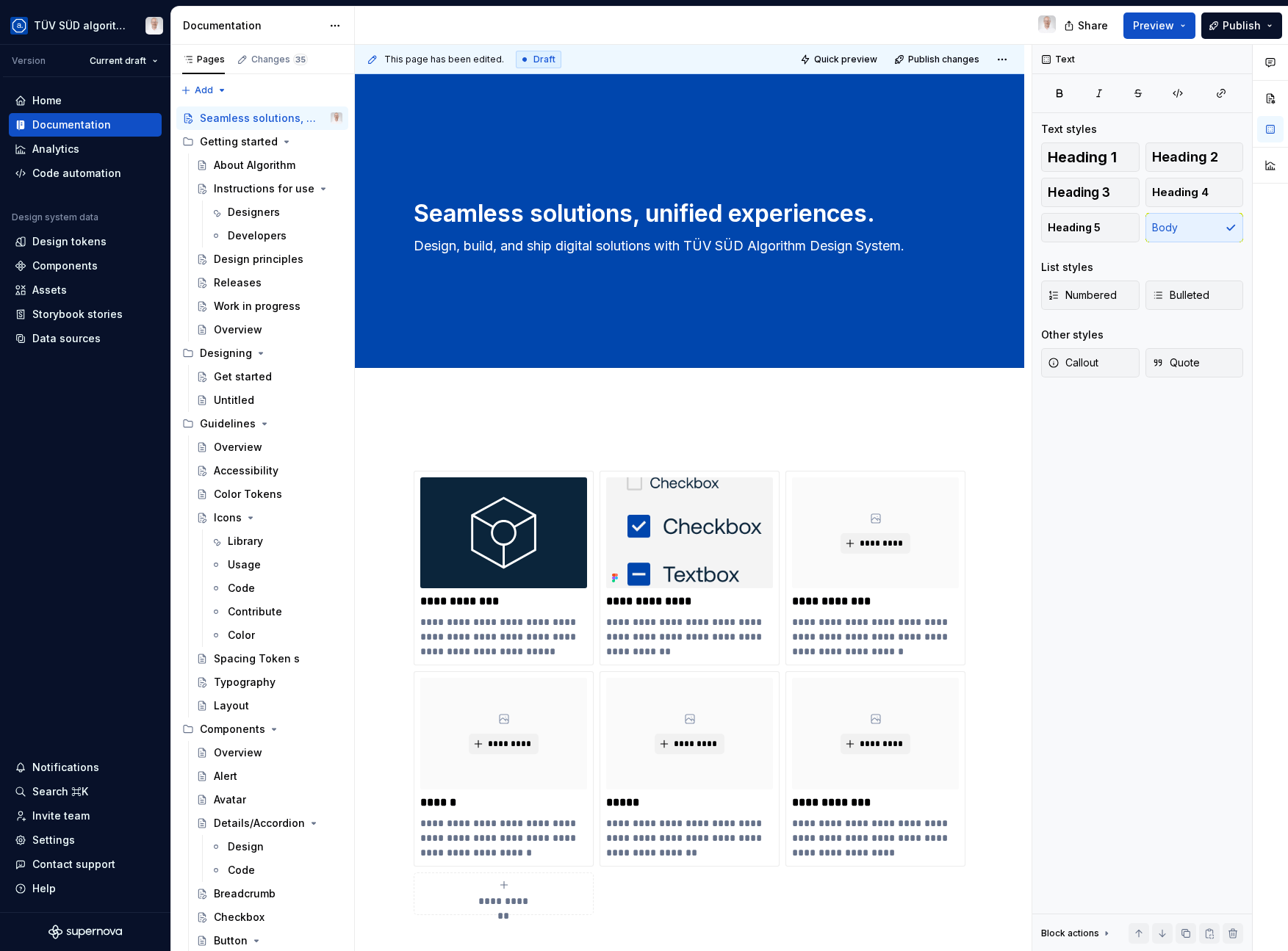 type on "*" 